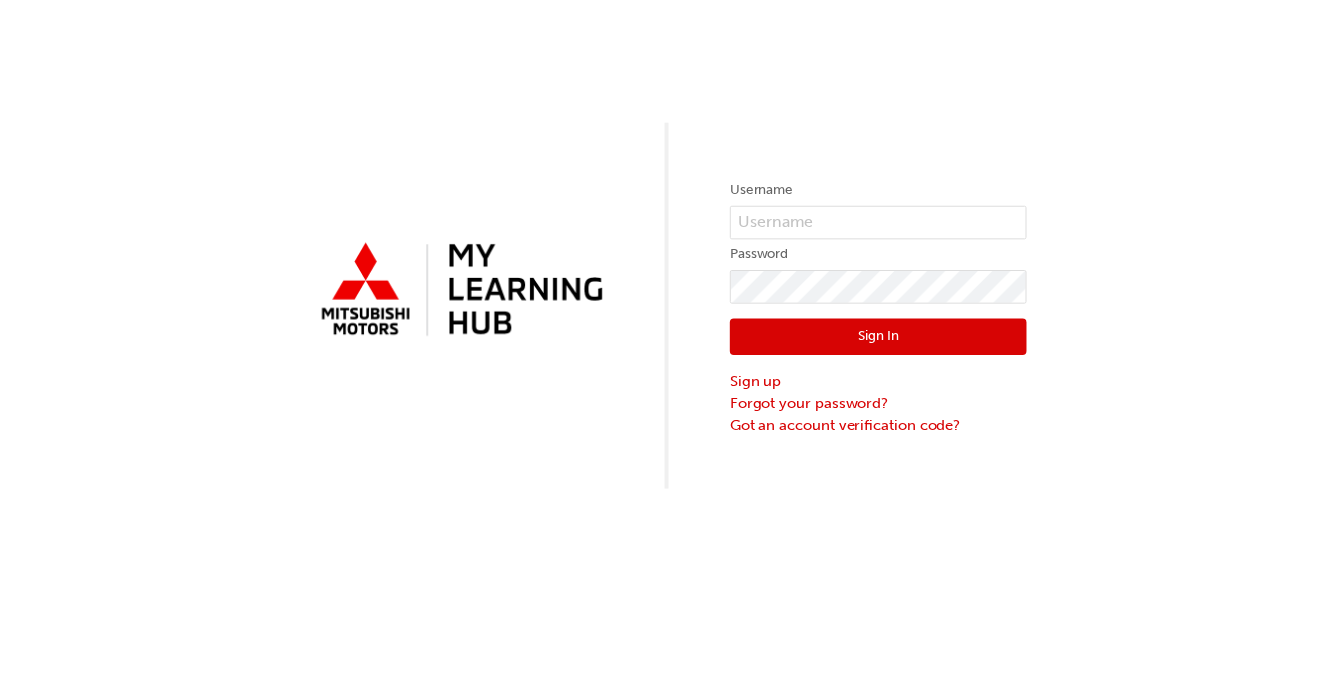 scroll, scrollTop: 0, scrollLeft: 0, axis: both 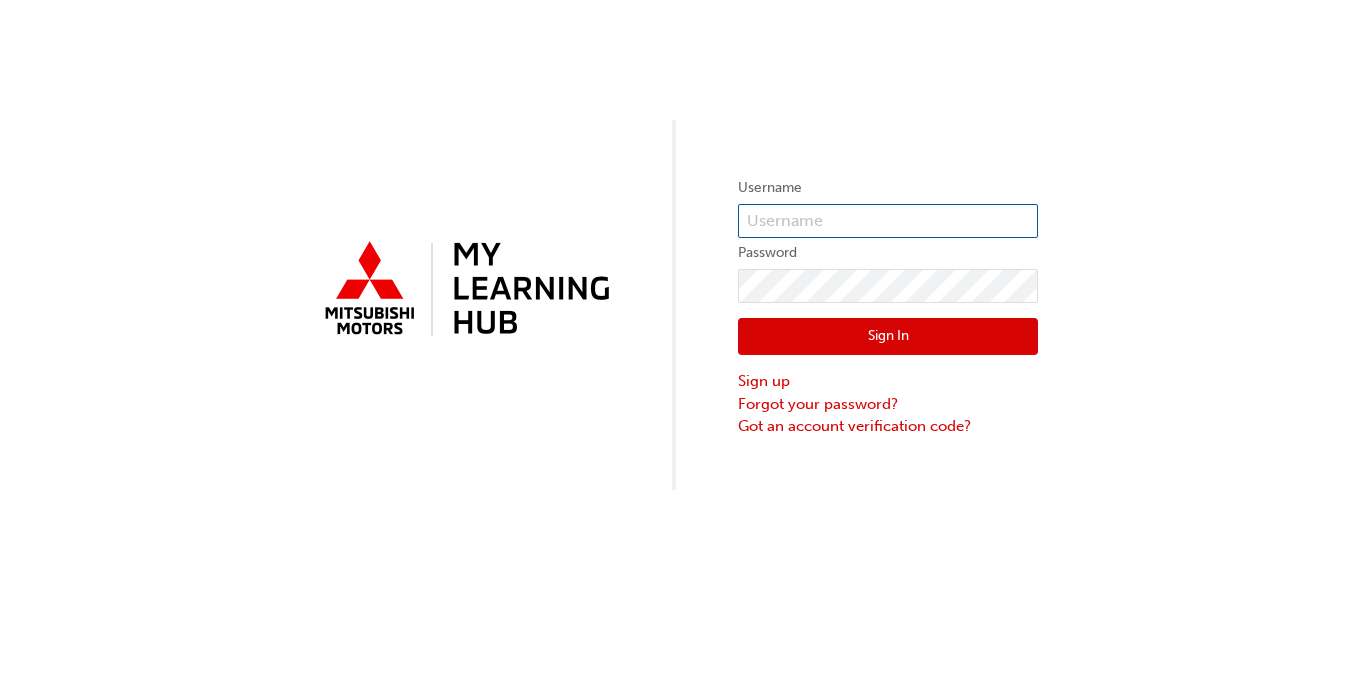 click at bounding box center (888, 221) 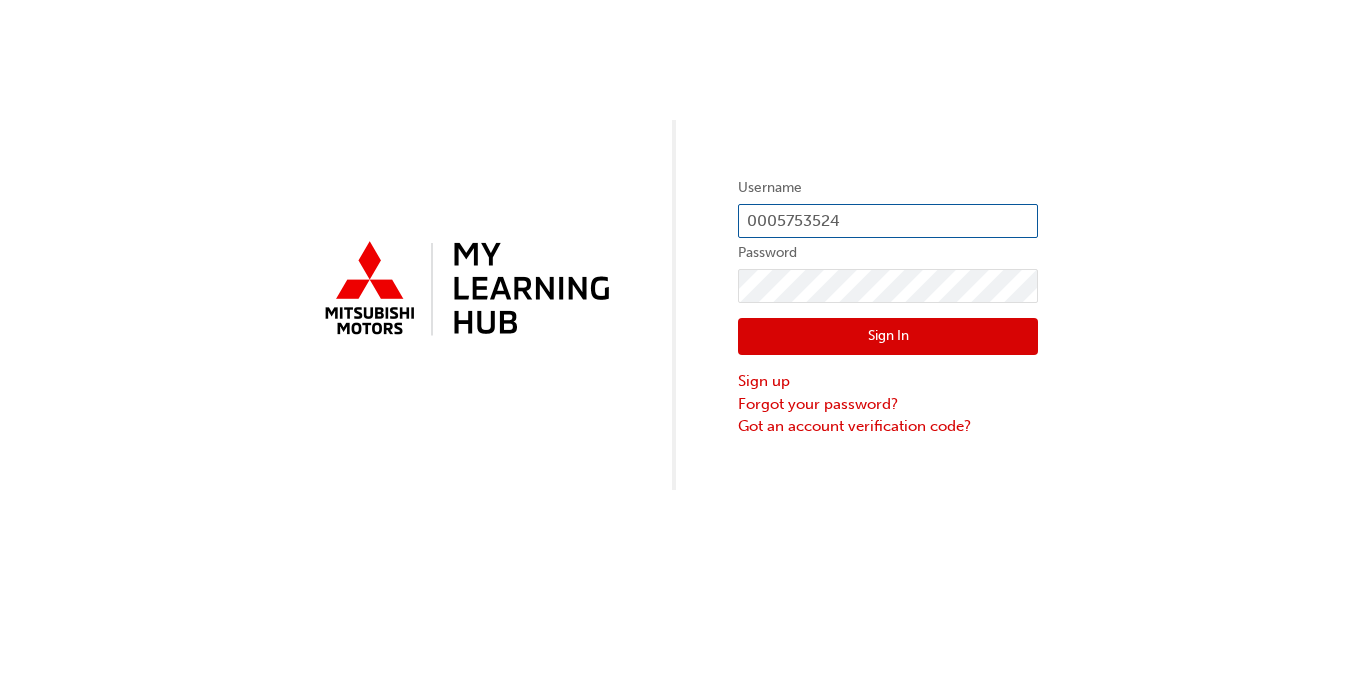 type on "0005753524" 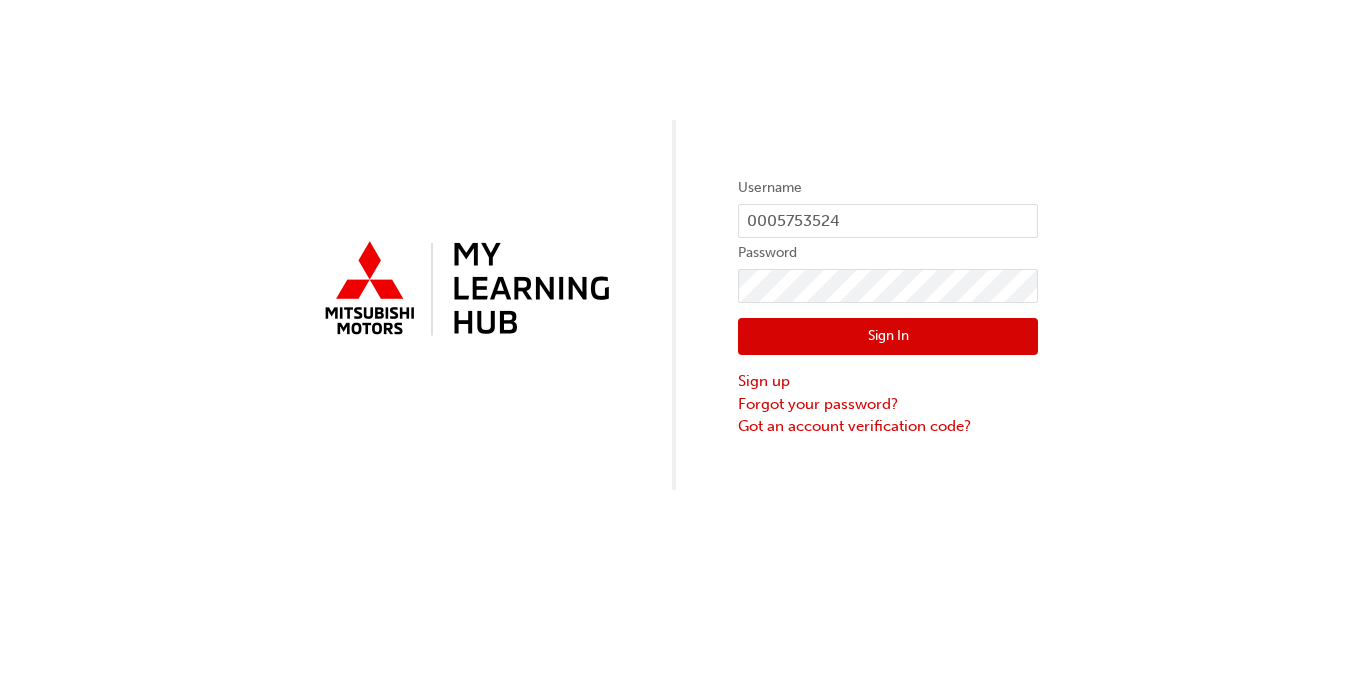click on "Sign In" at bounding box center (888, 337) 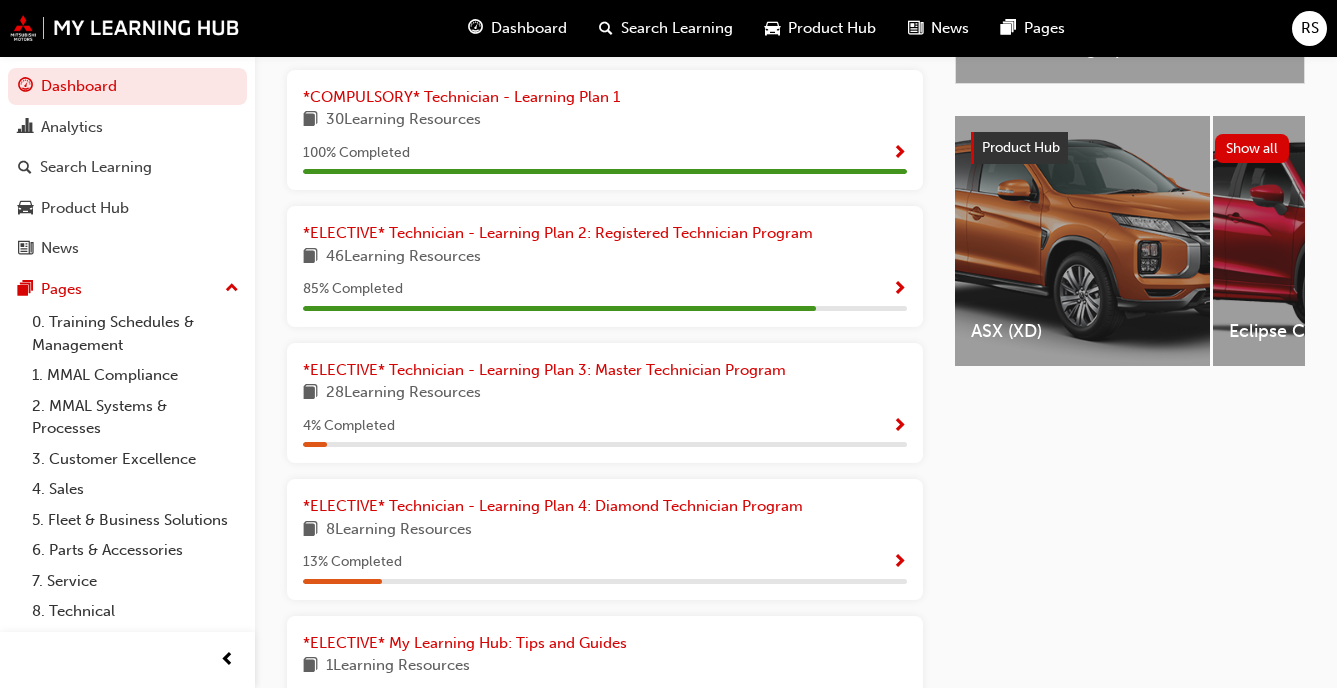 scroll, scrollTop: 645, scrollLeft: 0, axis: vertical 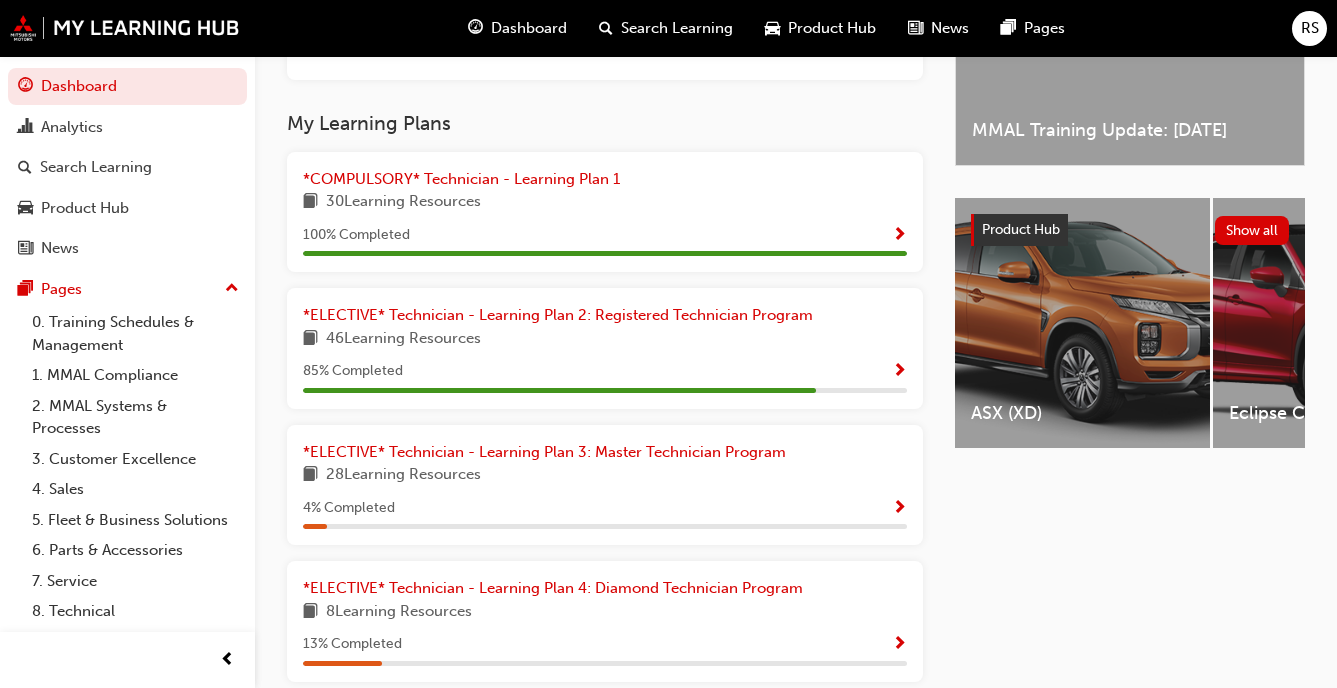 click on "*COMPULSORY* Technician - Learning Plan 1 30  Learning Resources 100 % Completed" at bounding box center [605, 220] 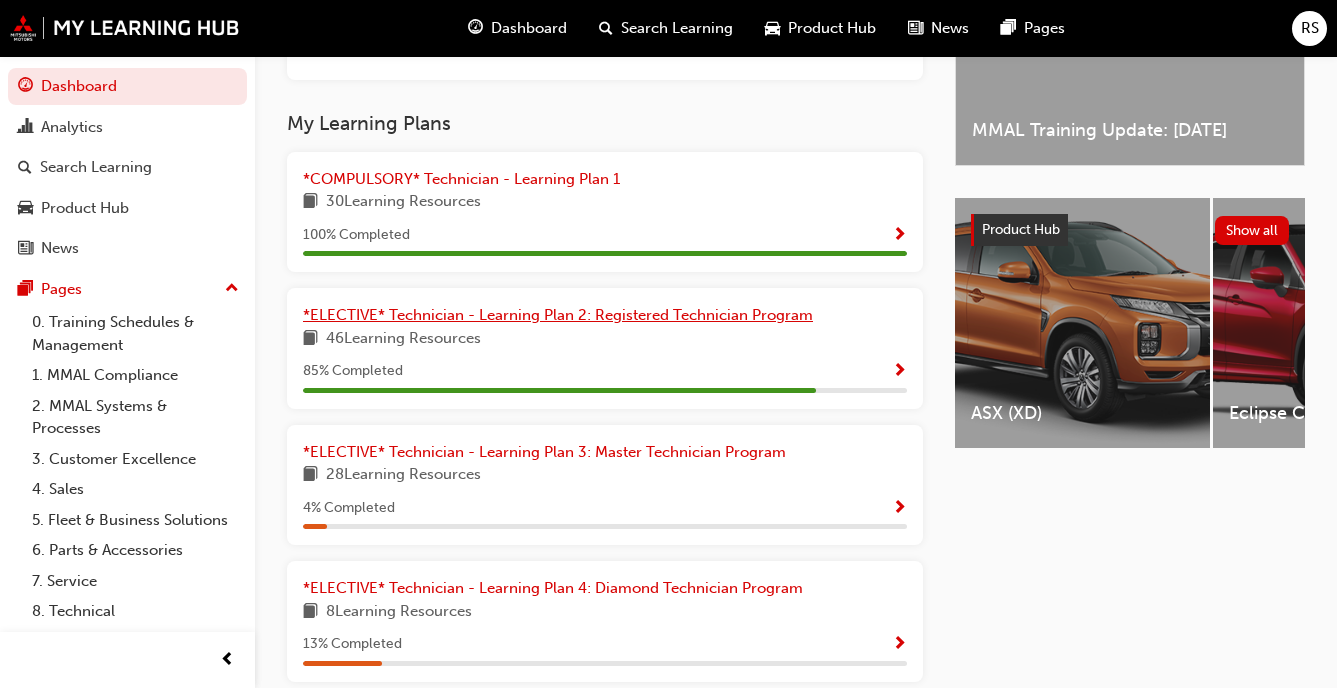 click on "*ELECTIVE* Technician - Learning Plan 2: Registered Technician Program" at bounding box center (605, 315) 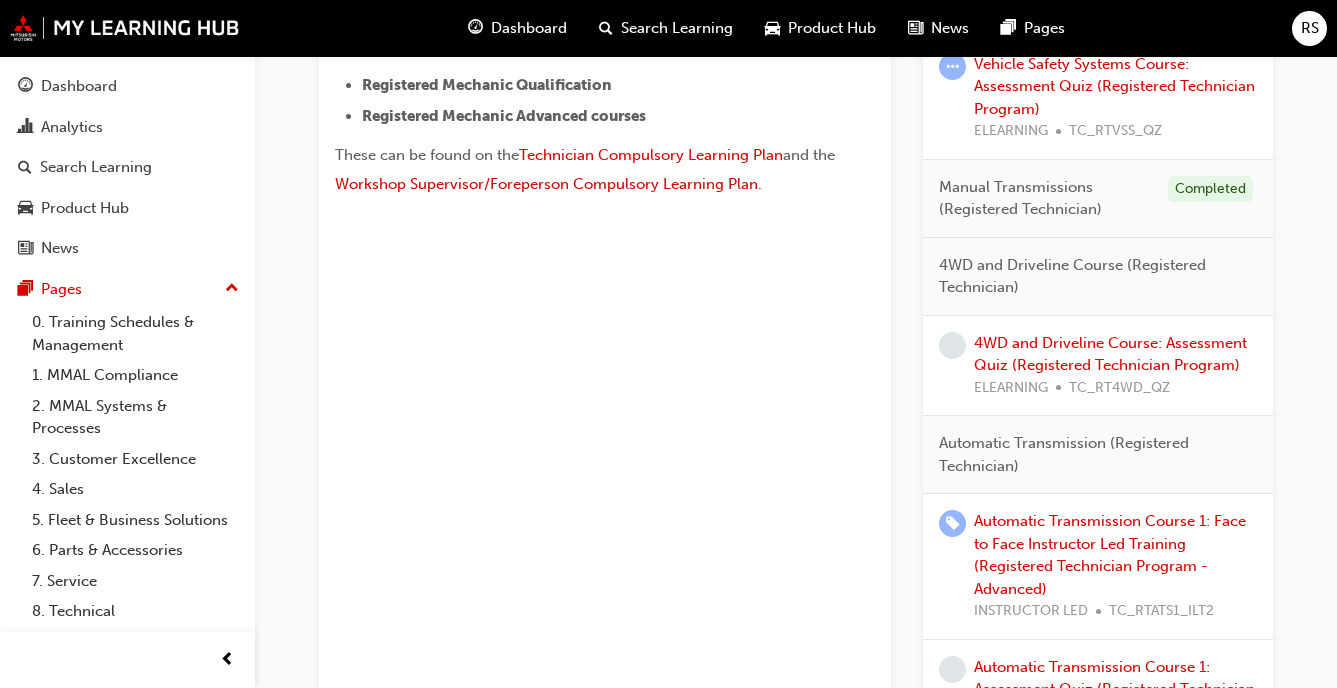 scroll, scrollTop: 845, scrollLeft: 0, axis: vertical 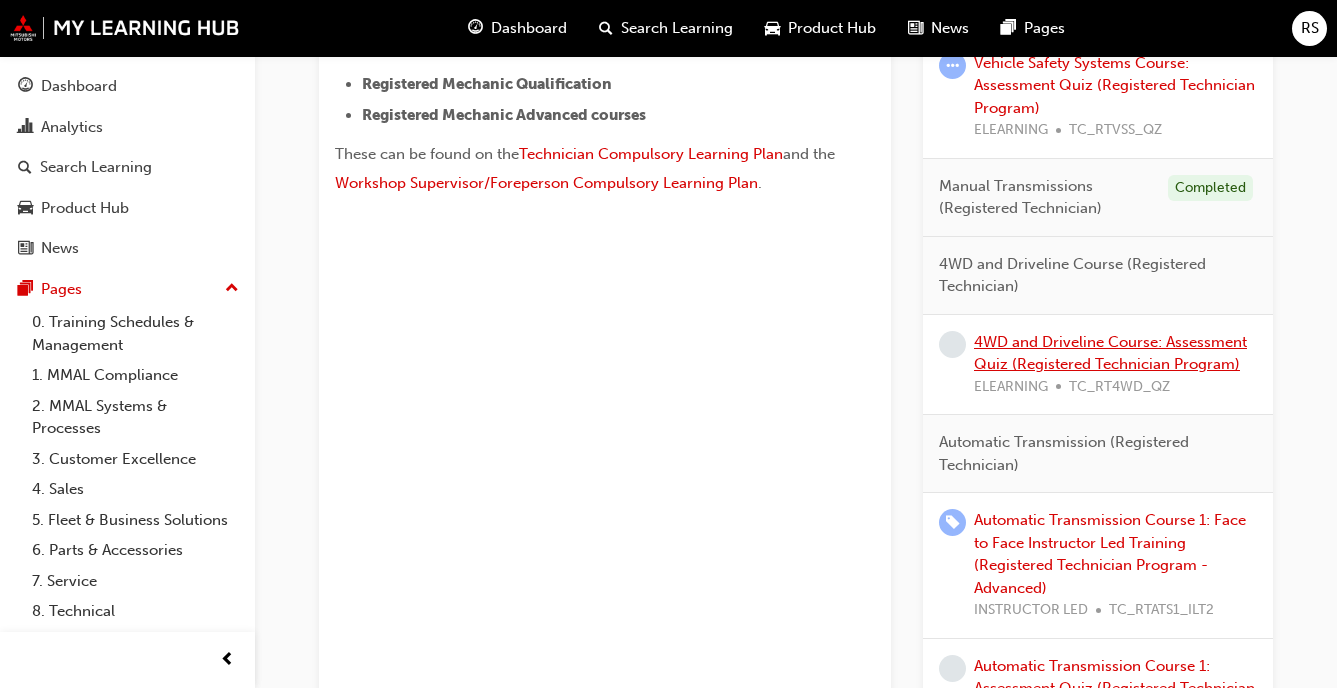 click on "4WD and Driveline Course: Assessment Quiz (Registered Technician Program)" at bounding box center (1110, 353) 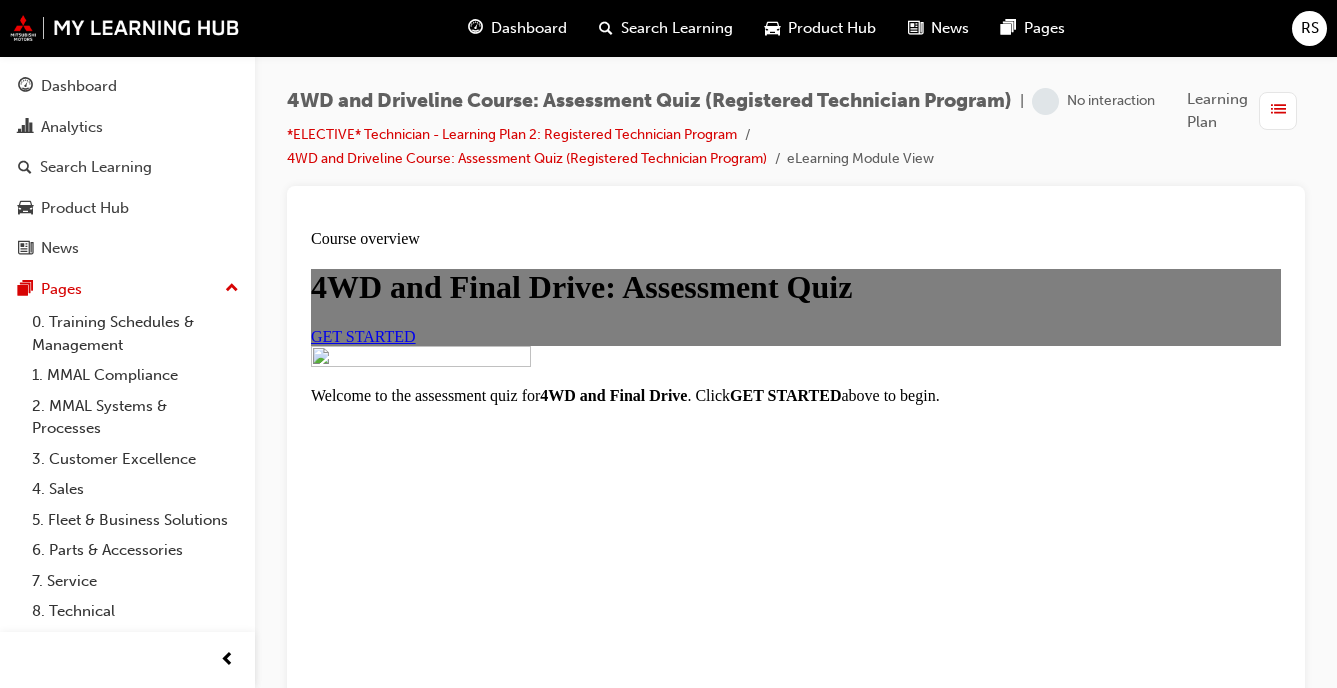 scroll, scrollTop: 0, scrollLeft: 0, axis: both 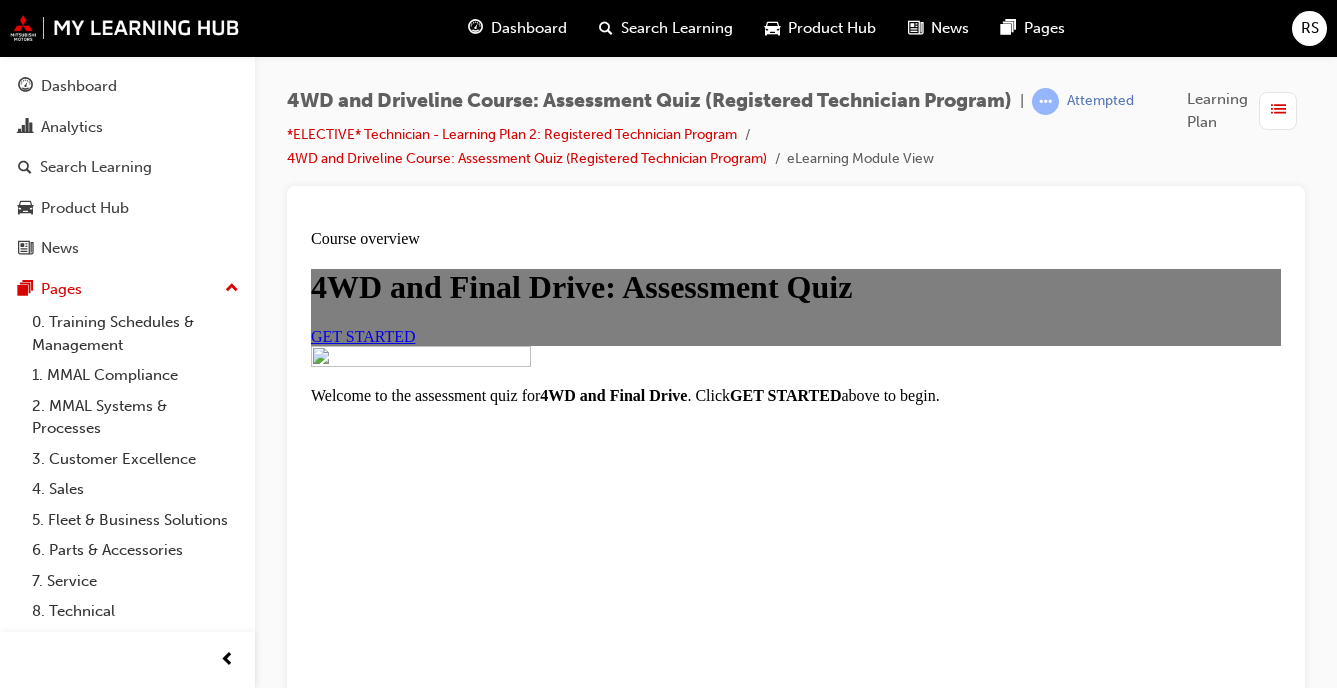 click on "GET STARTED" at bounding box center [363, 336] 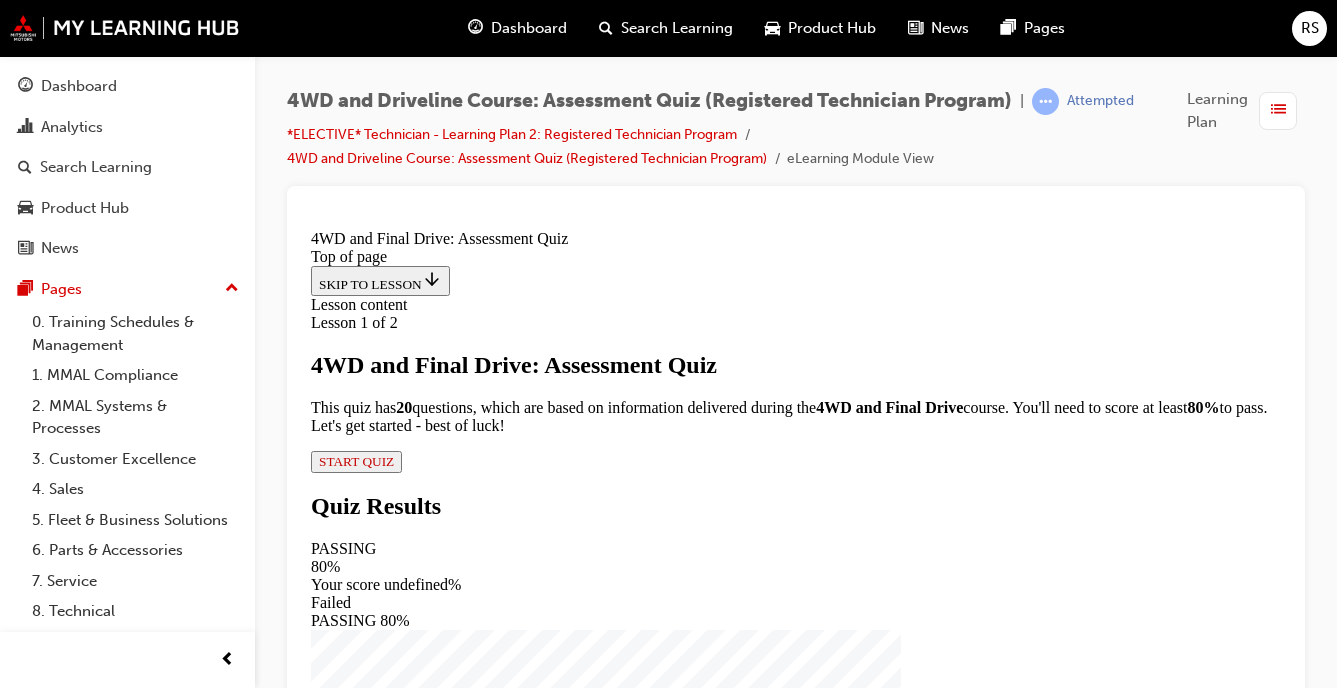 click on "START QUIZ" at bounding box center [356, 461] 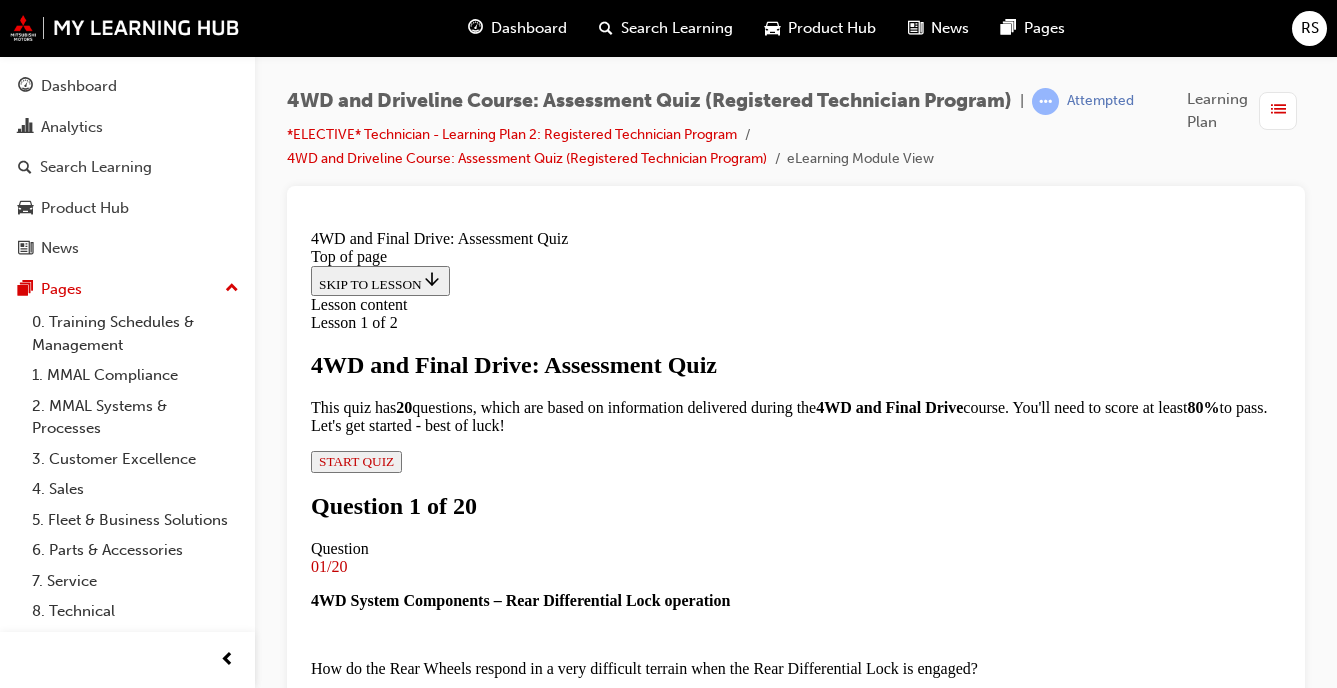 scroll, scrollTop: 392, scrollLeft: 0, axis: vertical 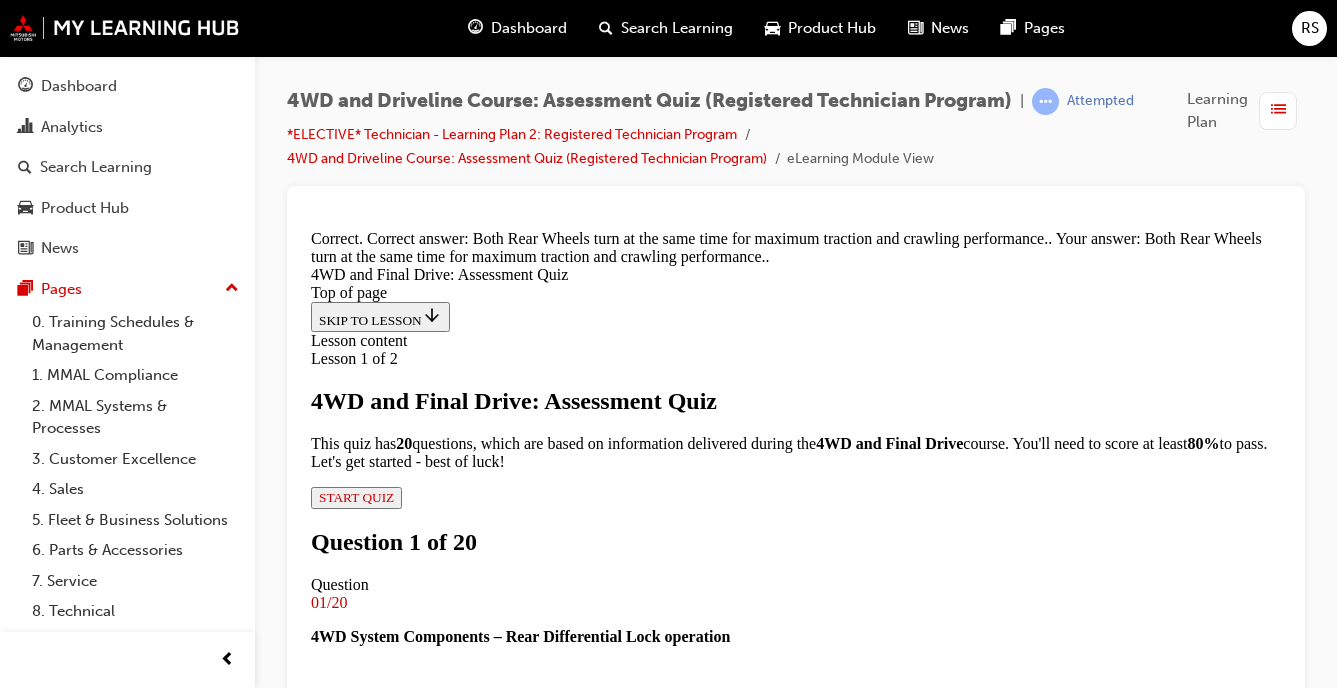 click on "NEXT" at bounding box center (337, 7876) 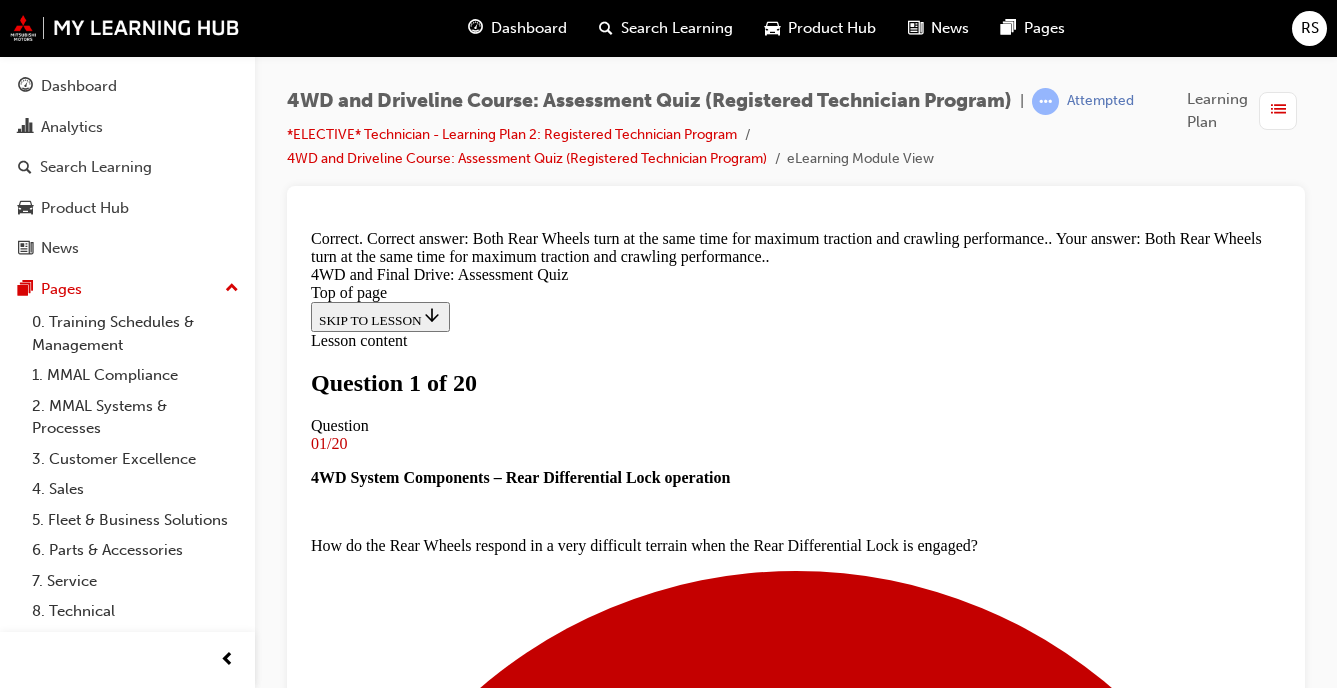 scroll, scrollTop: 363, scrollLeft: 0, axis: vertical 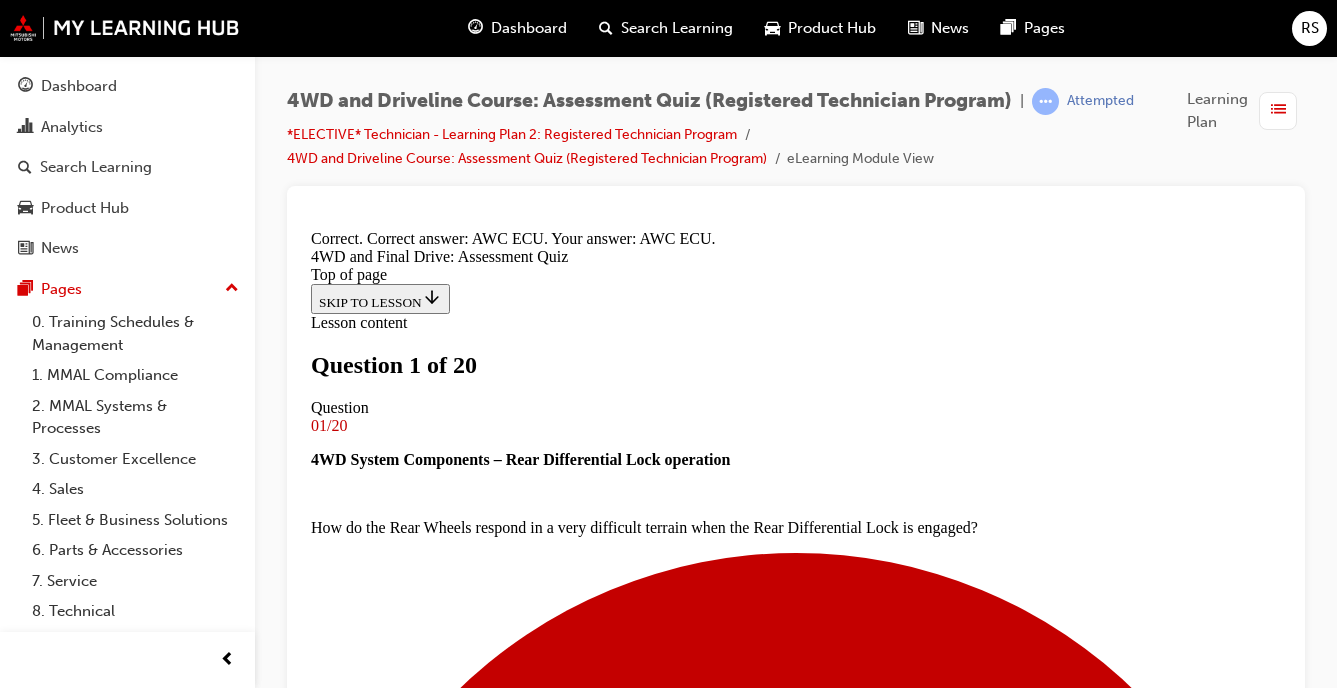 click on "NEXT" at bounding box center [337, 15096] 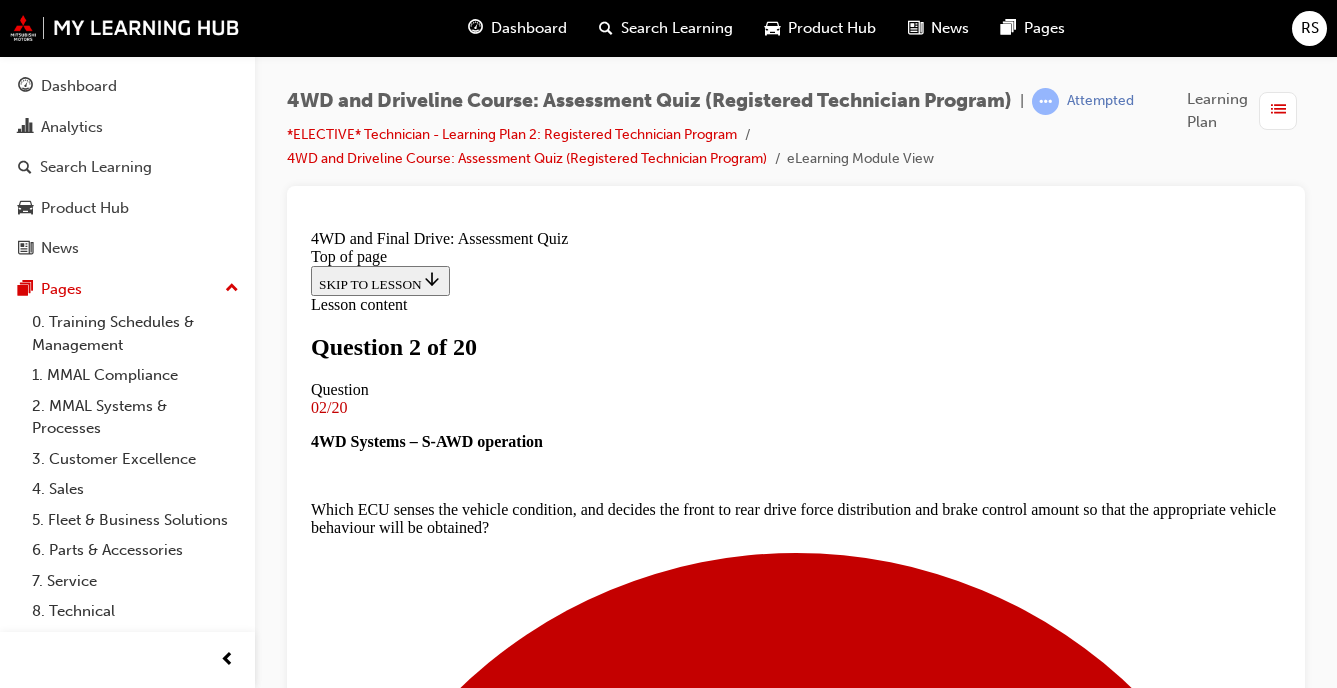 scroll, scrollTop: 387, scrollLeft: 0, axis: vertical 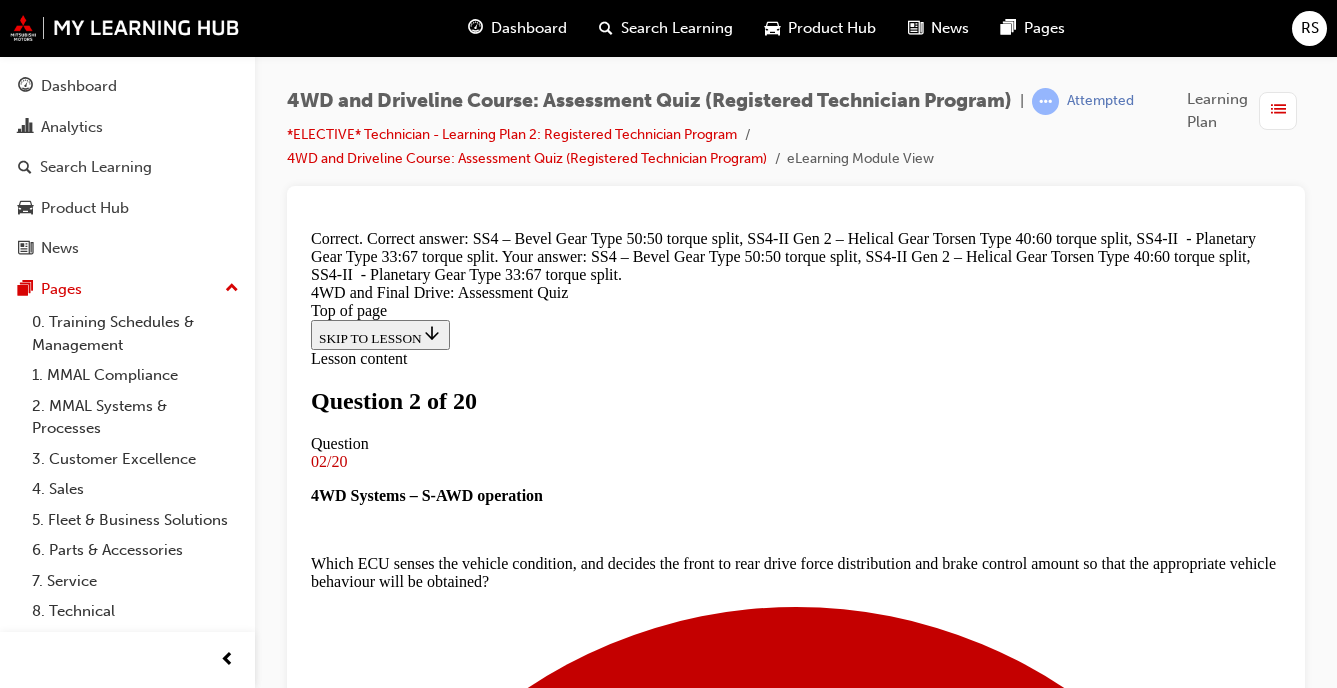 click on "NEXT" at bounding box center (337, 11116) 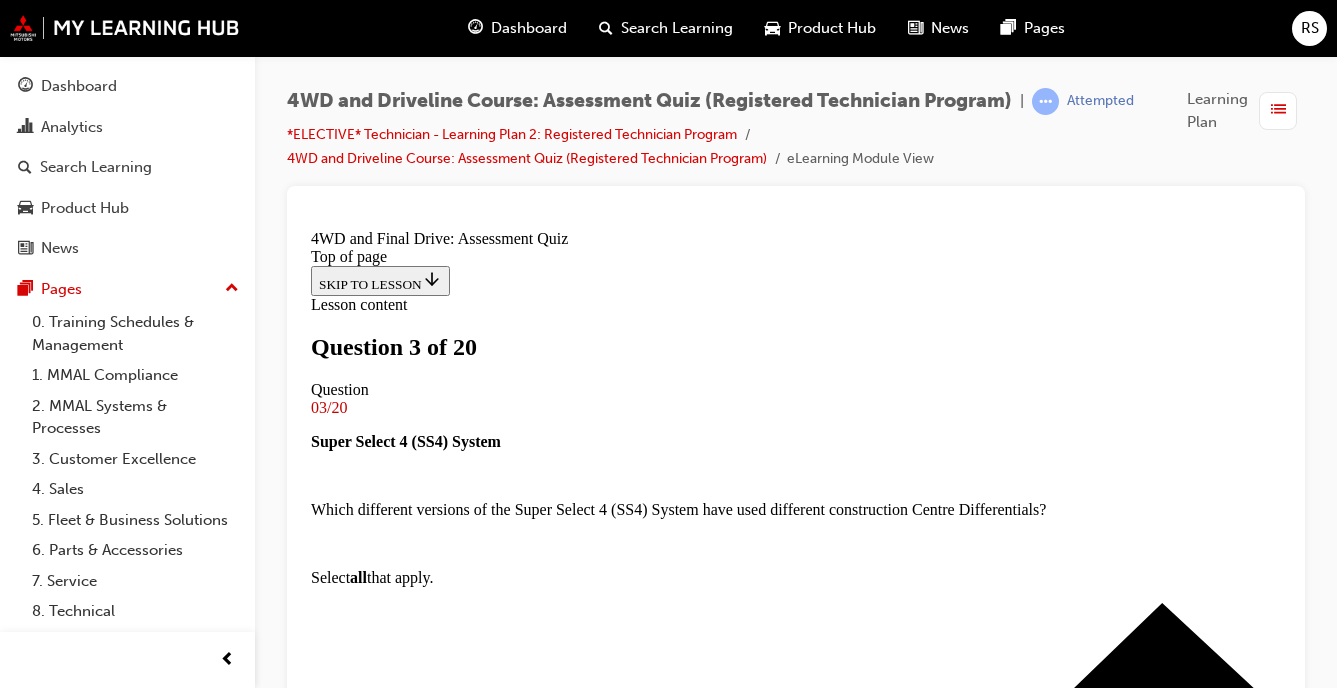 scroll, scrollTop: 455, scrollLeft: 0, axis: vertical 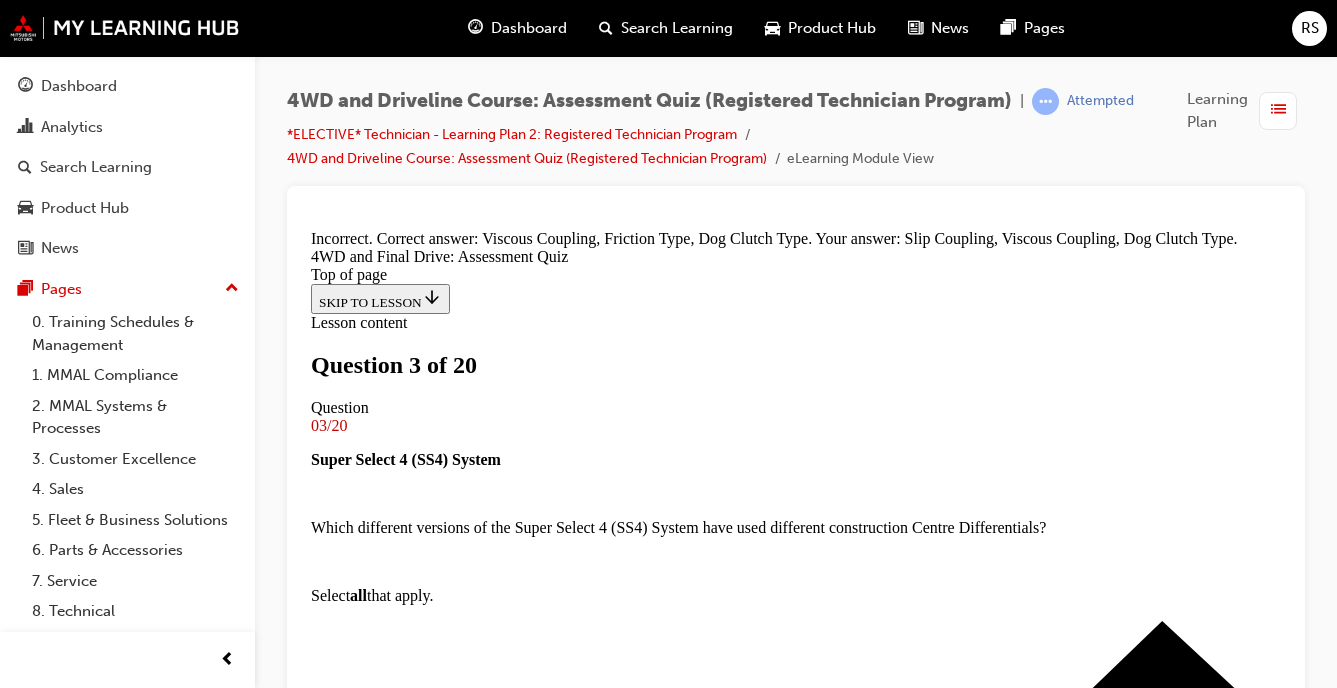 click on "NEXT" at bounding box center (337, 7046) 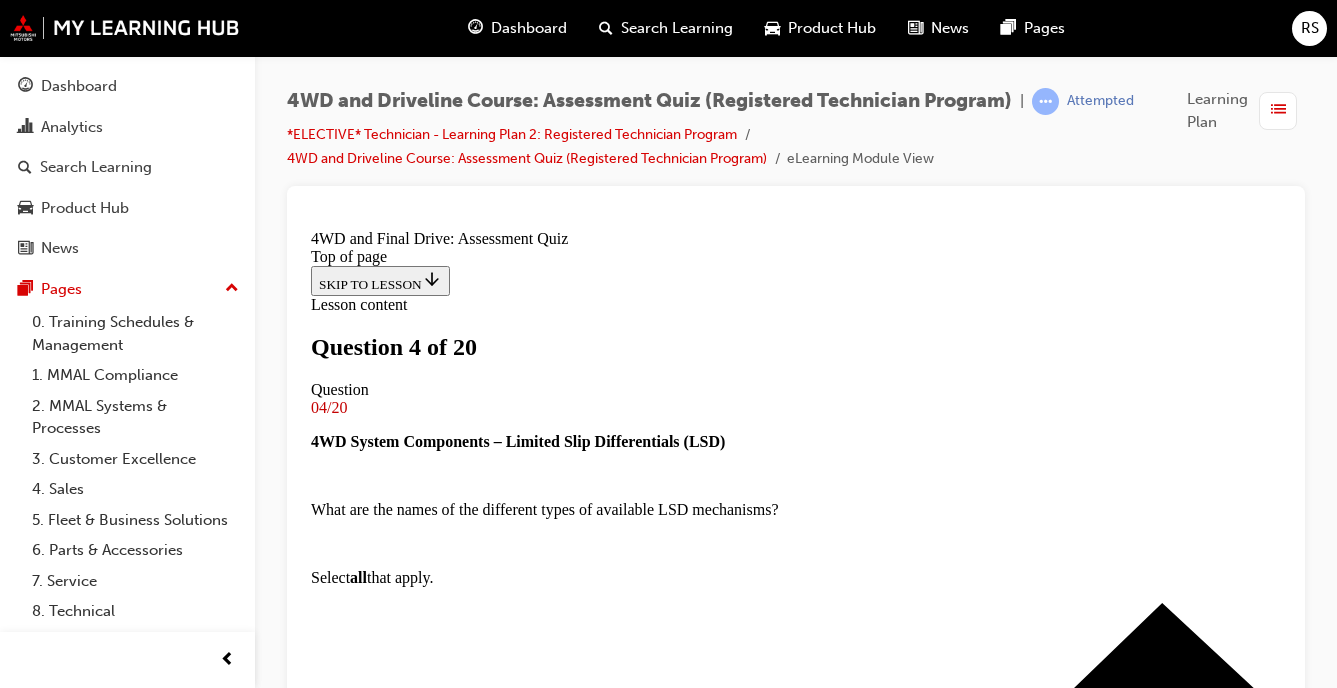 scroll, scrollTop: 267, scrollLeft: 0, axis: vertical 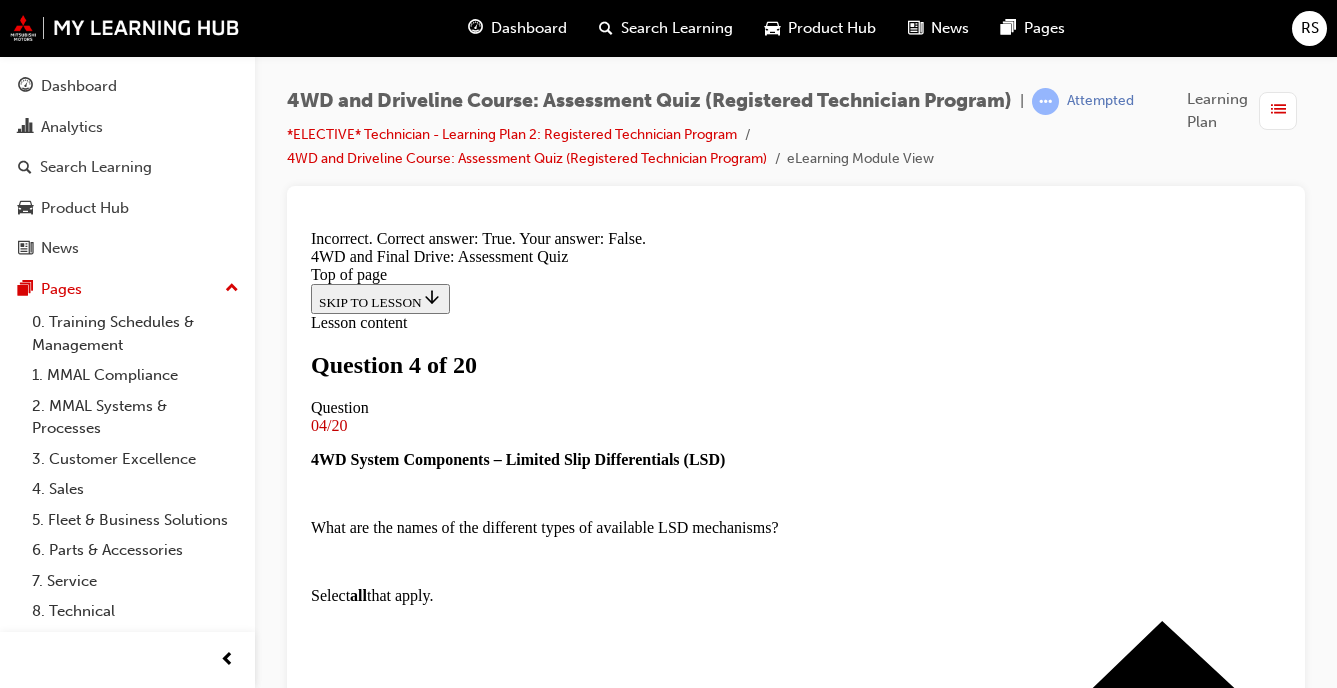 click on "NEXT" at bounding box center [337, 7591] 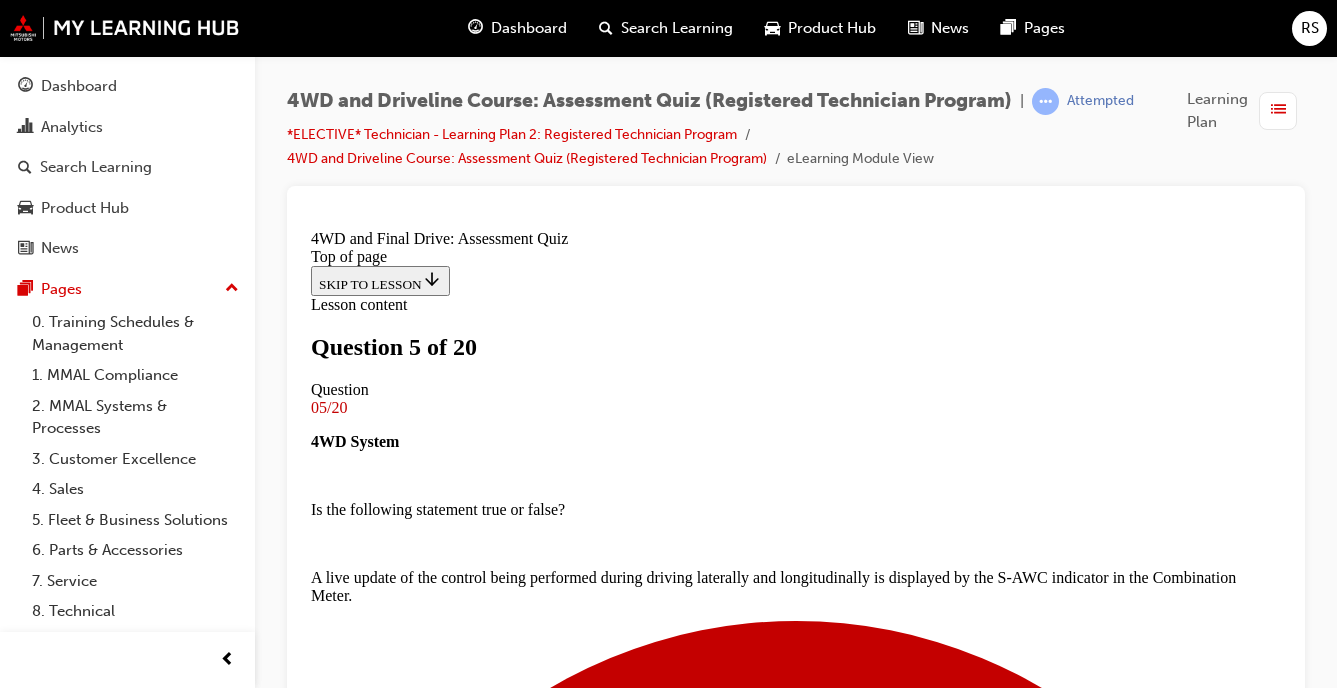 scroll, scrollTop: 275, scrollLeft: 0, axis: vertical 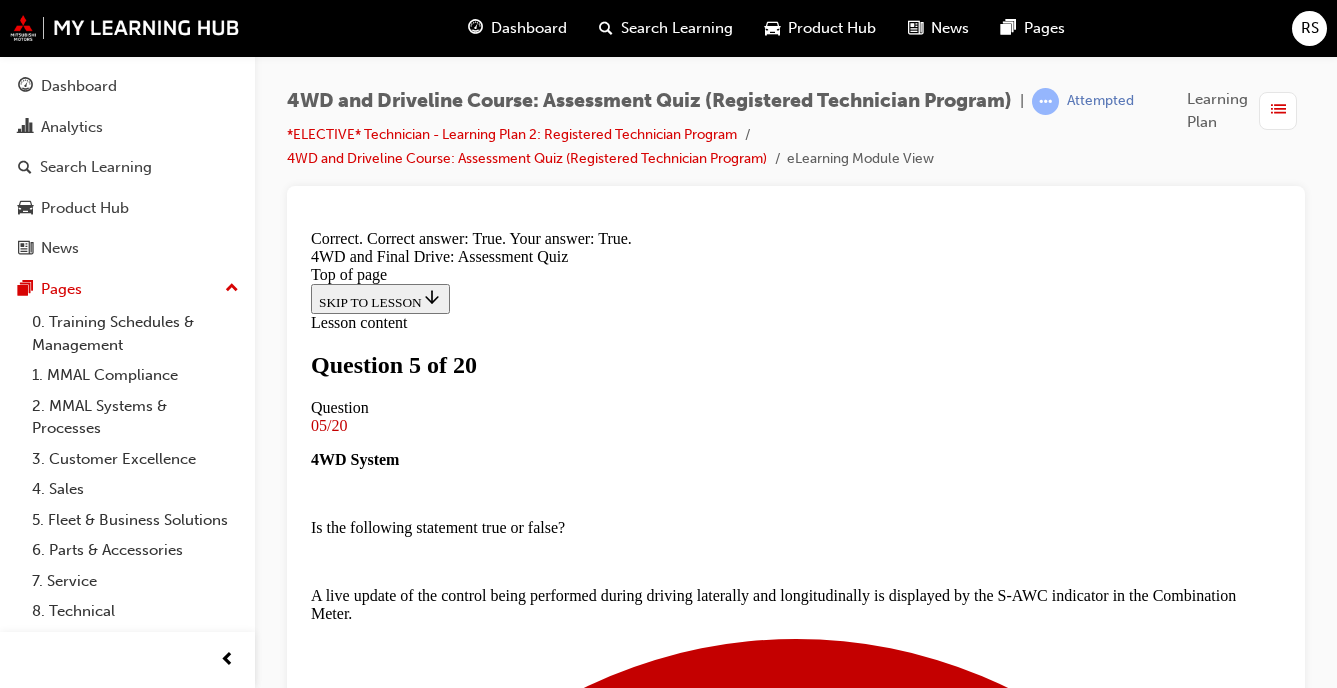 click on "NEXT" at bounding box center (337, 8170) 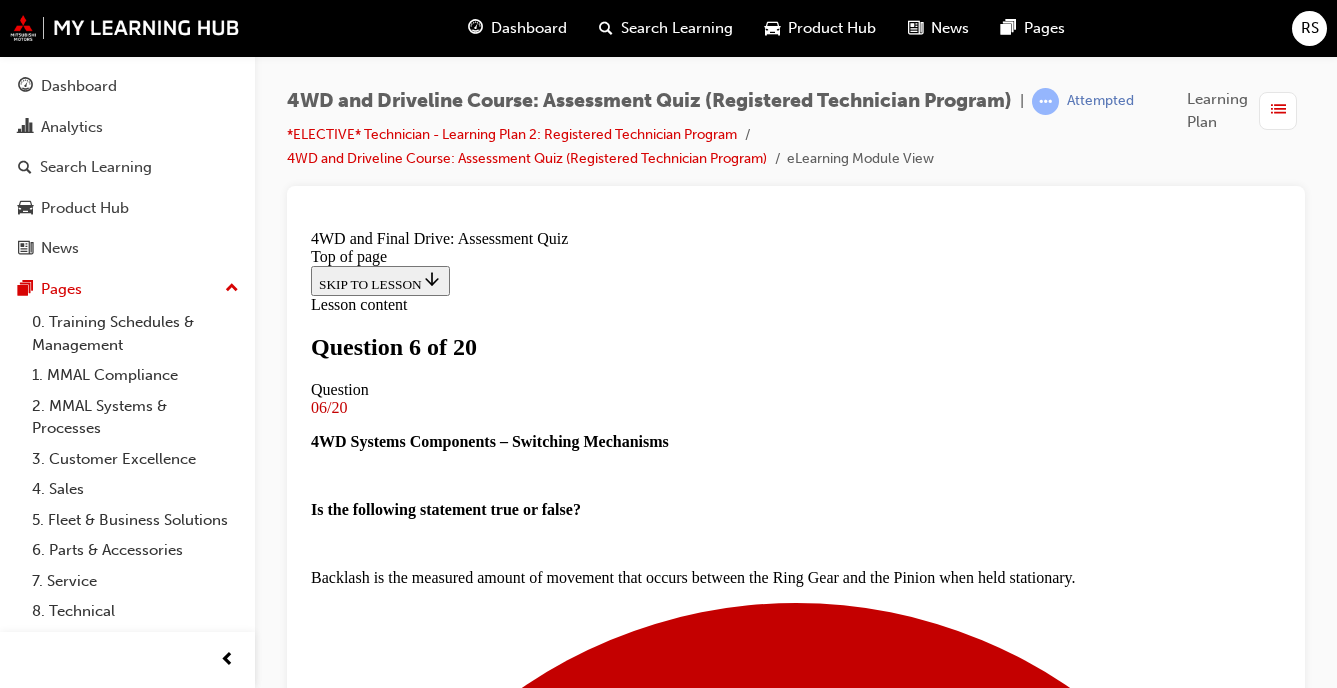 scroll, scrollTop: 499, scrollLeft: 0, axis: vertical 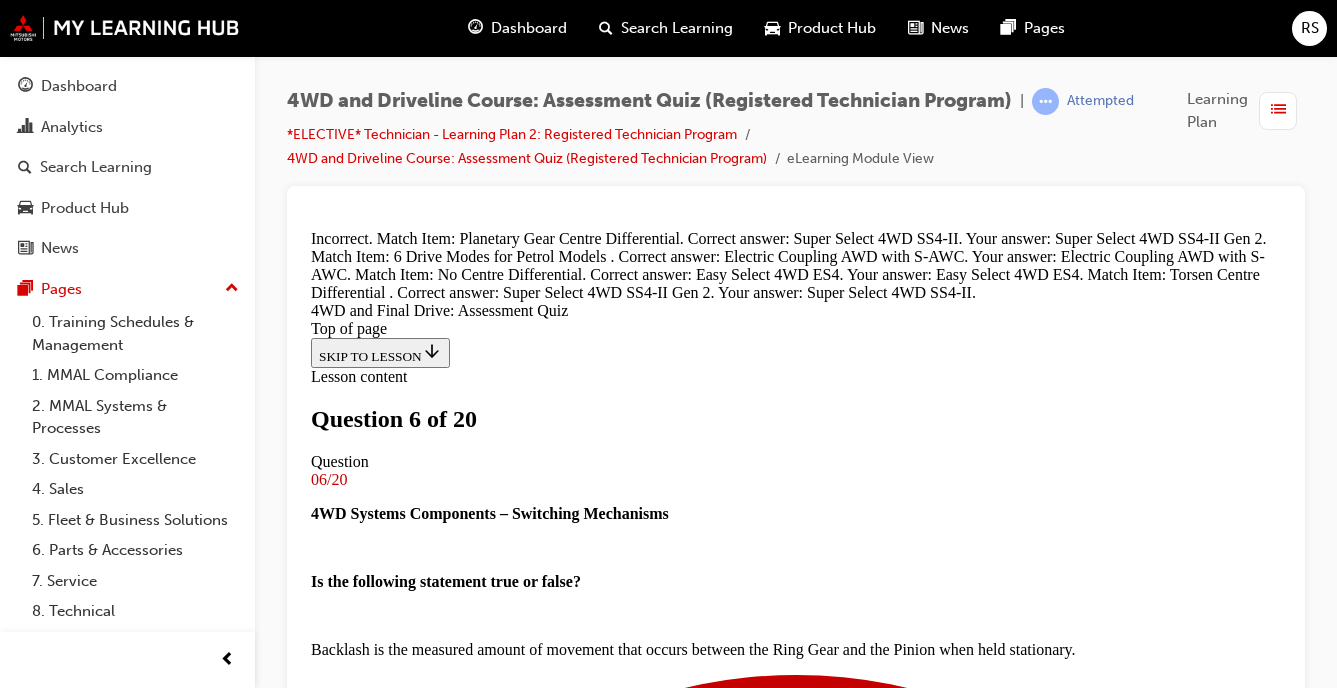 click on "NEXT" at bounding box center (337, 5556) 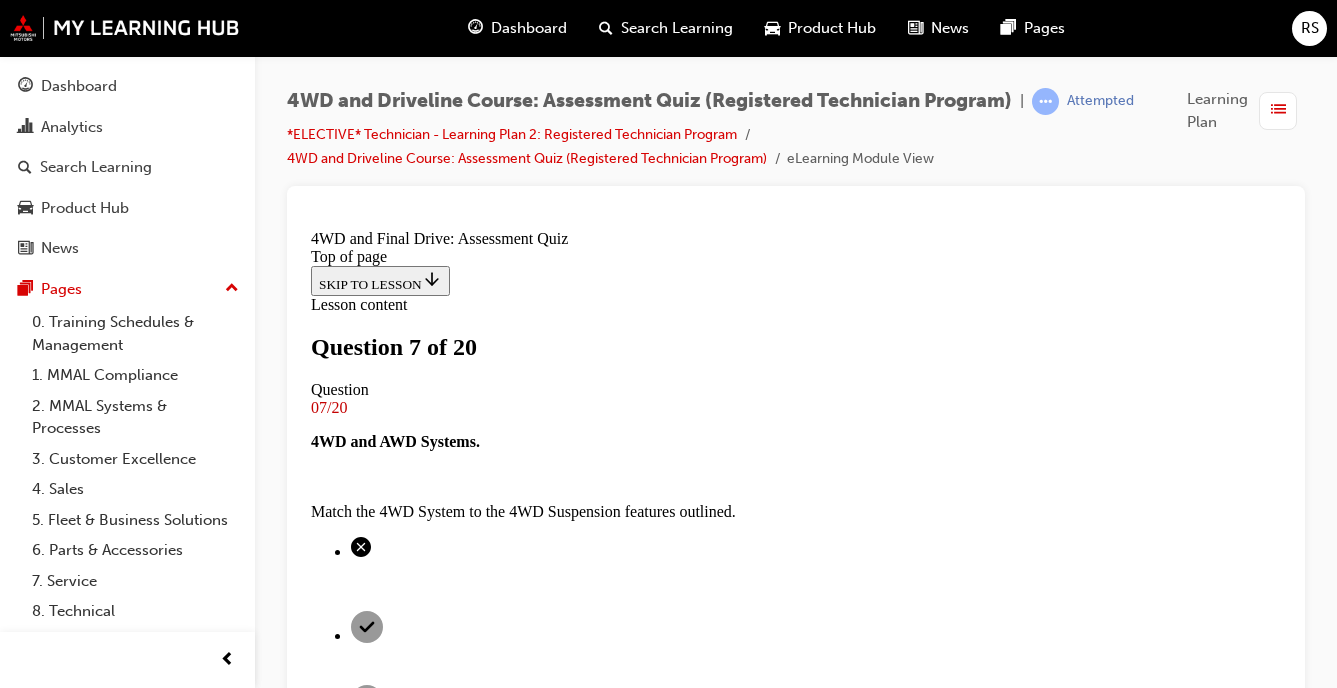 scroll, scrollTop: 349, scrollLeft: 0, axis: vertical 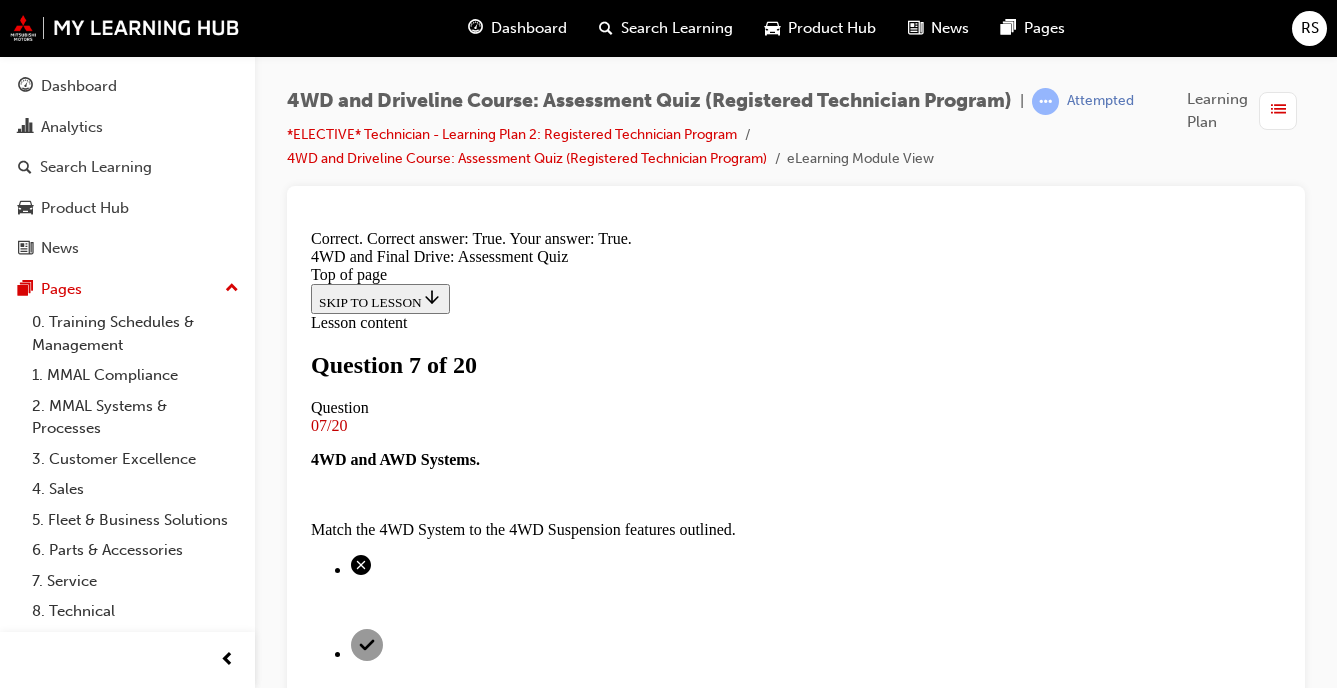 click on "NEXT" at bounding box center (337, 5502) 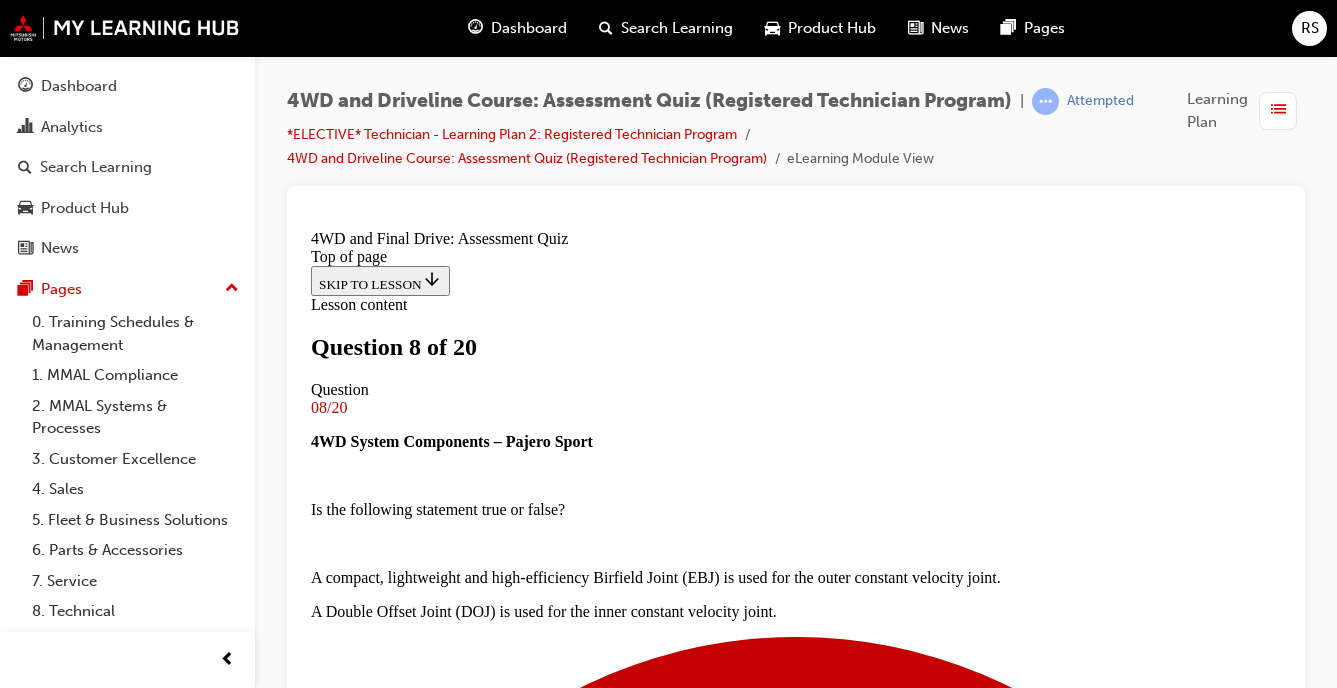 scroll, scrollTop: 344, scrollLeft: 0, axis: vertical 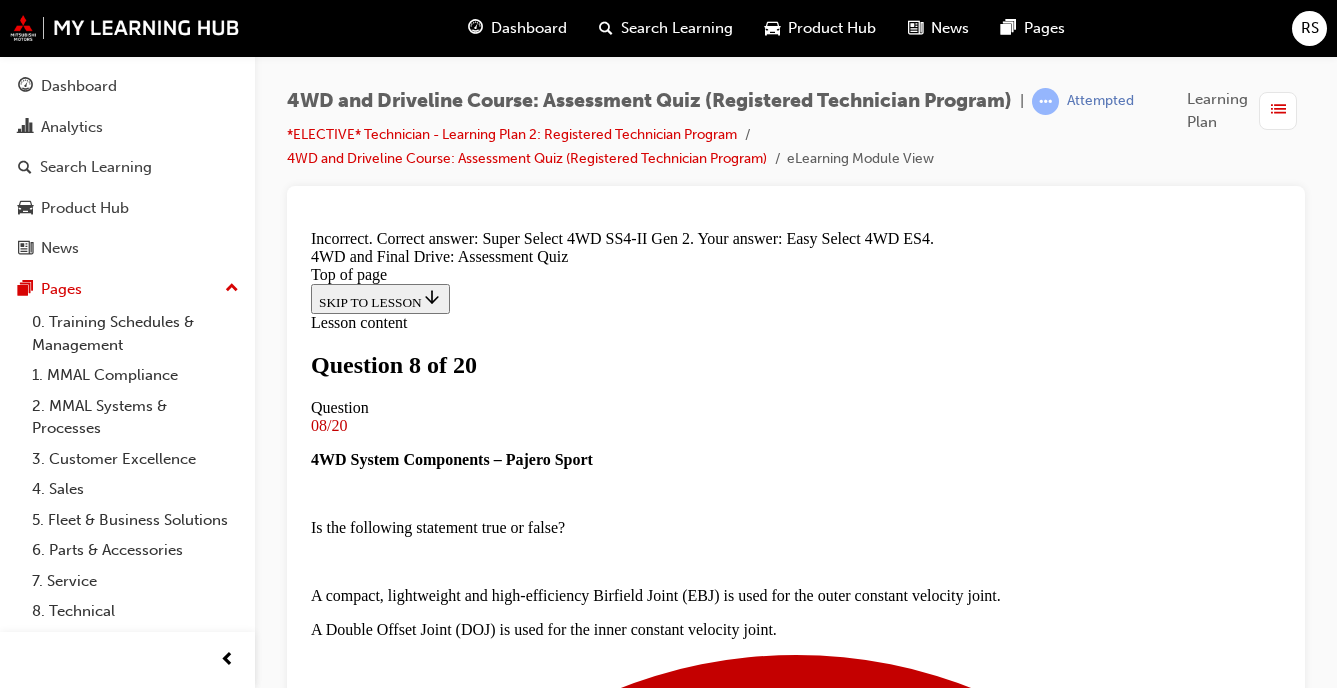 click on "NEXT" at bounding box center (337, 11587) 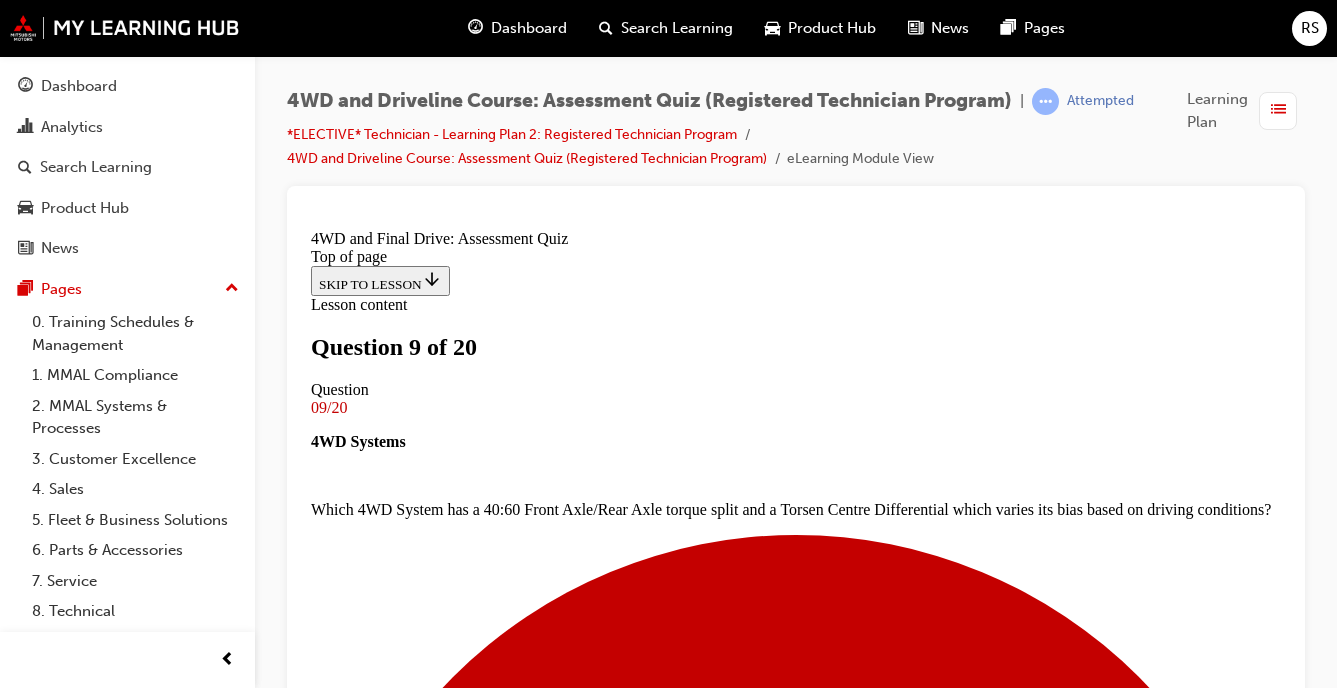 scroll, scrollTop: 239, scrollLeft: 0, axis: vertical 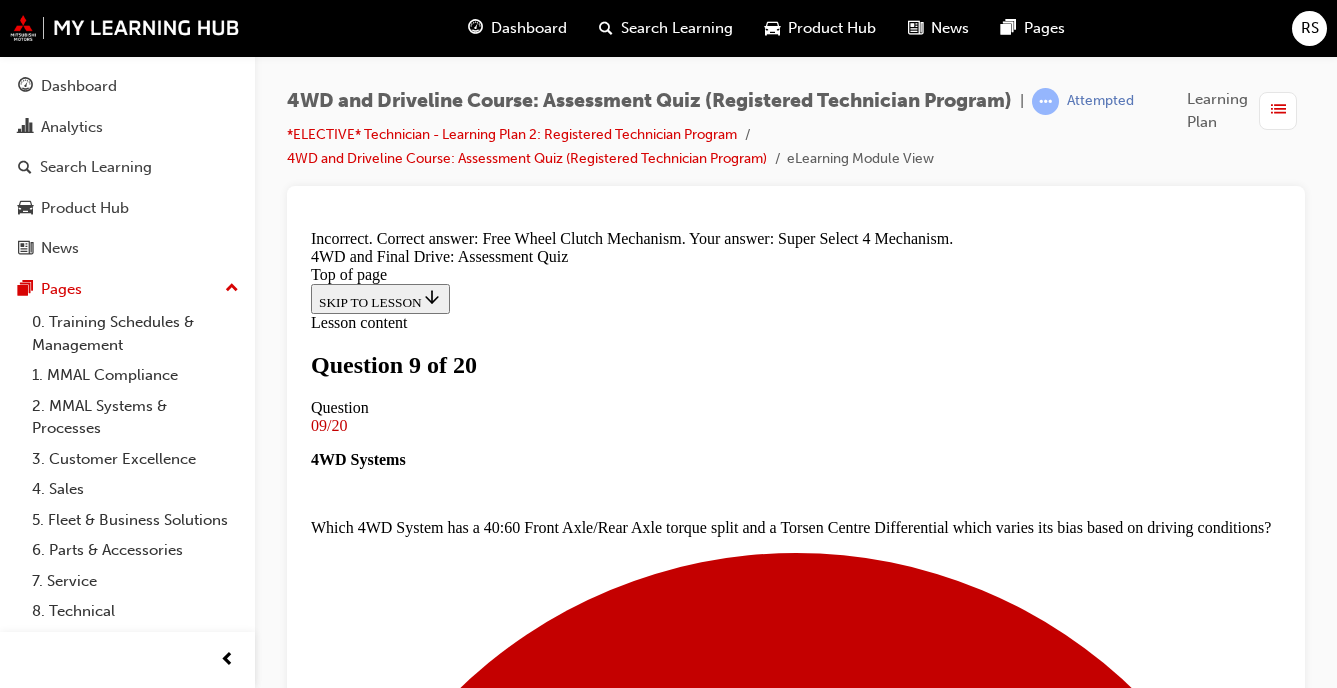click on "NEXT" at bounding box center (337, 14988) 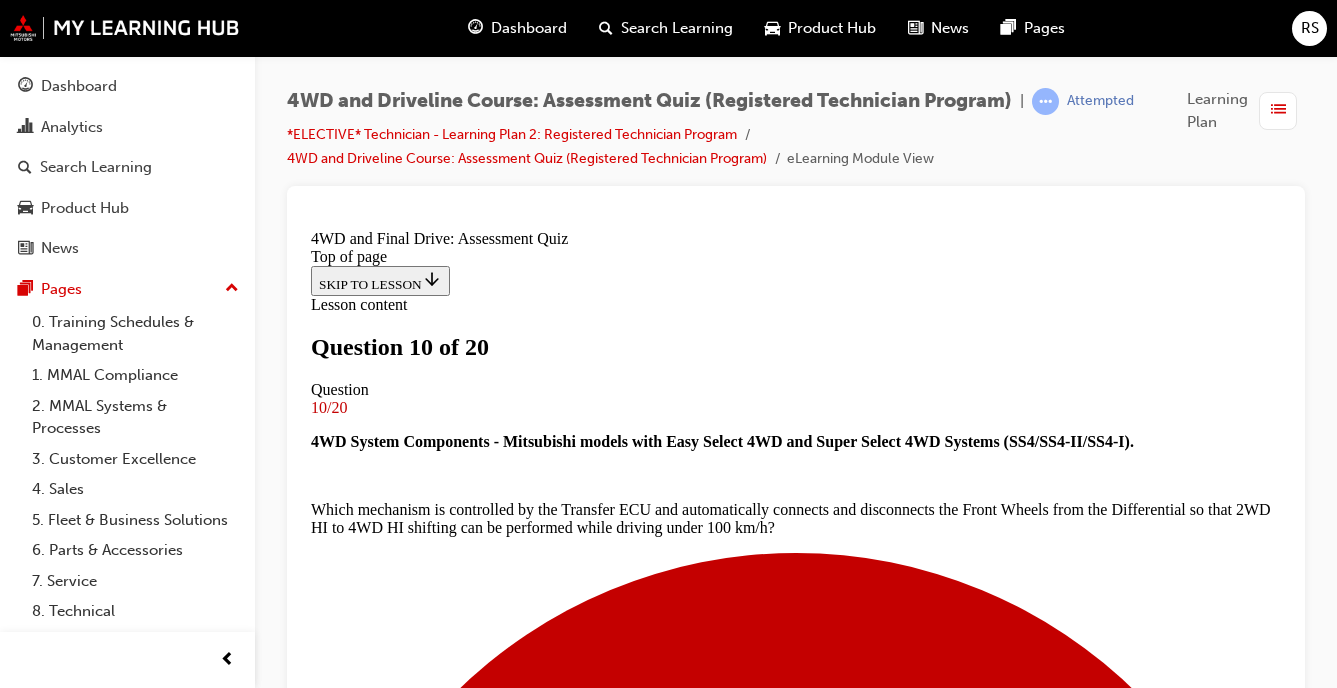 scroll, scrollTop: 468, scrollLeft: 0, axis: vertical 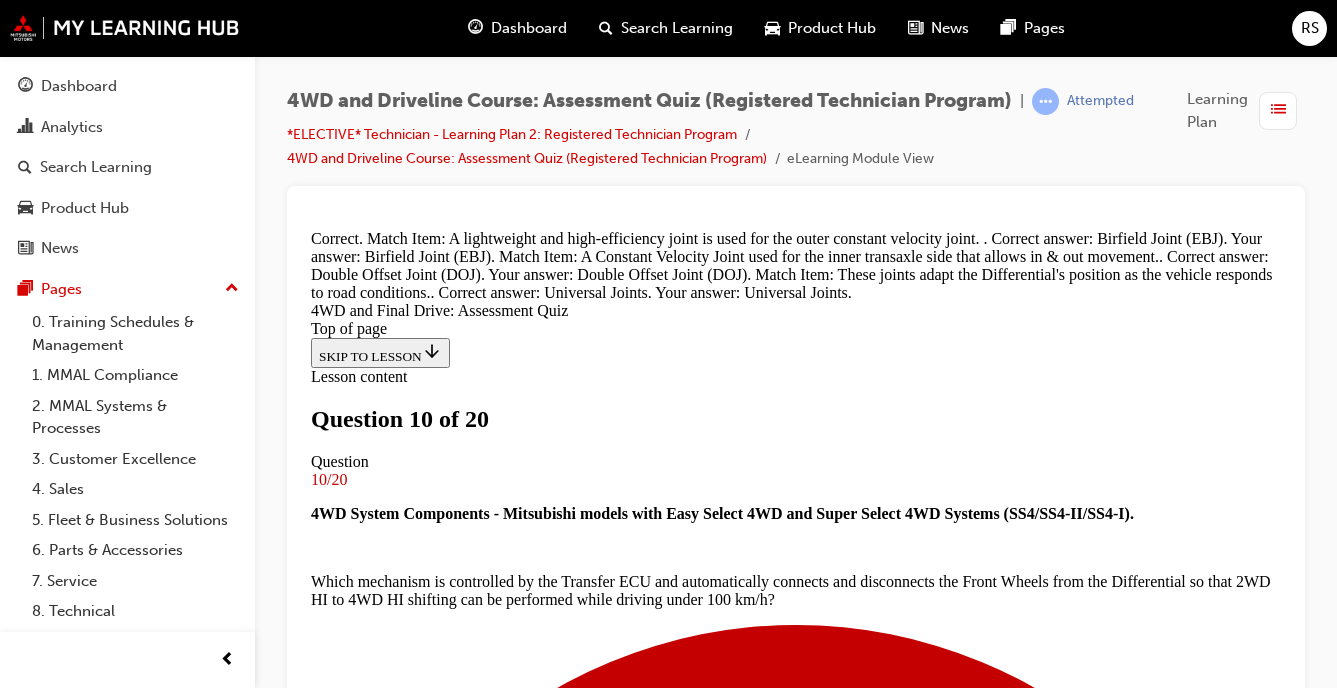 click on "NEXT" at bounding box center [337, 9078] 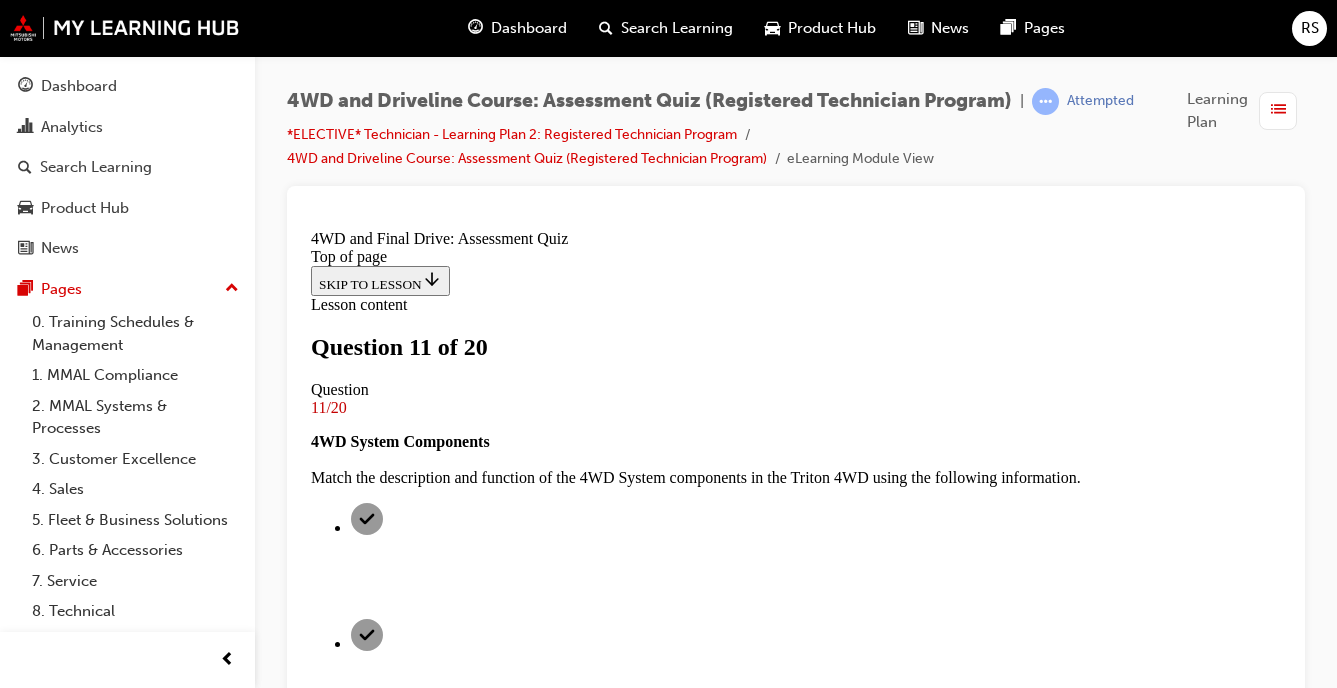 scroll, scrollTop: 319, scrollLeft: 0, axis: vertical 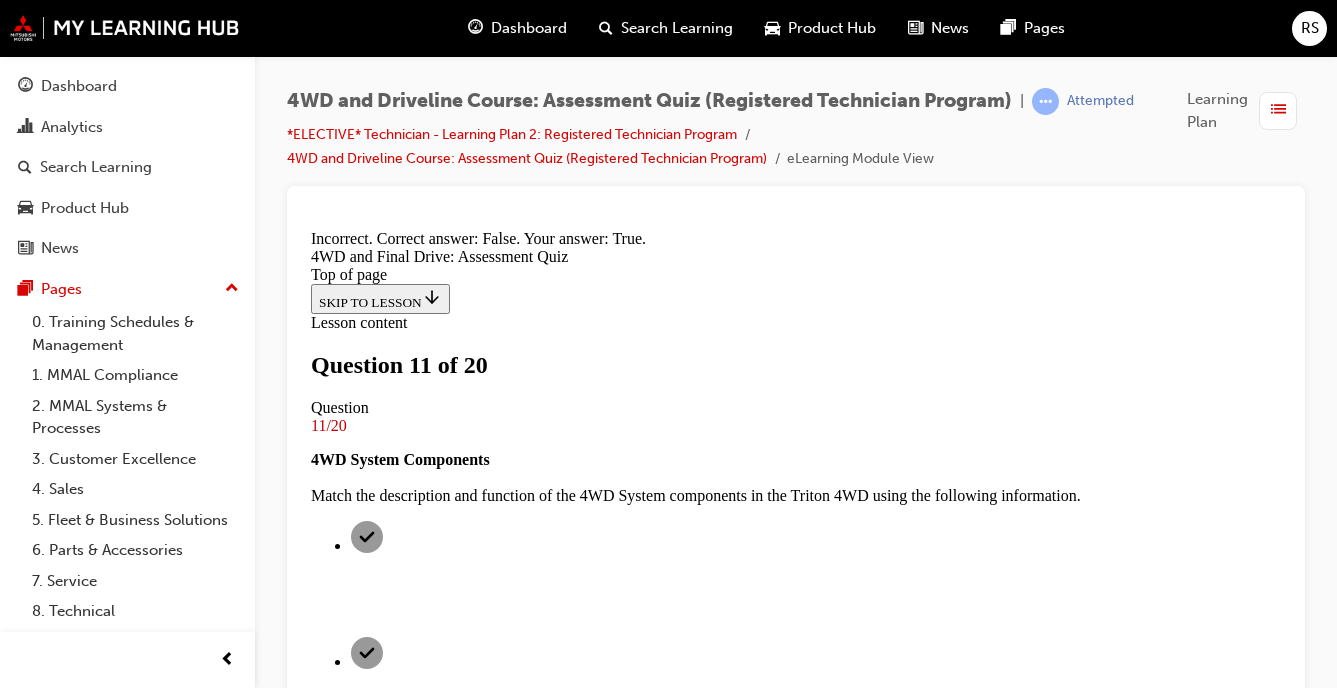 click on "NEXT" at bounding box center [337, 5590] 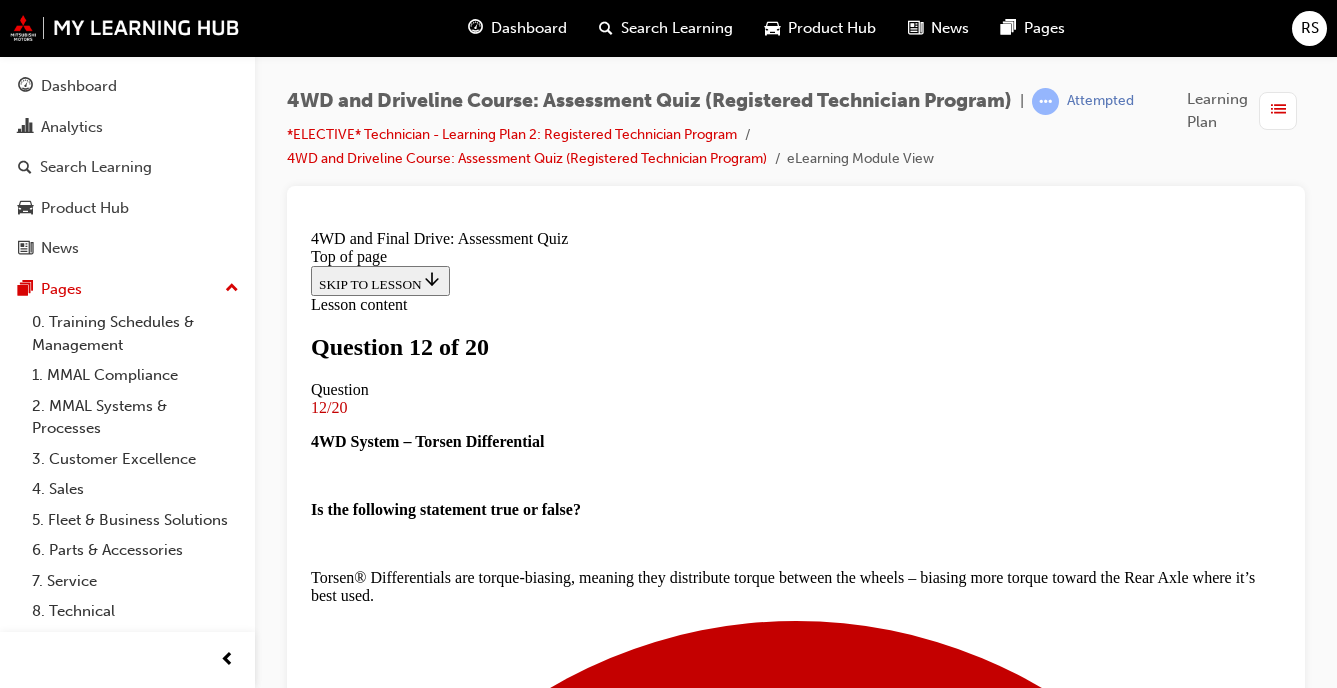 scroll, scrollTop: 378, scrollLeft: 0, axis: vertical 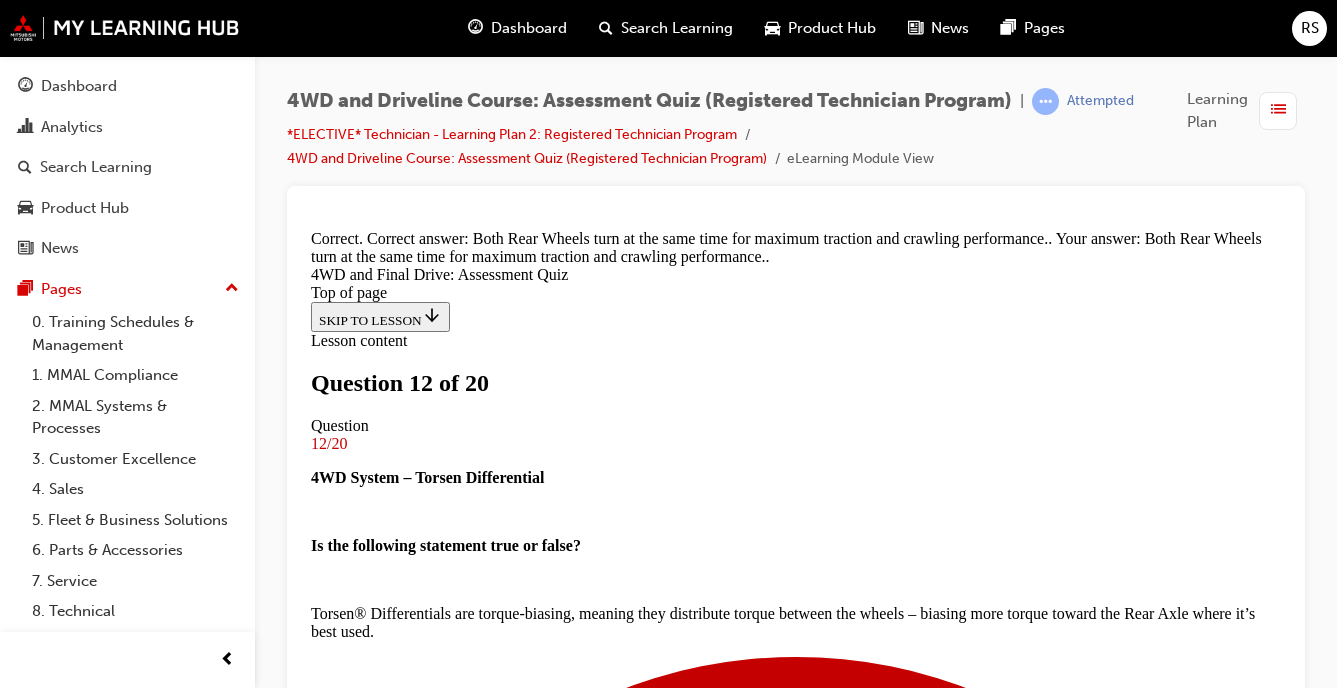 click on "NEXT" at bounding box center [337, 11625] 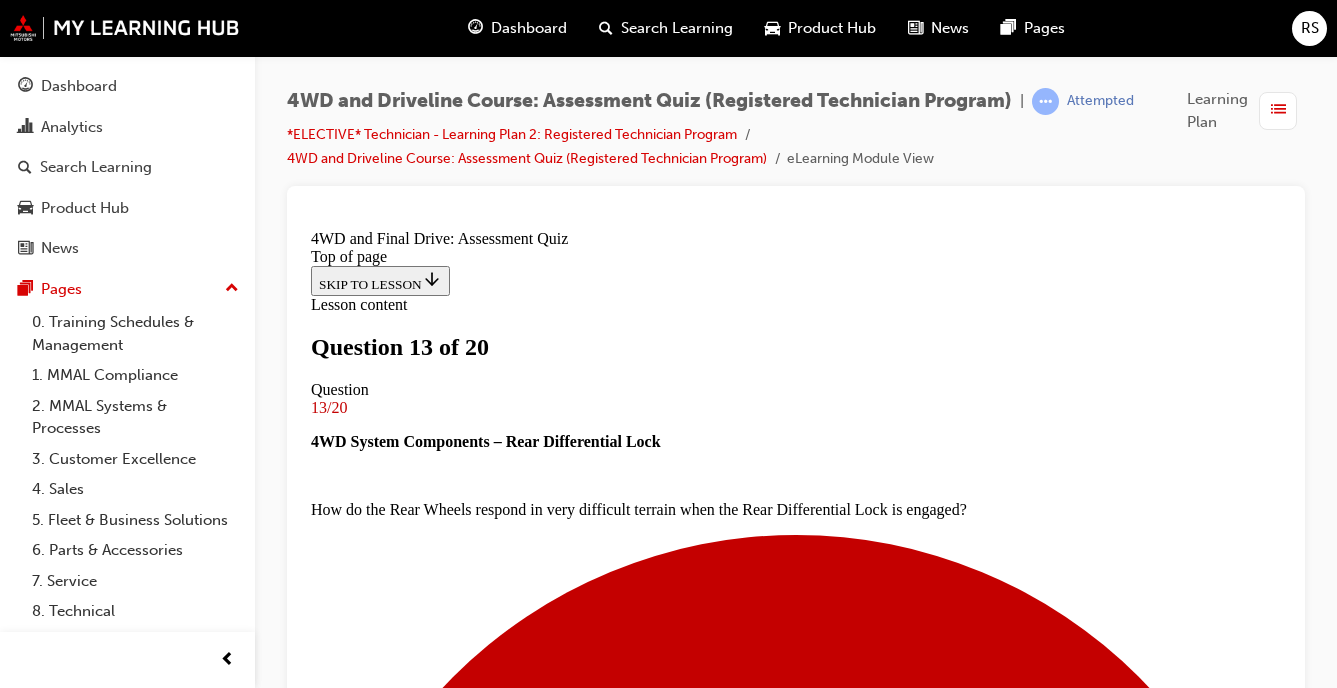 scroll, scrollTop: 413, scrollLeft: 0, axis: vertical 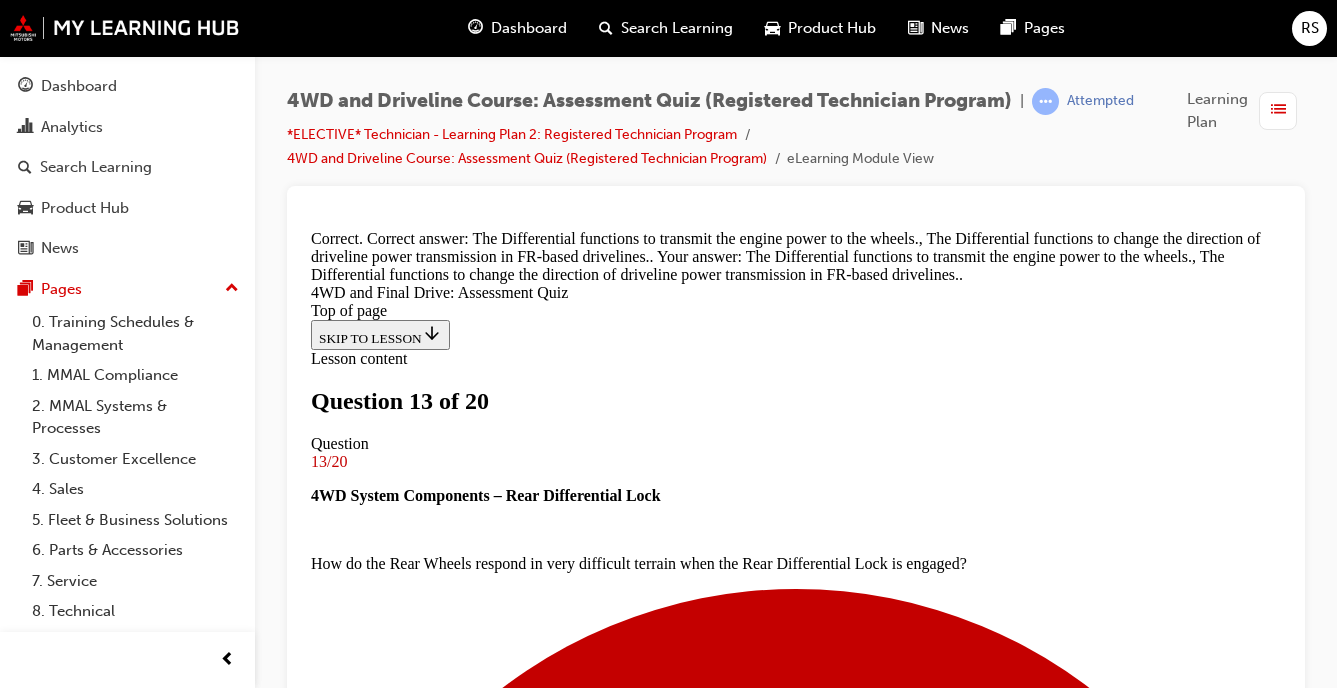 click on "NEXT" at bounding box center (337, 11098) 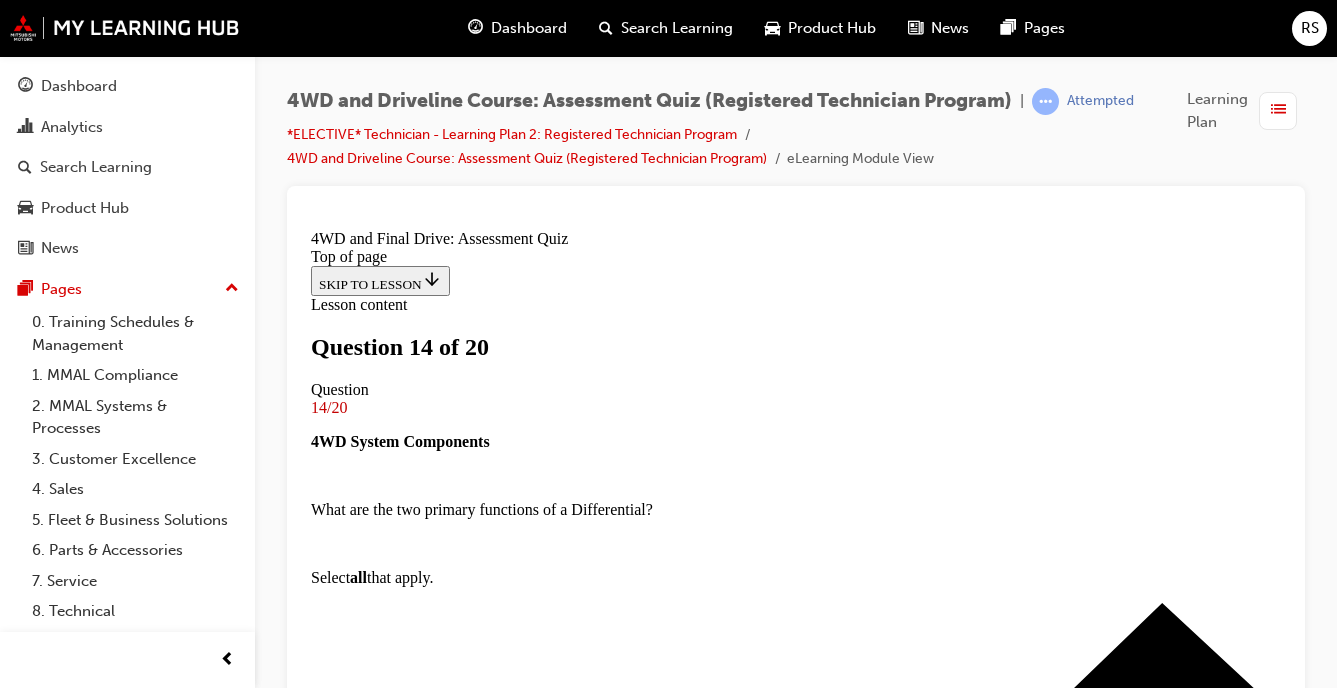 scroll, scrollTop: 332, scrollLeft: 0, axis: vertical 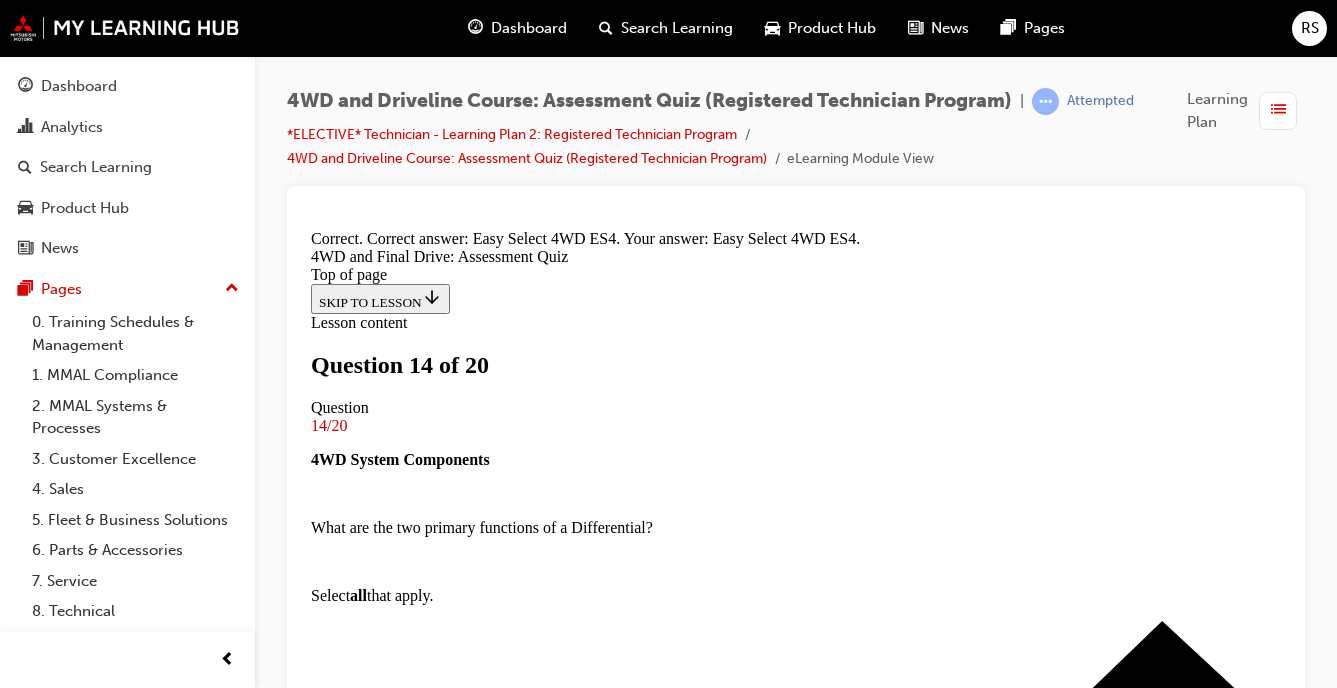 click on "NEXT" at bounding box center (337, 11062) 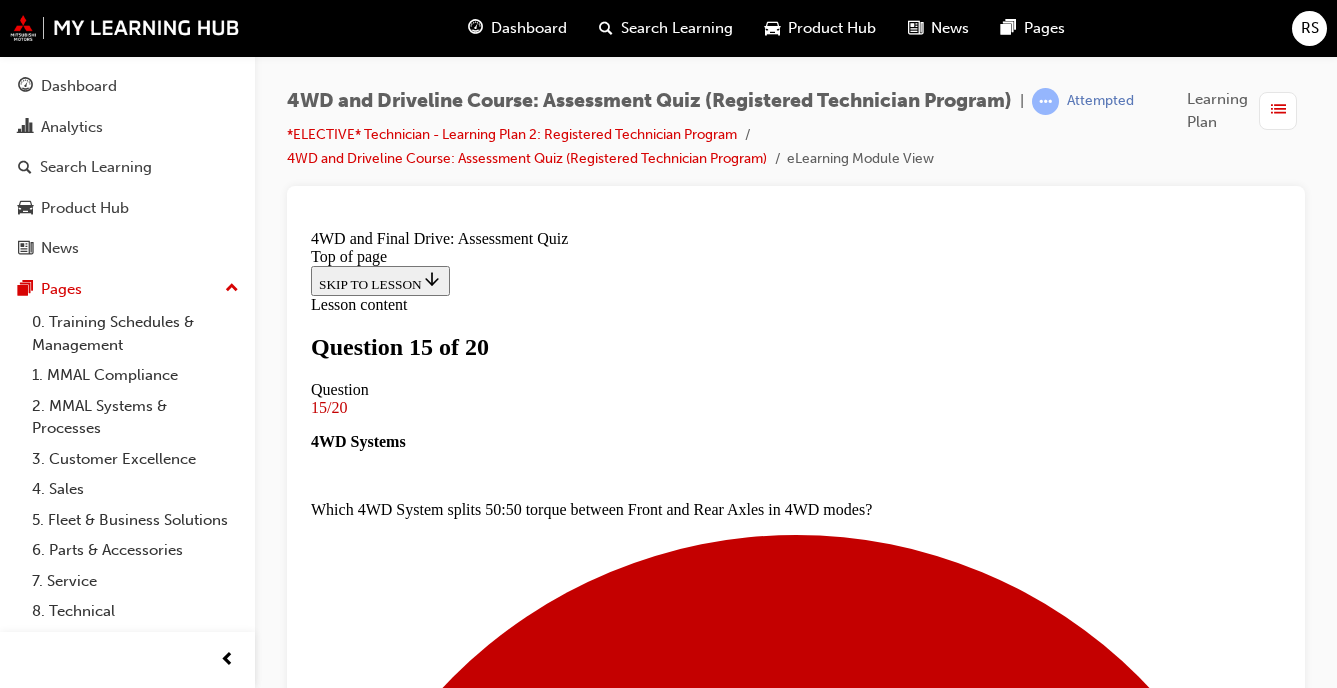 scroll, scrollTop: 324, scrollLeft: 0, axis: vertical 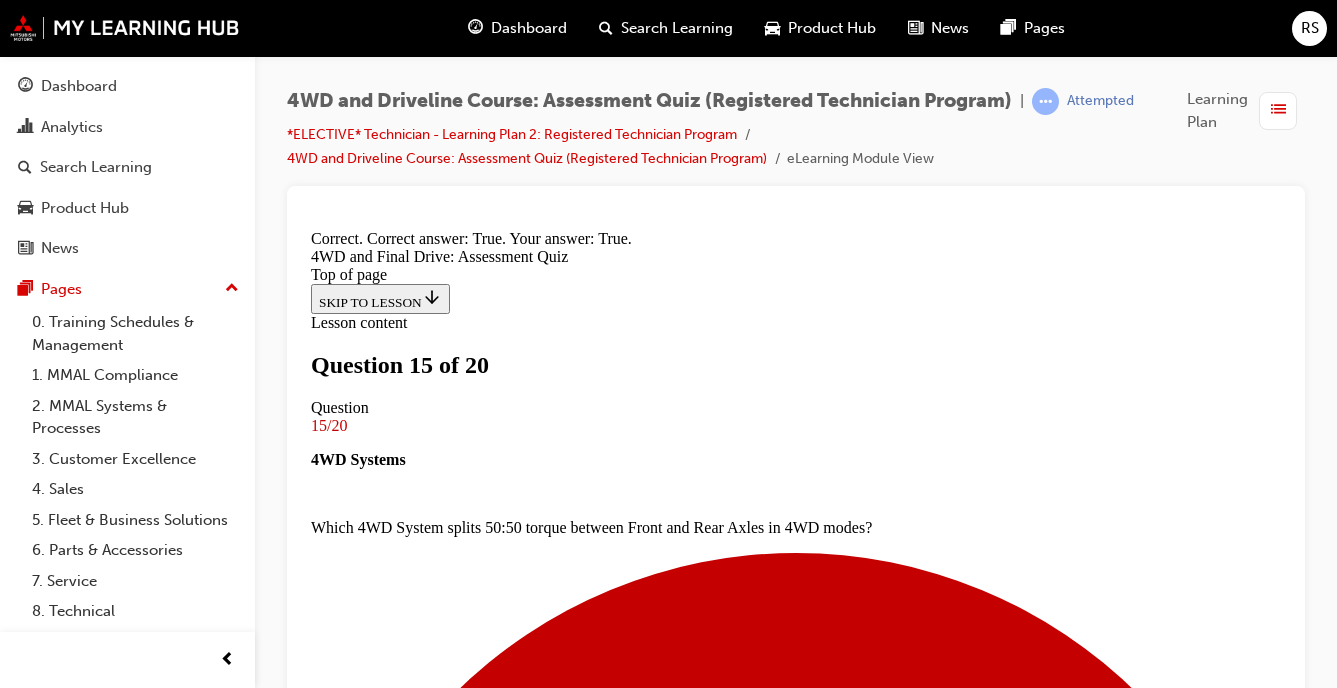 click on "NEXT" at bounding box center [337, 11607] 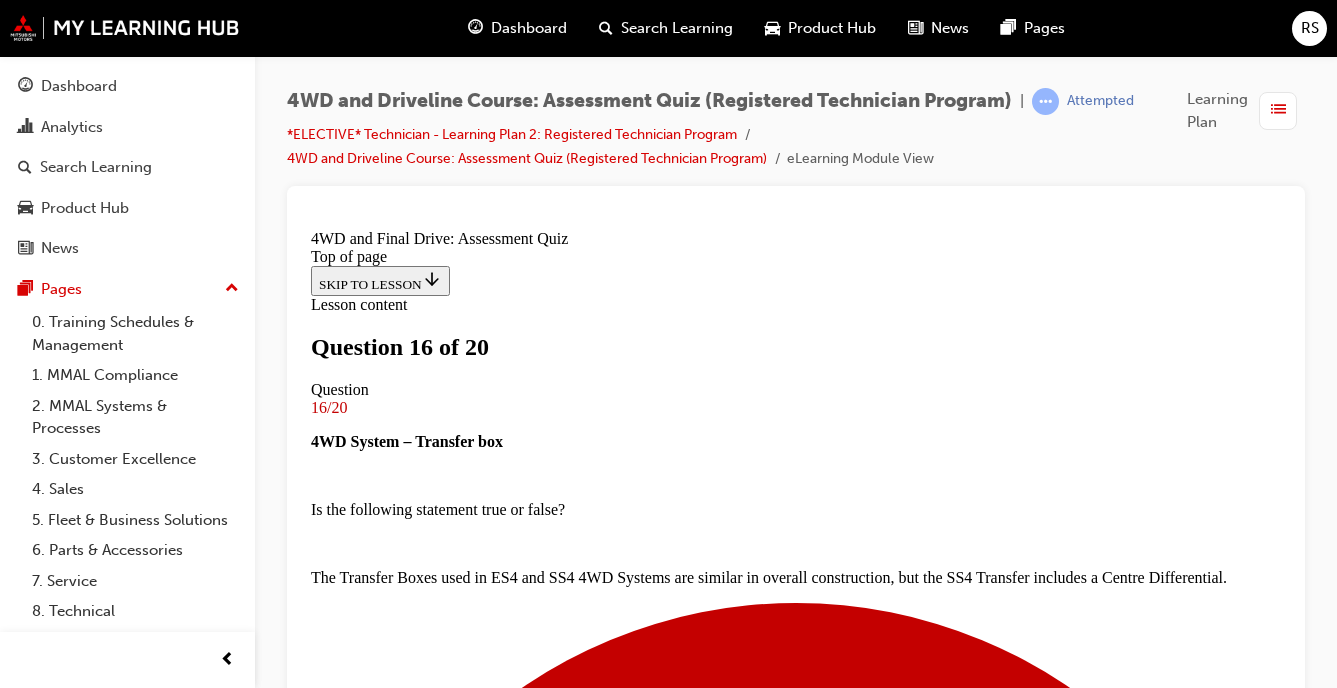 scroll, scrollTop: 271, scrollLeft: 0, axis: vertical 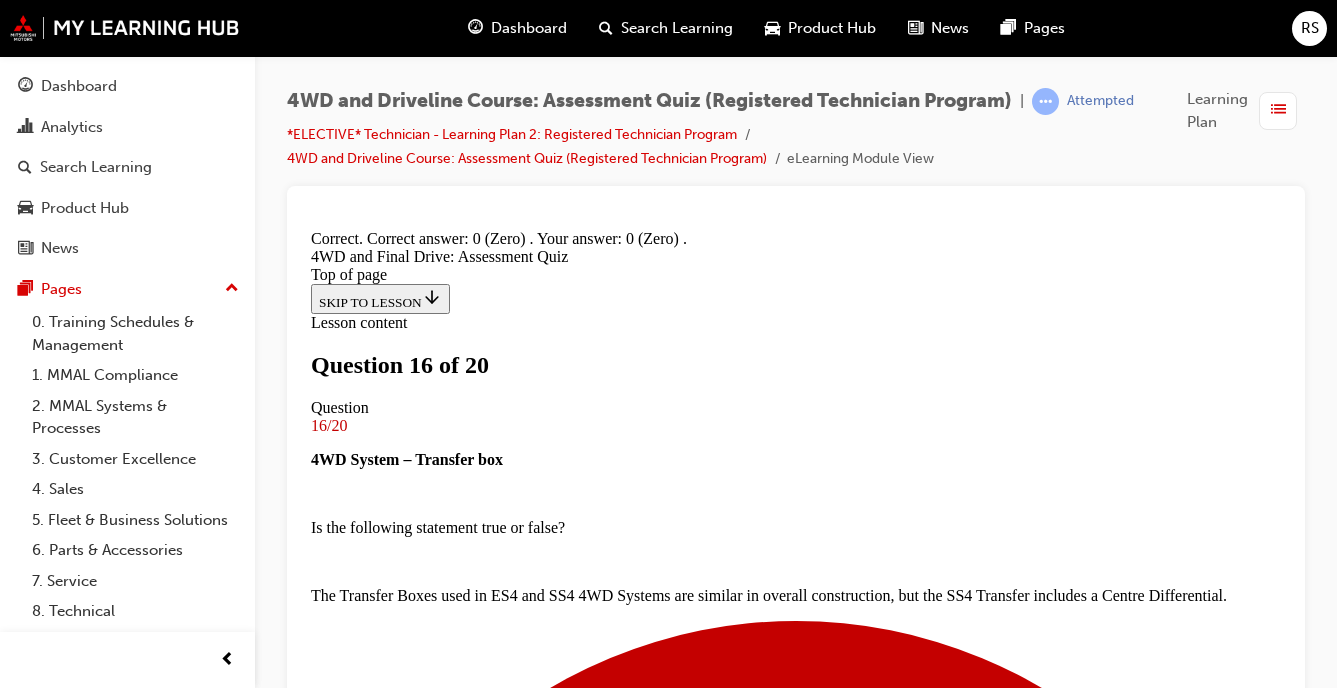 click on "NEXT" at bounding box center [337, 11607] 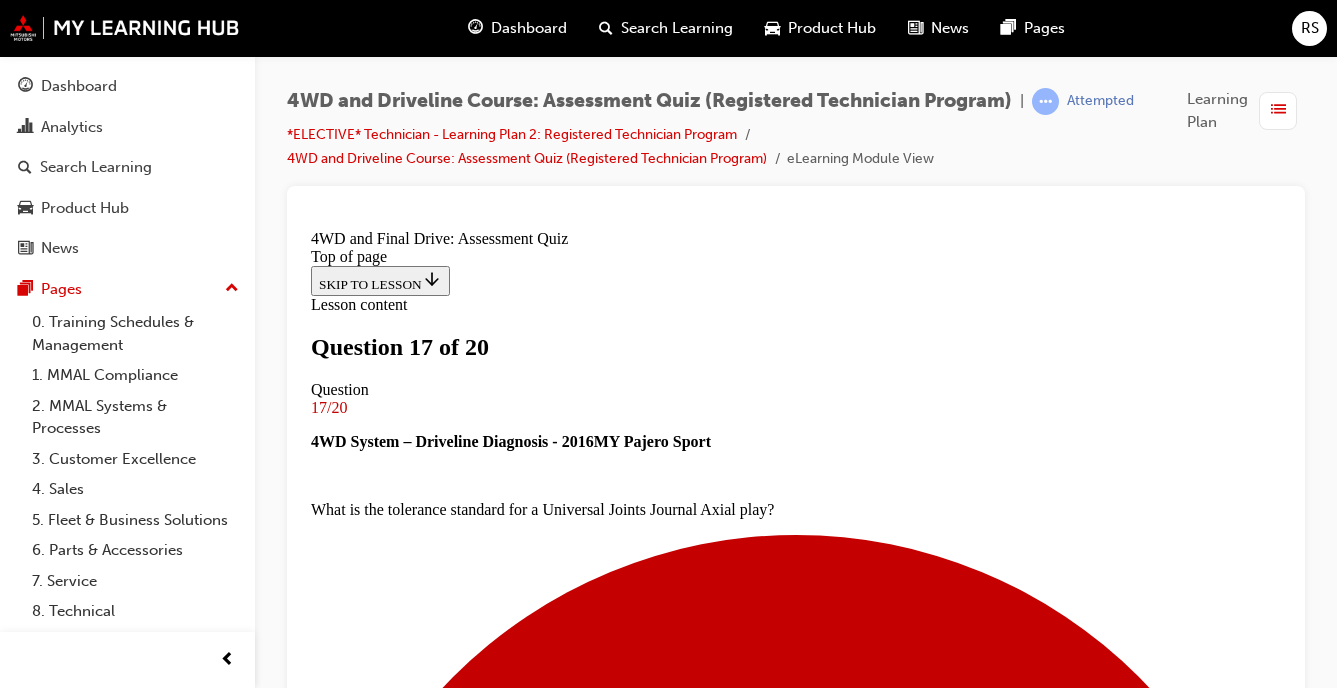 scroll, scrollTop: 329, scrollLeft: 0, axis: vertical 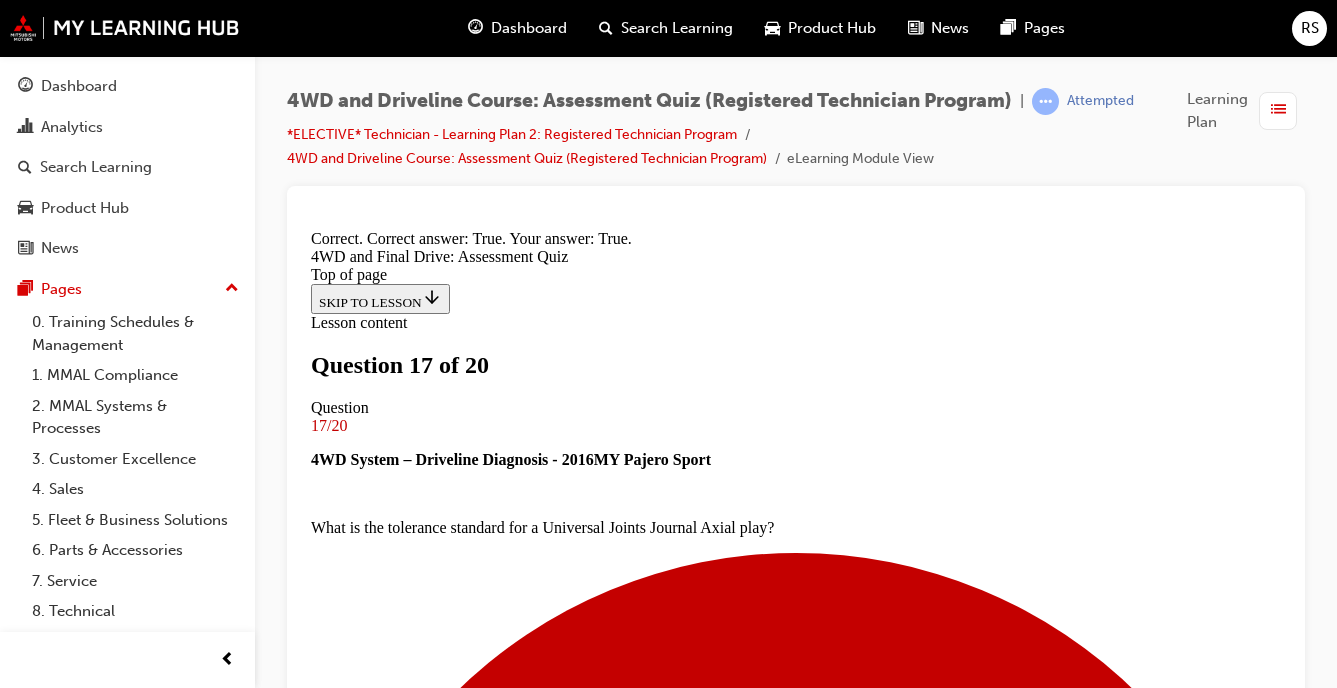 click on "NEXT" at bounding box center (337, 11607) 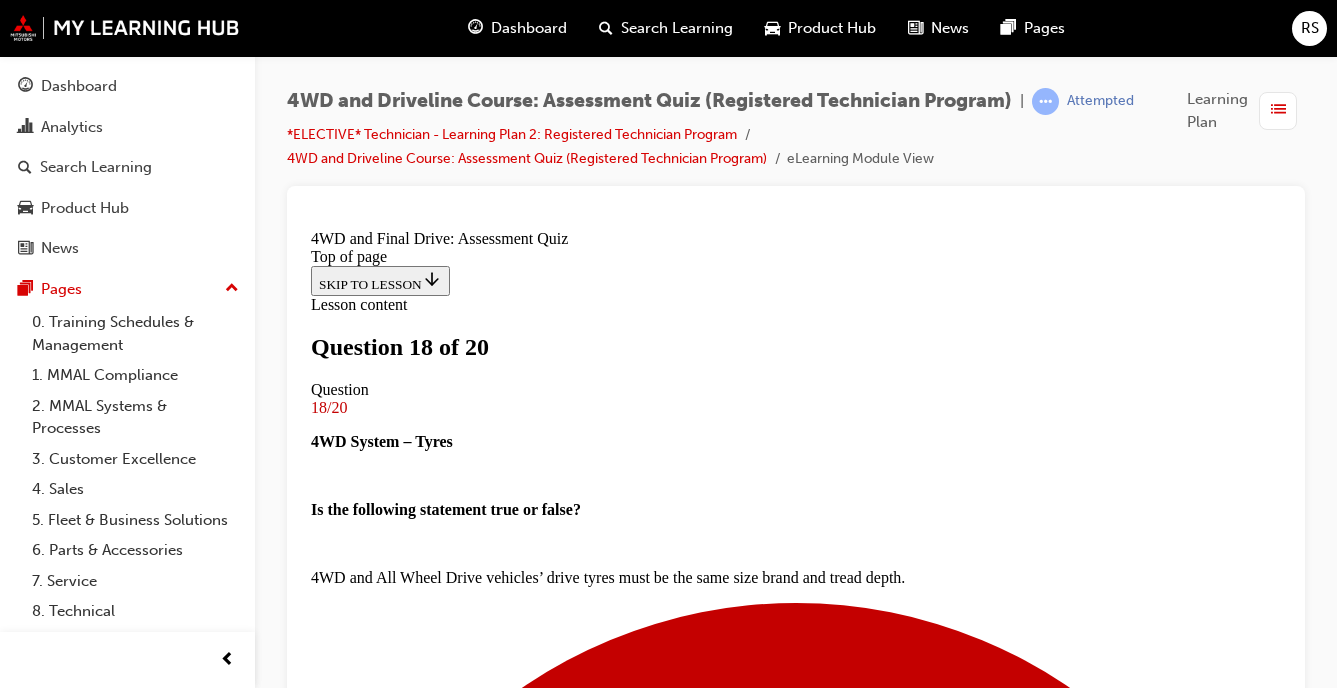 scroll, scrollTop: 321, scrollLeft: 0, axis: vertical 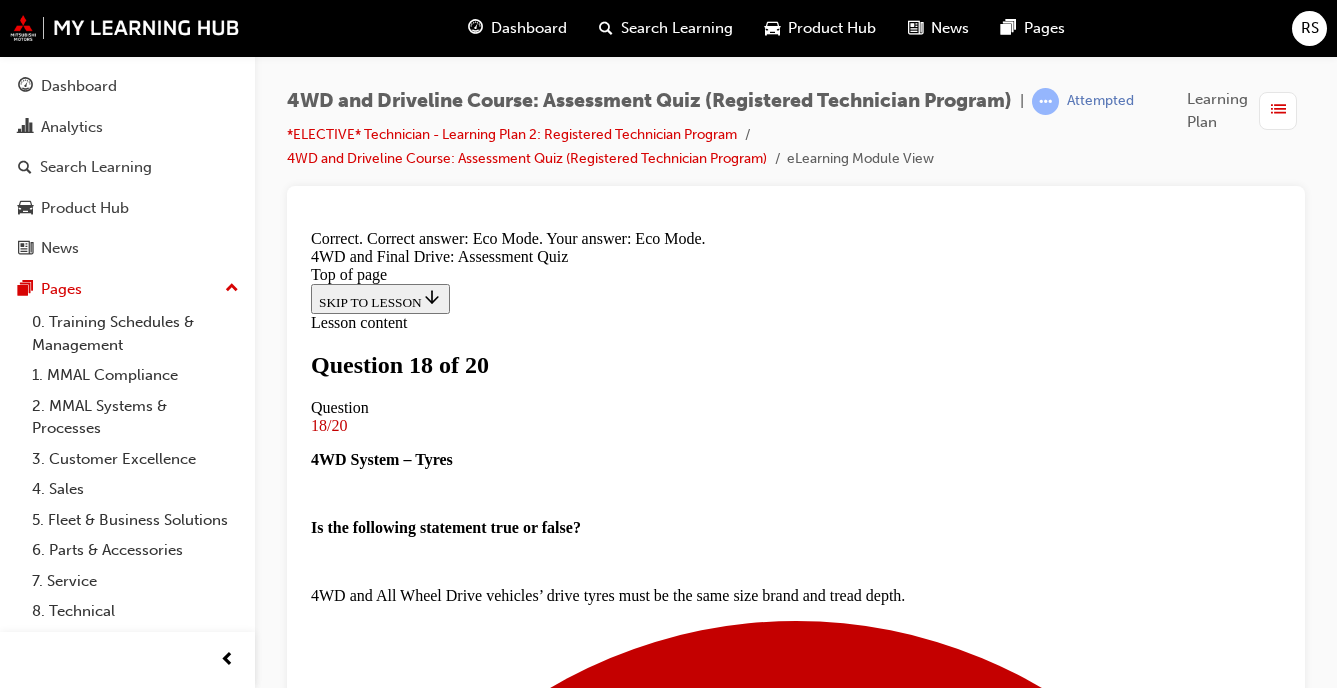 click on "NEXT" at bounding box center [337, 11607] 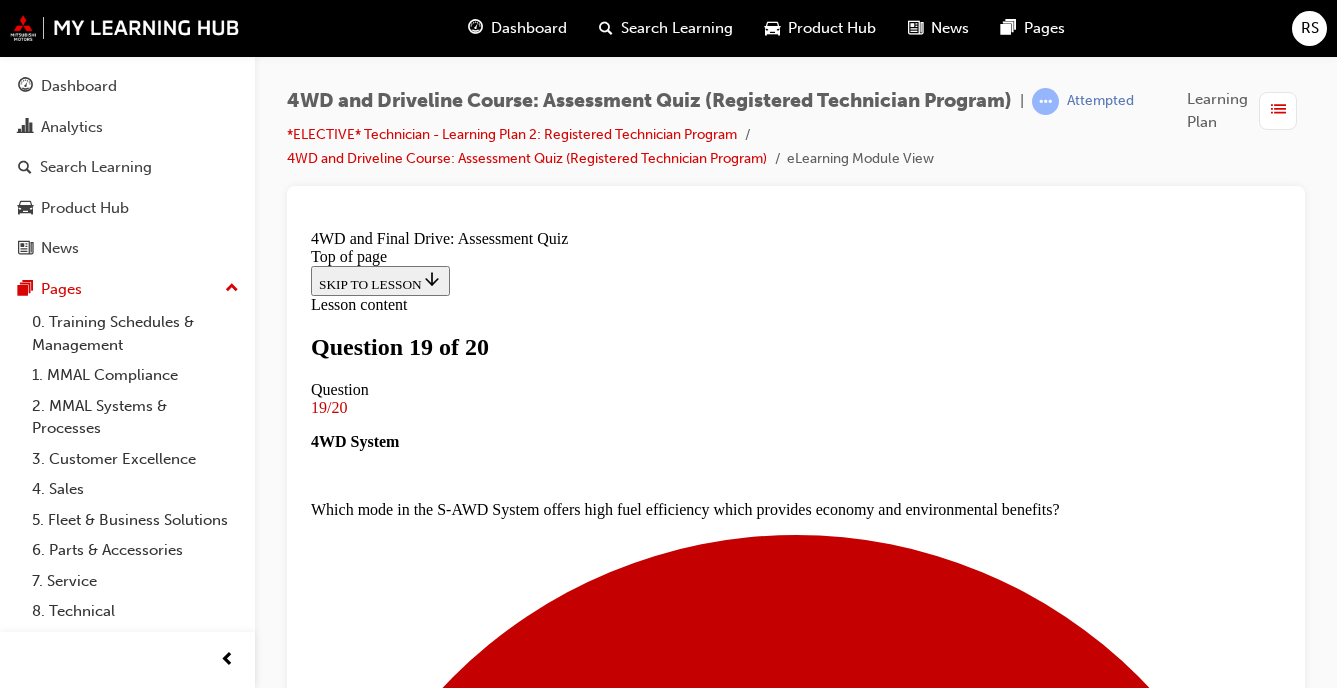 scroll, scrollTop: 420, scrollLeft: 0, axis: vertical 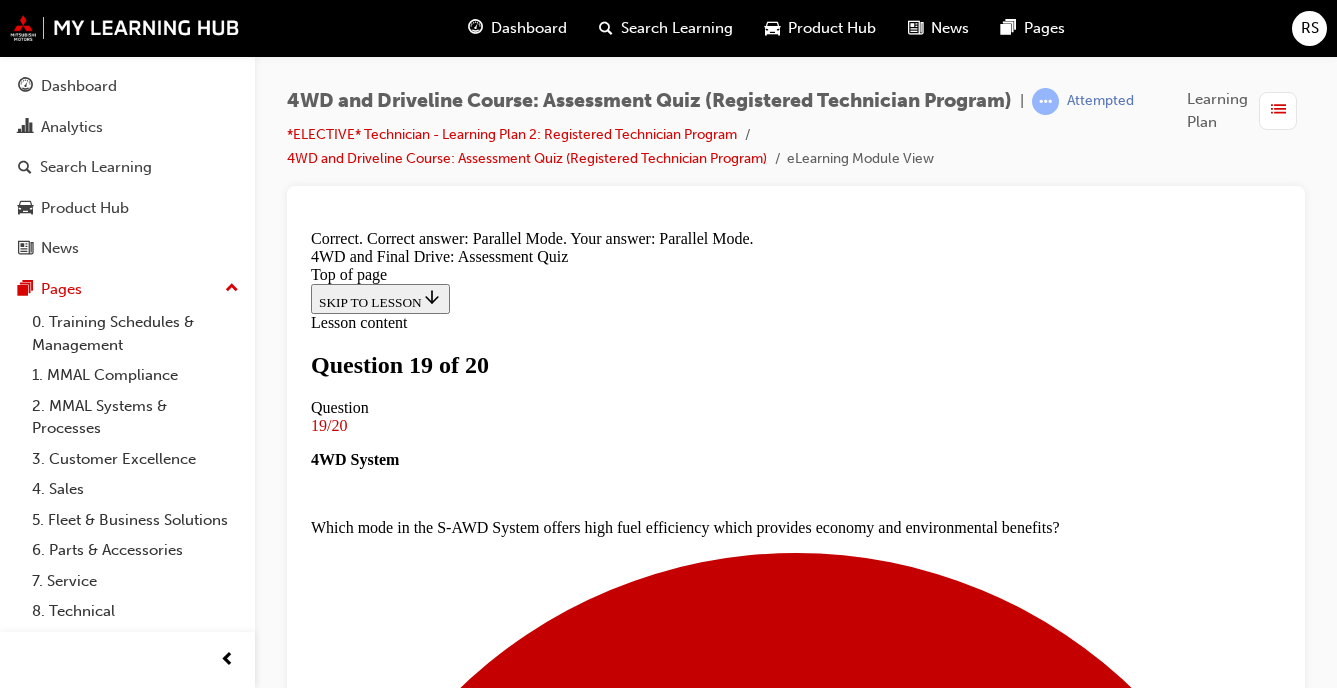 click on "NEXT" at bounding box center (337, 15096) 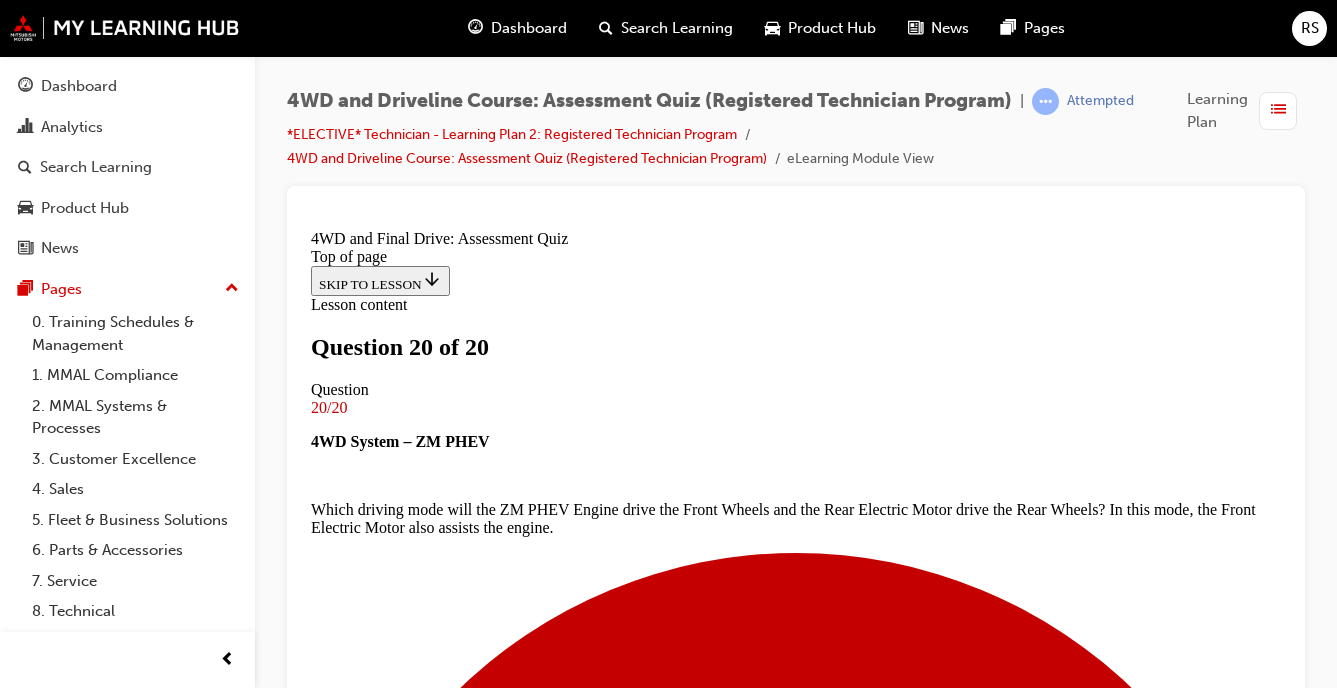 scroll, scrollTop: 539, scrollLeft: 0, axis: vertical 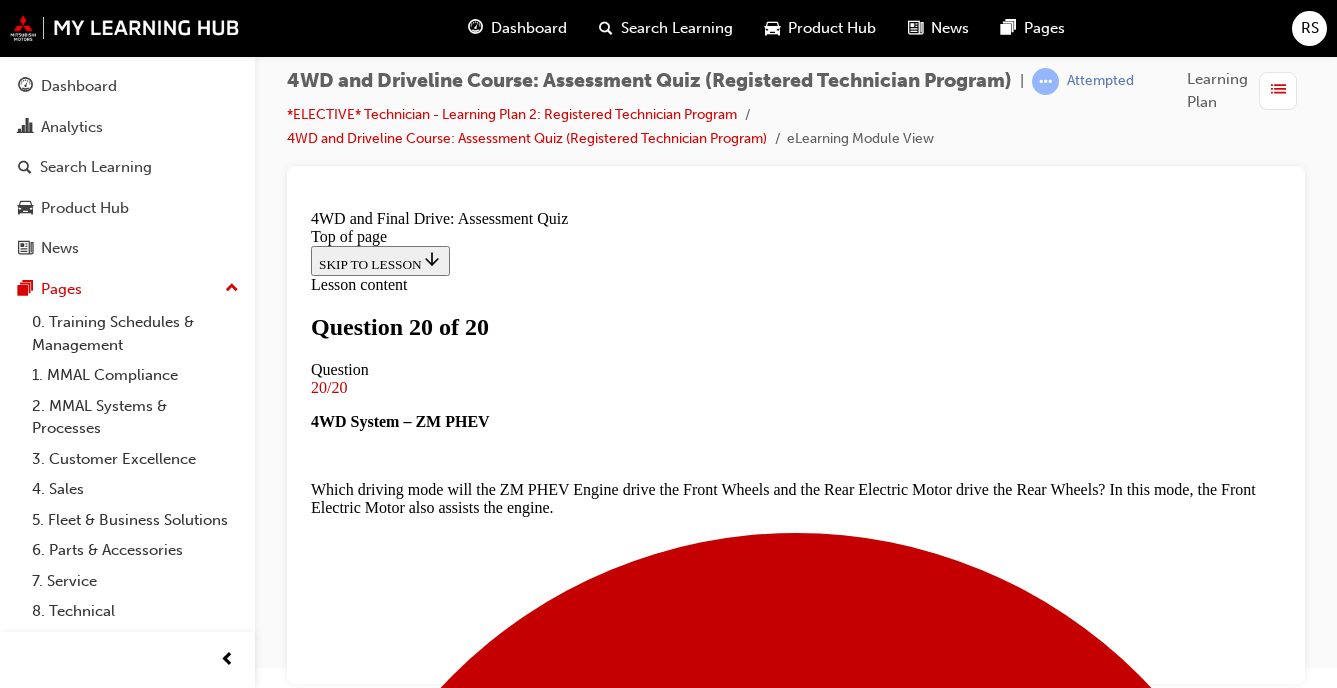 click on "TAKE AGAIN" at bounding box center [359, 8469] 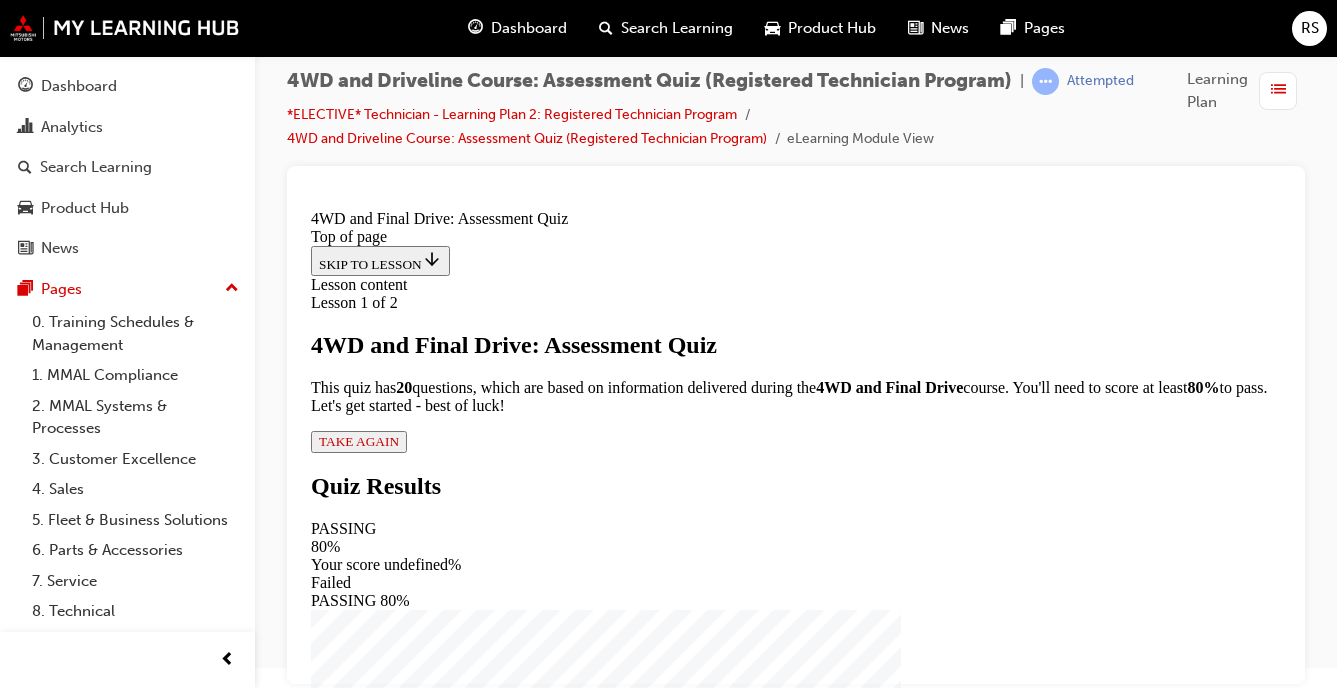 scroll, scrollTop: 236, scrollLeft: 0, axis: vertical 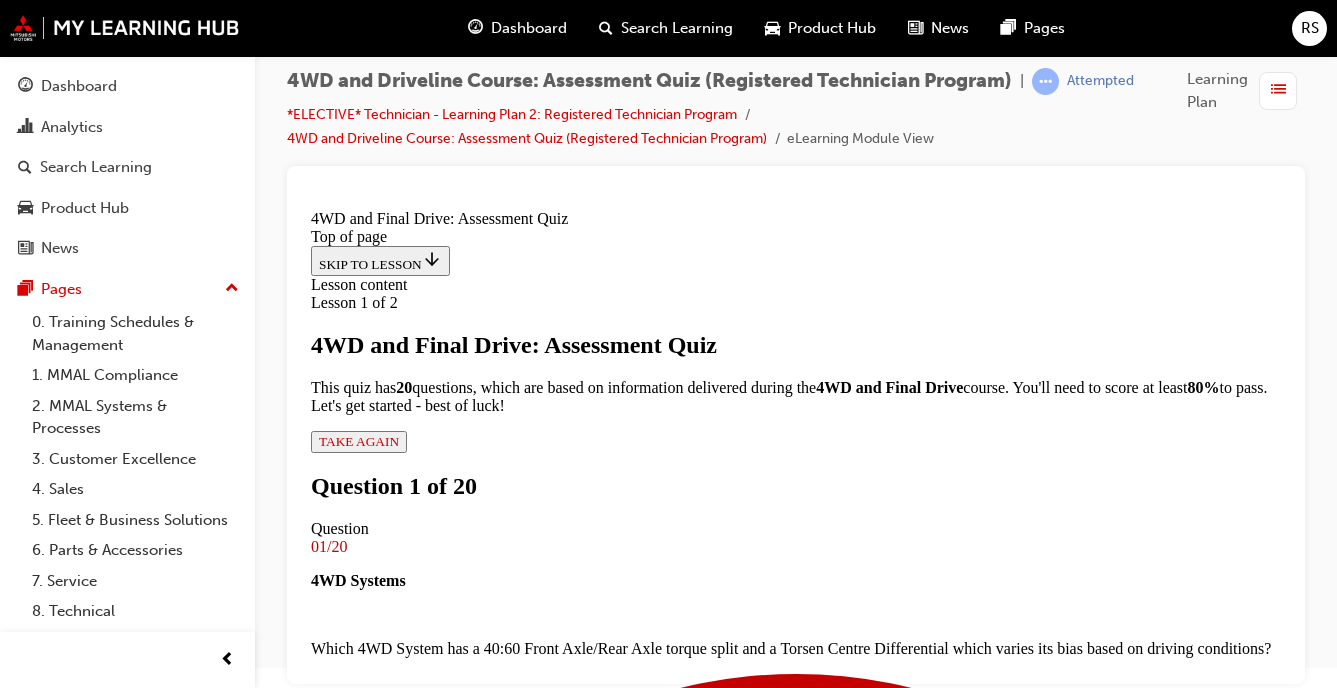click at bounding box center [796, 3275] 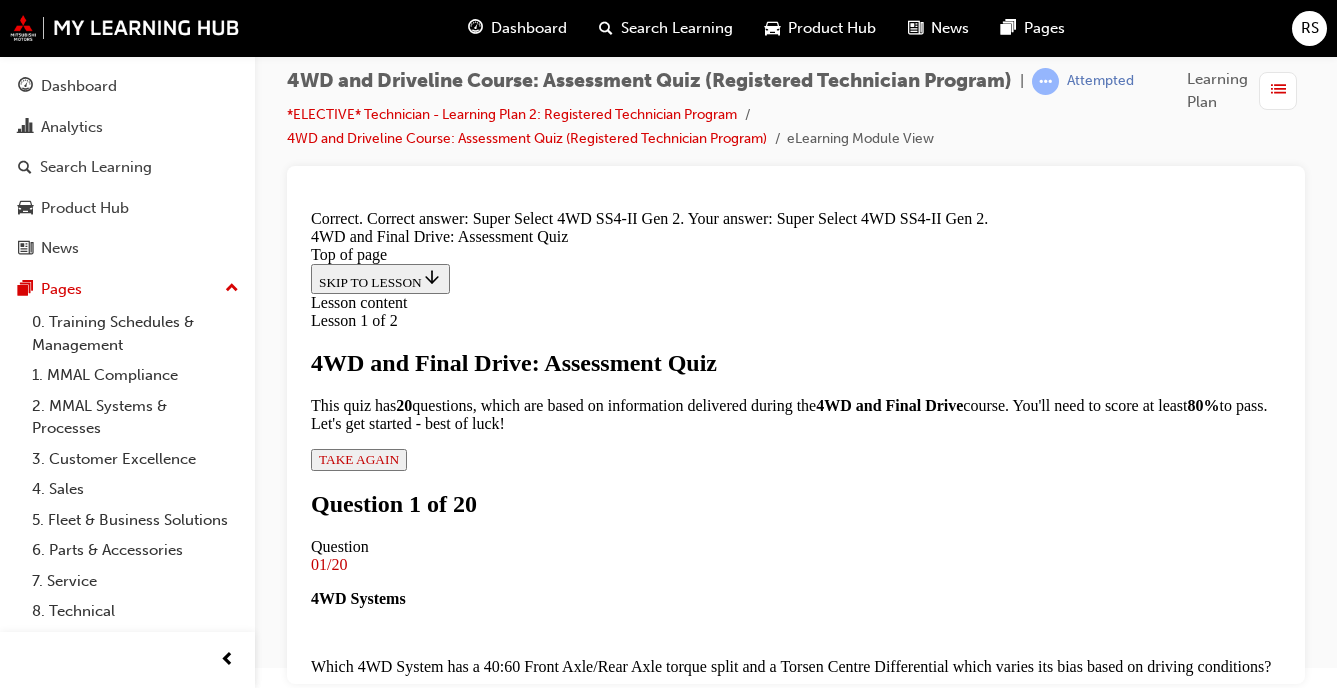 scroll, scrollTop: 643, scrollLeft: 0, axis: vertical 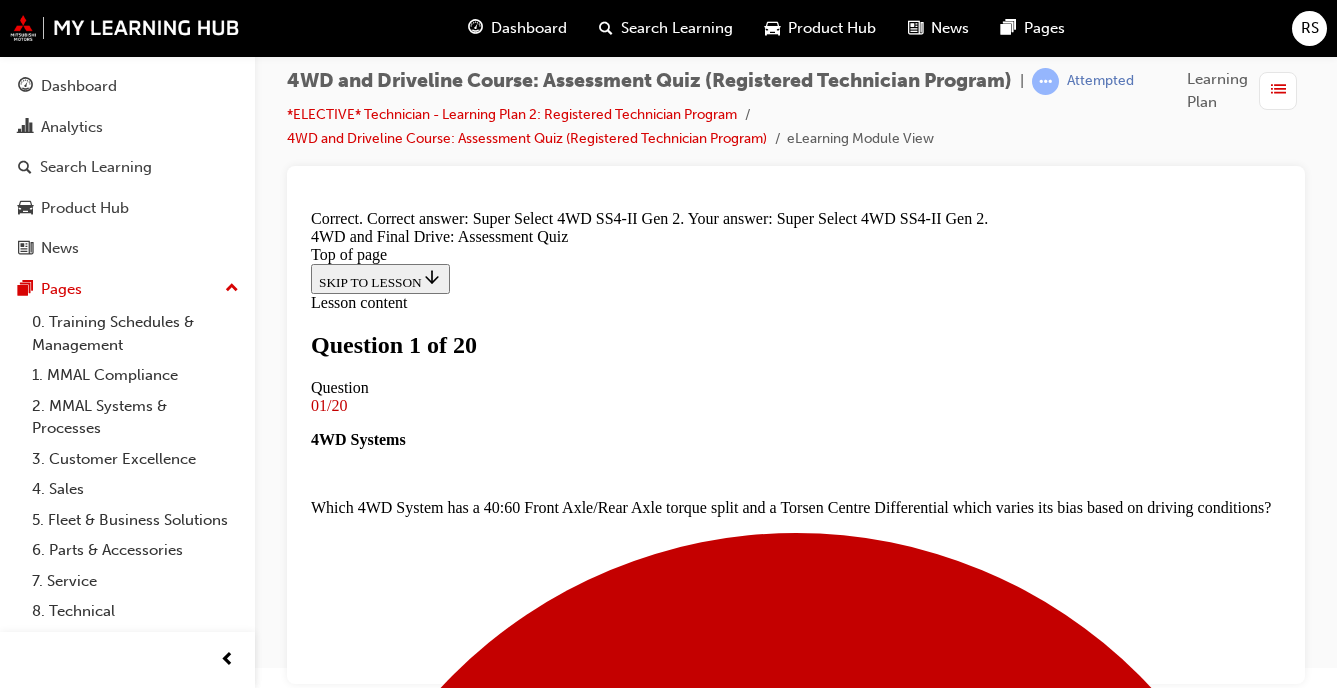 click at bounding box center (796, 10531) 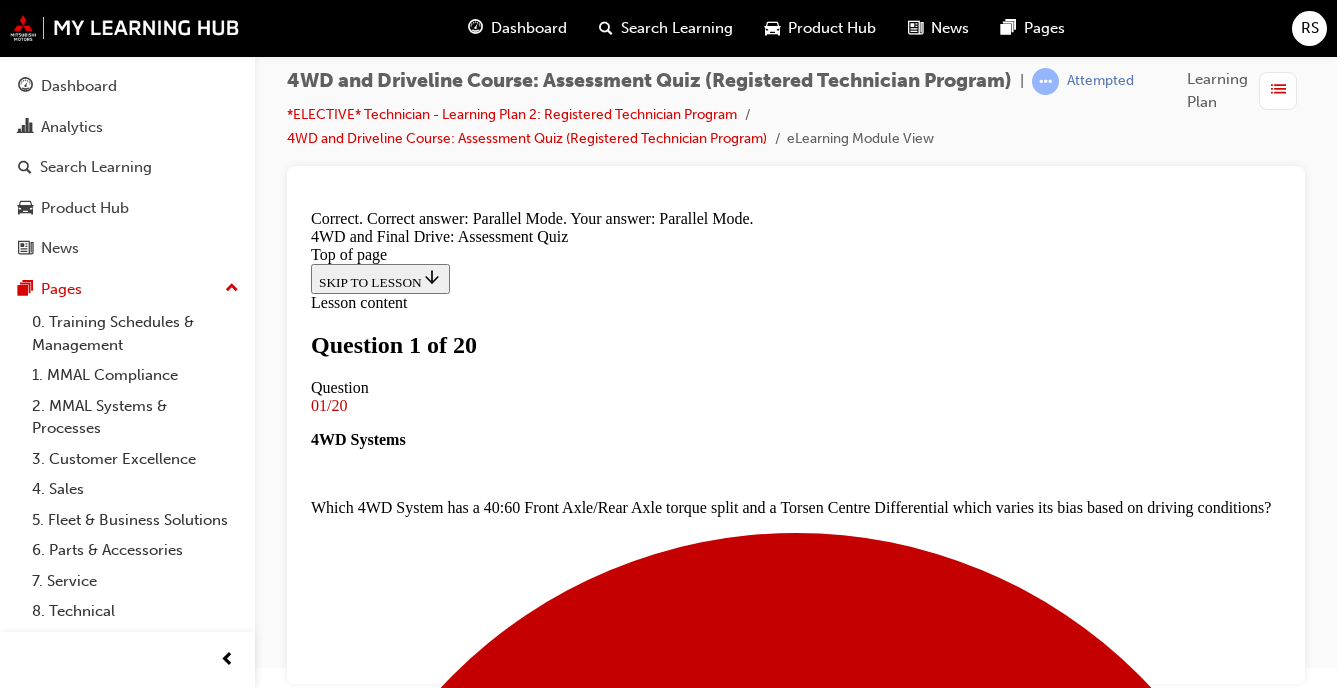 scroll, scrollTop: 643, scrollLeft: 0, axis: vertical 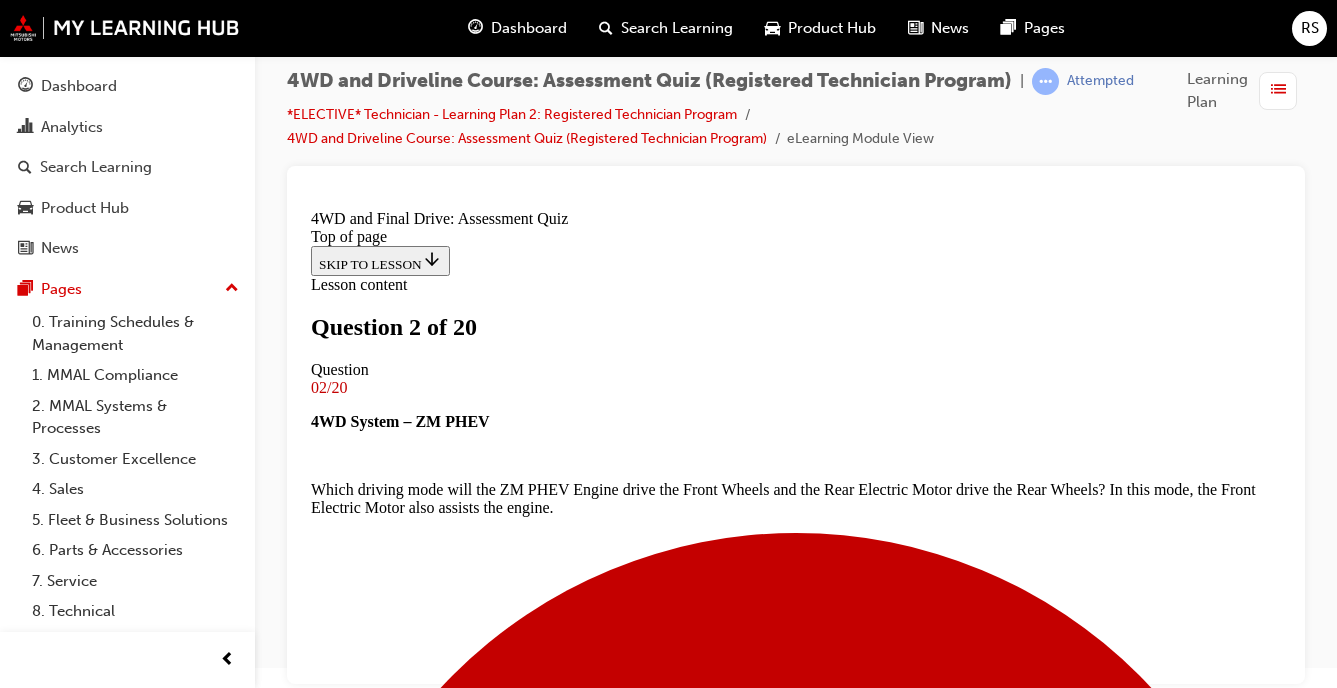 click at bounding box center (796, 8761) 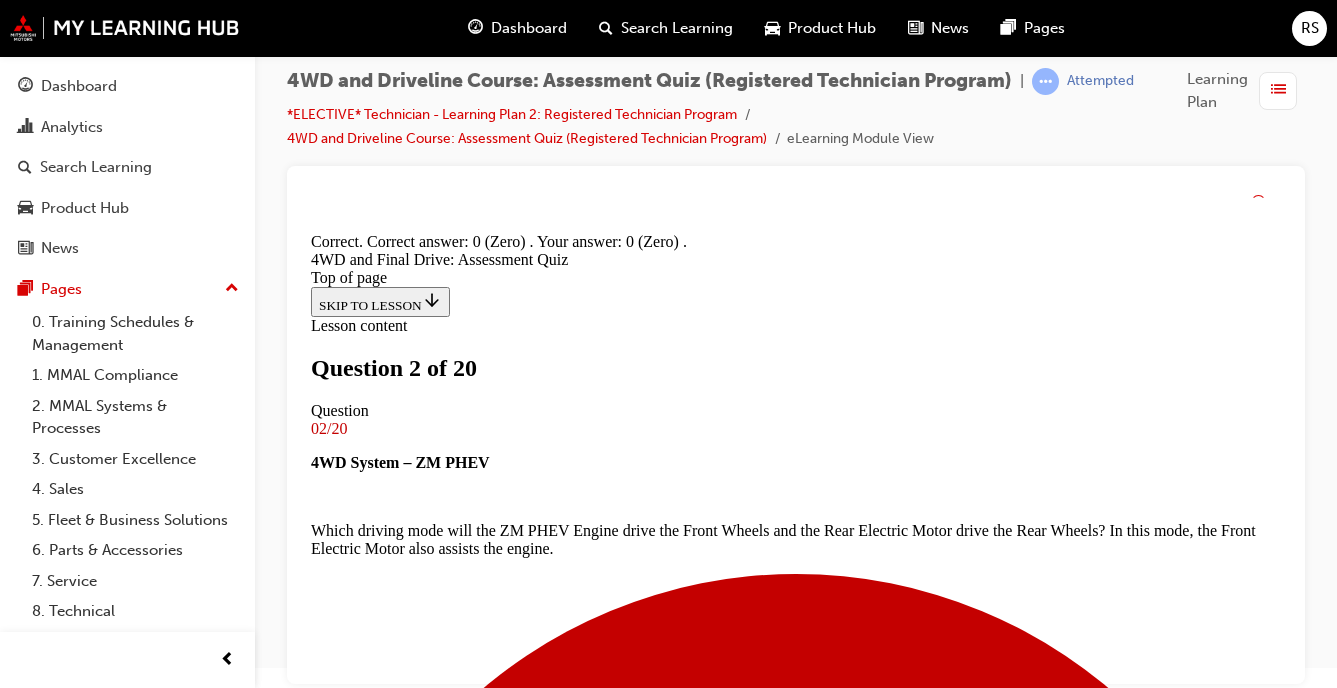 scroll, scrollTop: 609, scrollLeft: 0, axis: vertical 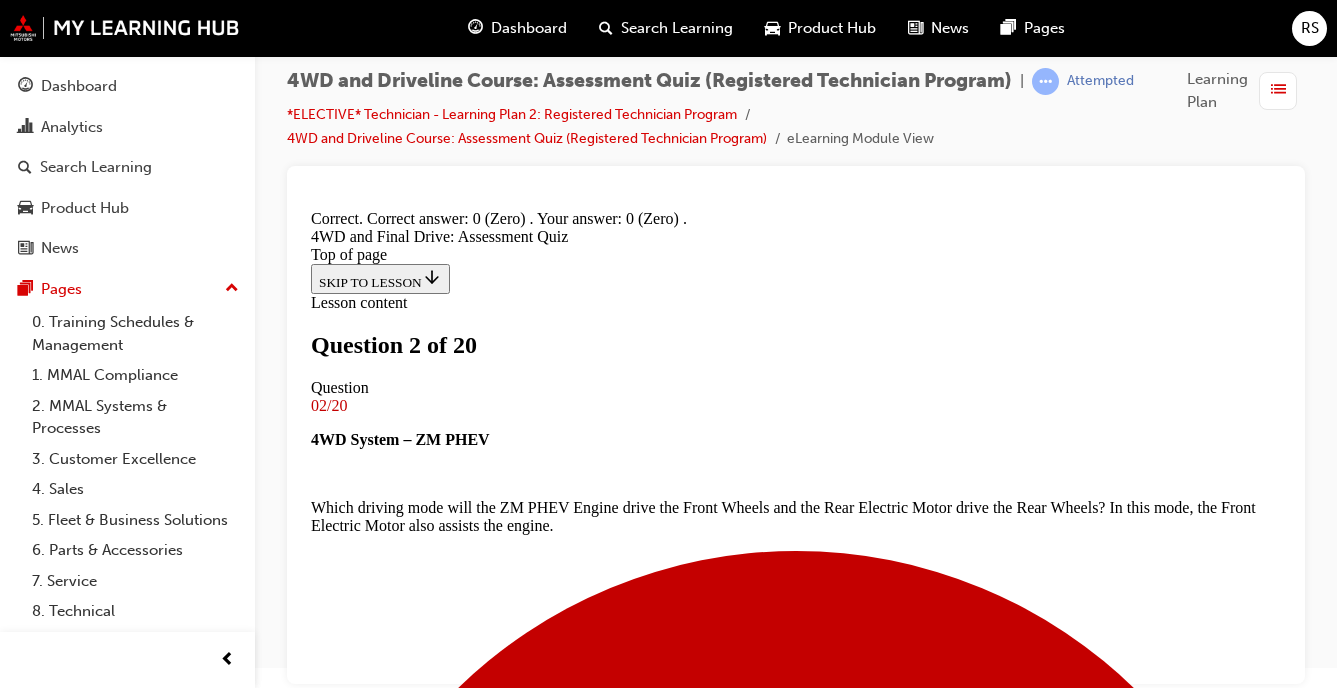 click on "NEXT" at bounding box center (337, 15076) 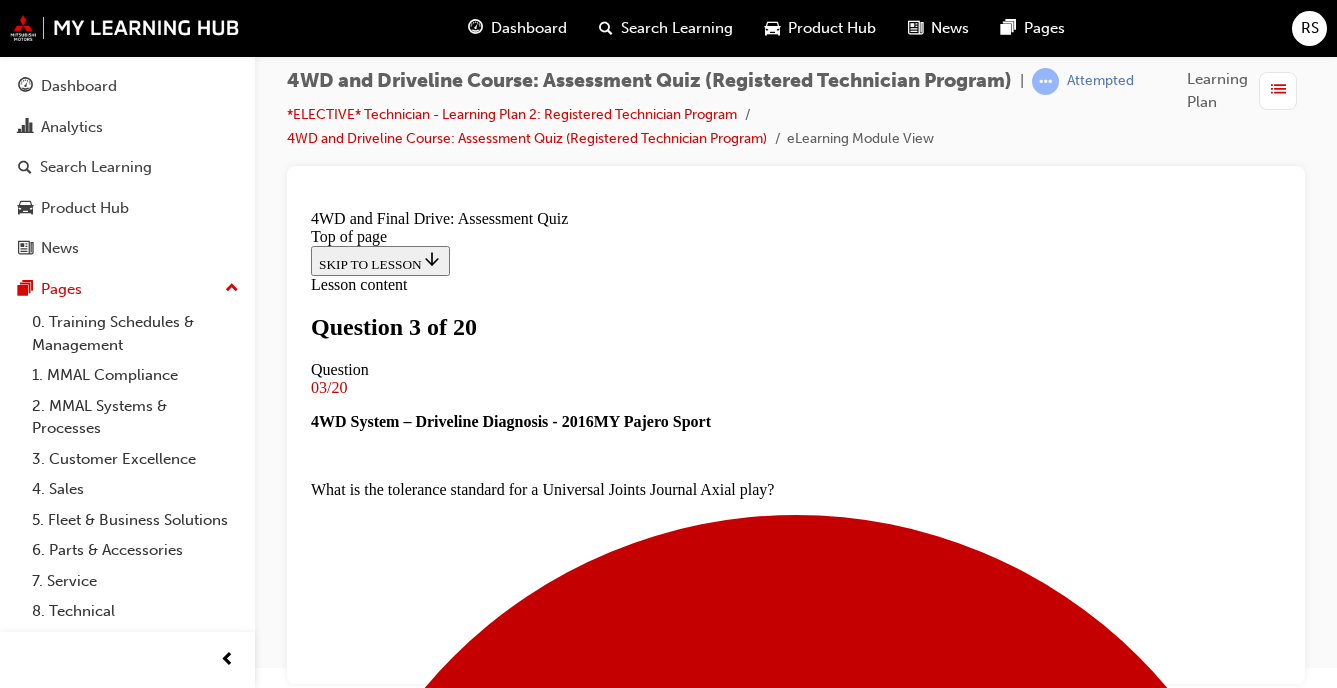 click on "Question 3 of 20 Question 03/20 4WD System – Driveline Diagnosis - 2016MY Pajero Sport What is the tolerance standard for a Universal Joints Journal Axial play? 0 (Zero)  Correctly selected 2- 5mm Correctly unselected 2mm Correctly unselected 0 – 1.5mm Correctly unselected Correct SUBMIT NEXT Question 4 of 20 Question 04/20 4WD System – Tyres Is the following statement true or false? 4WD and All Wheel Drive vehicles’ drive tyres must be the same size brand and tread depth. True False Incorrect SUBMIT NEXT Question 5 of 20 Question 05/20 4WD System Components – Rear Differential Lock How do the Rear Wheels respond in very difficult terrain when the Rear Differential Lock is engaged? Each Rear Wheel turns independently for maximum traction and crawling performance. Both Rear Wheels turn at the same time if the front wheels are also locked for maximum traction. In very difficult terrain, the Rear Differential Lock will not engage due to the lack of traction. Incorrect SUBMIT NEXT Question 6 of 20 NEXT" at bounding box center (796, 6820) 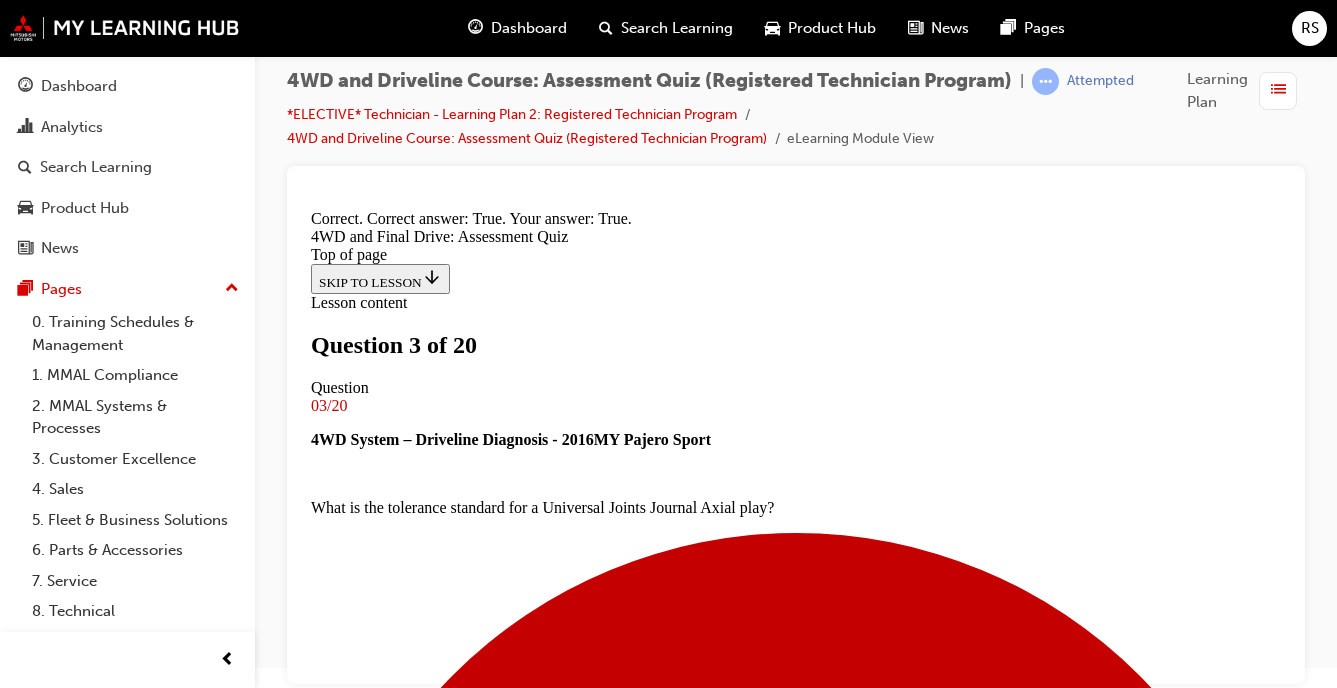 scroll, scrollTop: 517, scrollLeft: 0, axis: vertical 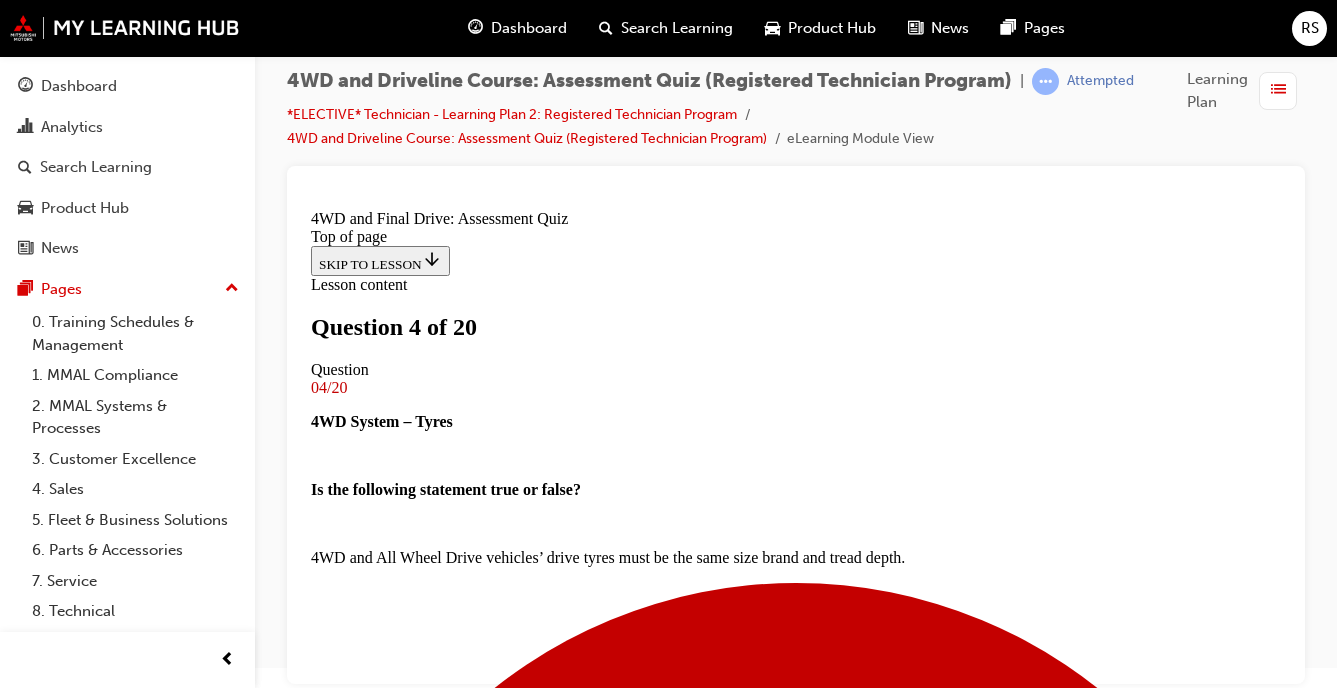 click at bounding box center (796, 10527) 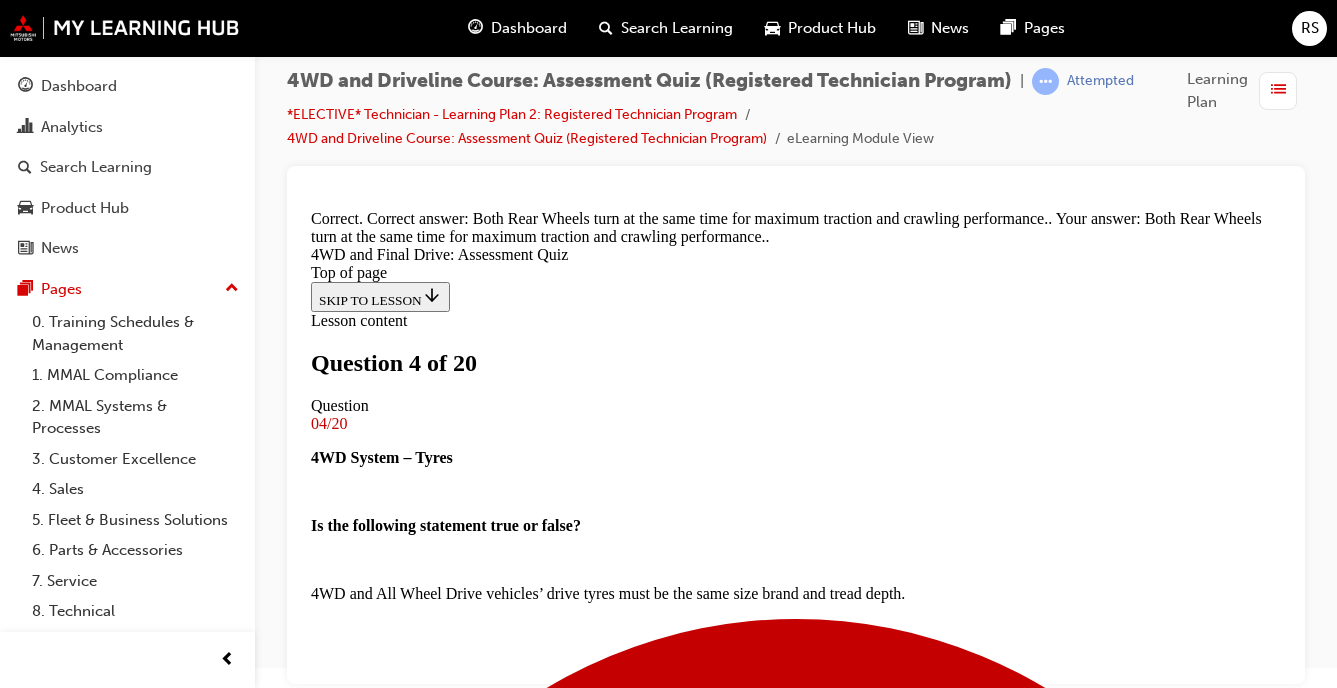 scroll, scrollTop: 689, scrollLeft: 0, axis: vertical 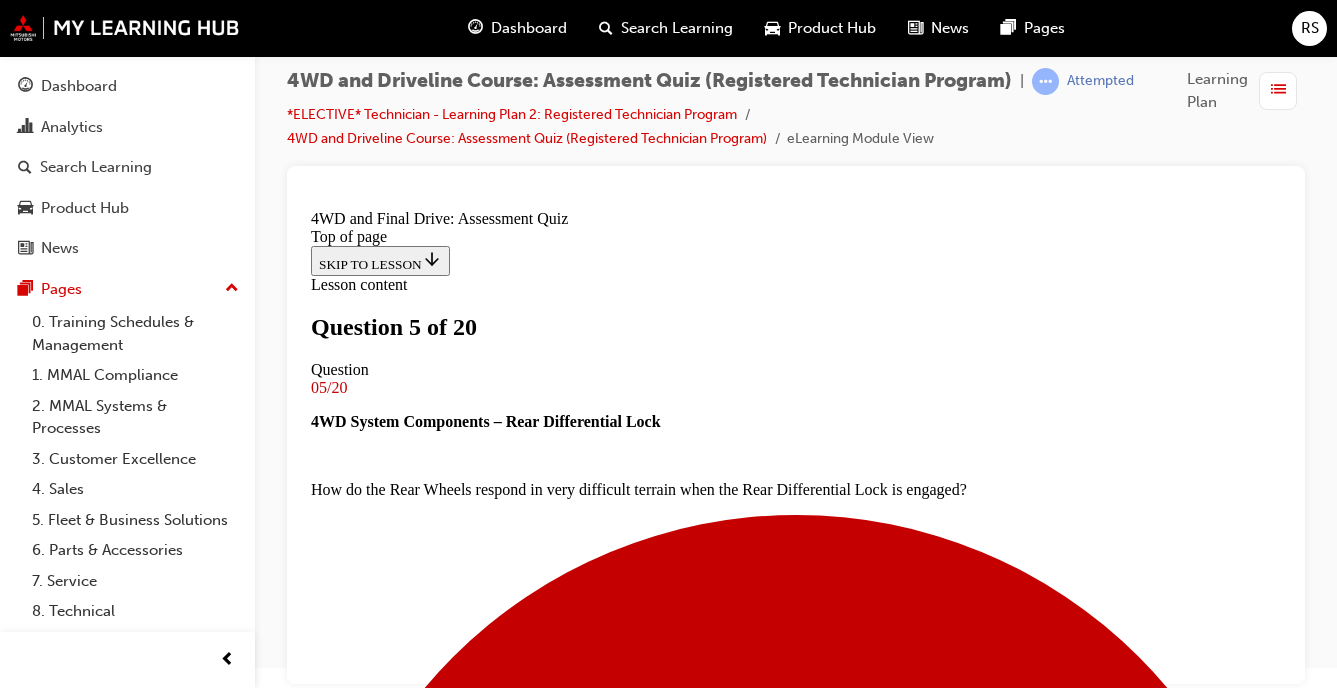 click at bounding box center (796, 8743) 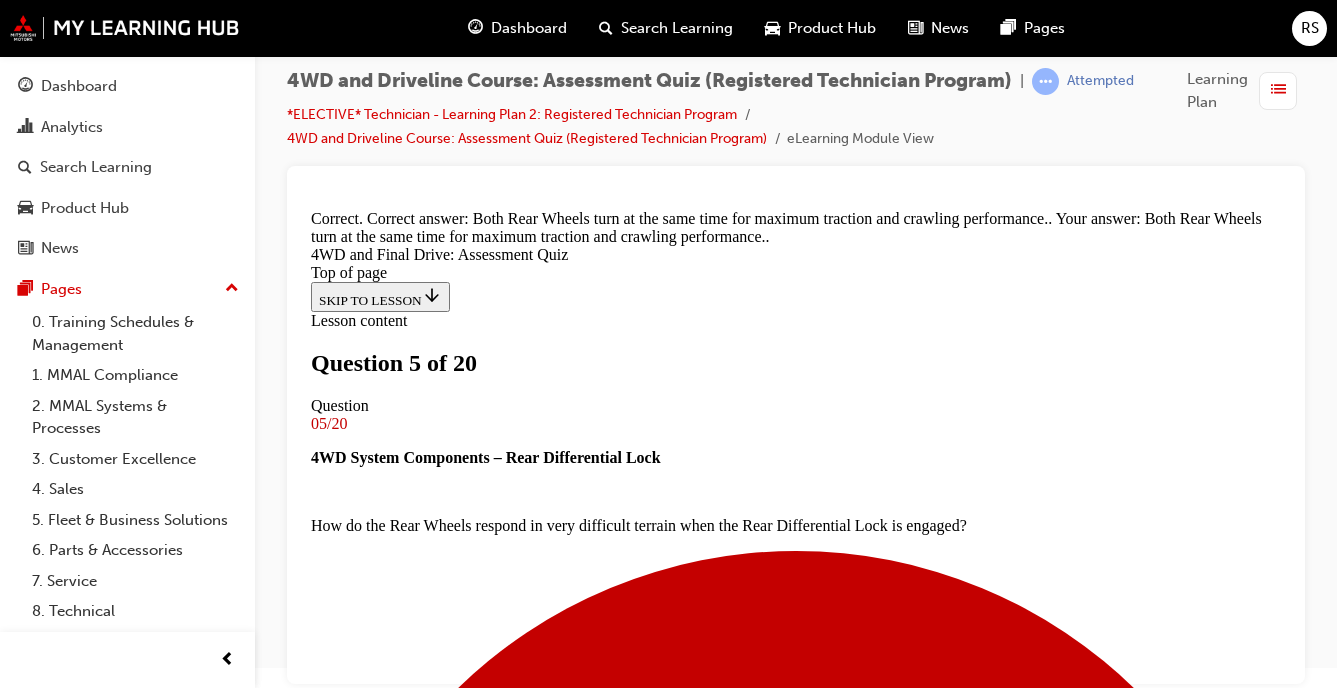 scroll, scrollTop: 689, scrollLeft: 0, axis: vertical 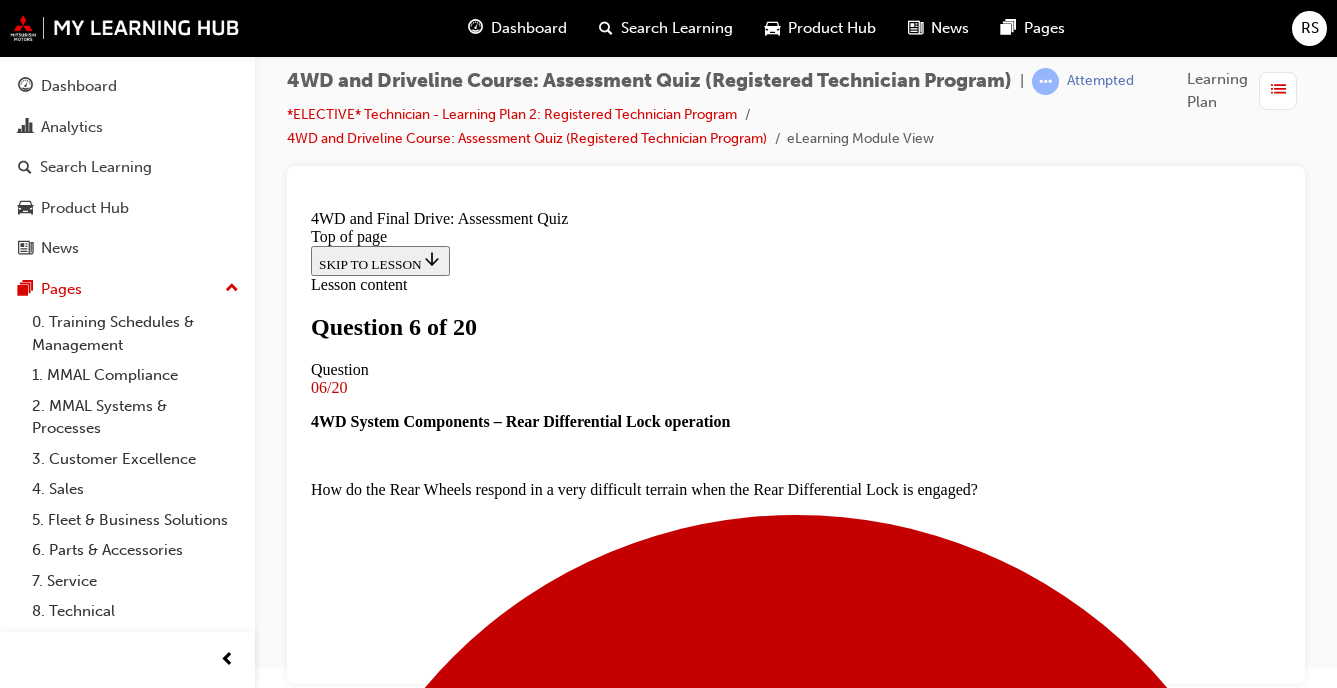 click at bounding box center [796, 10597] 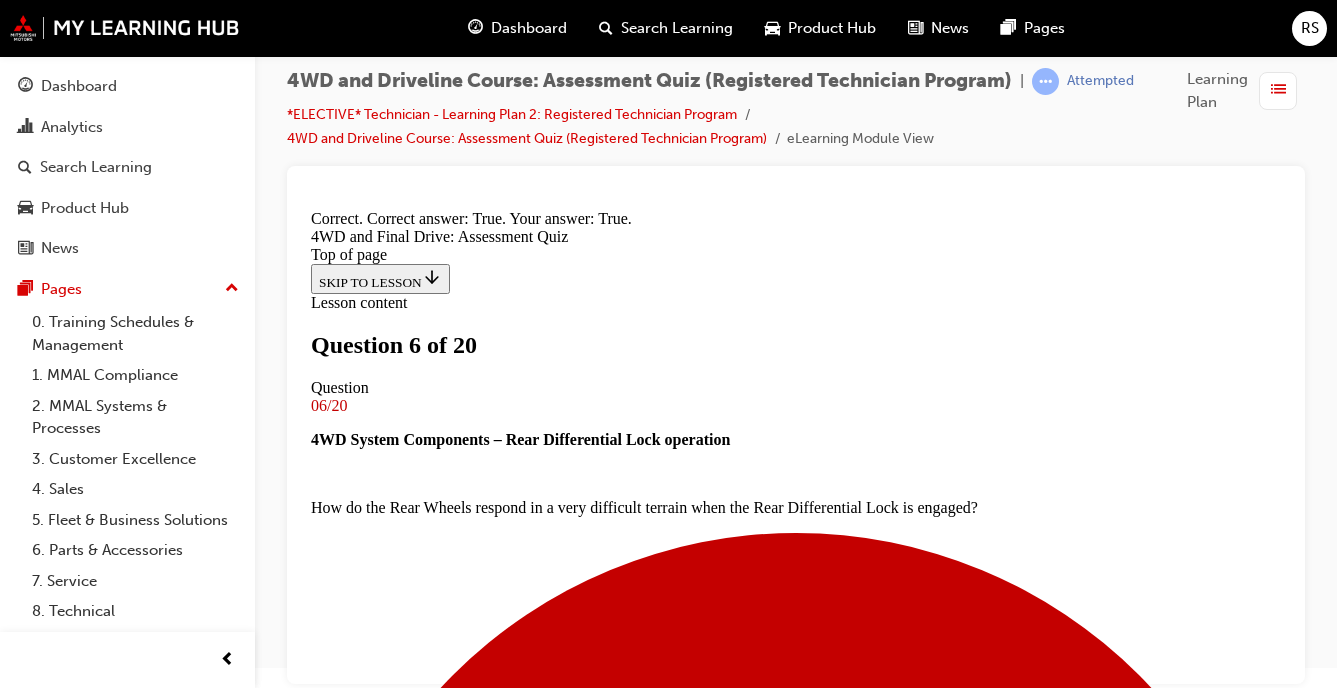 scroll, scrollTop: 585, scrollLeft: 0, axis: vertical 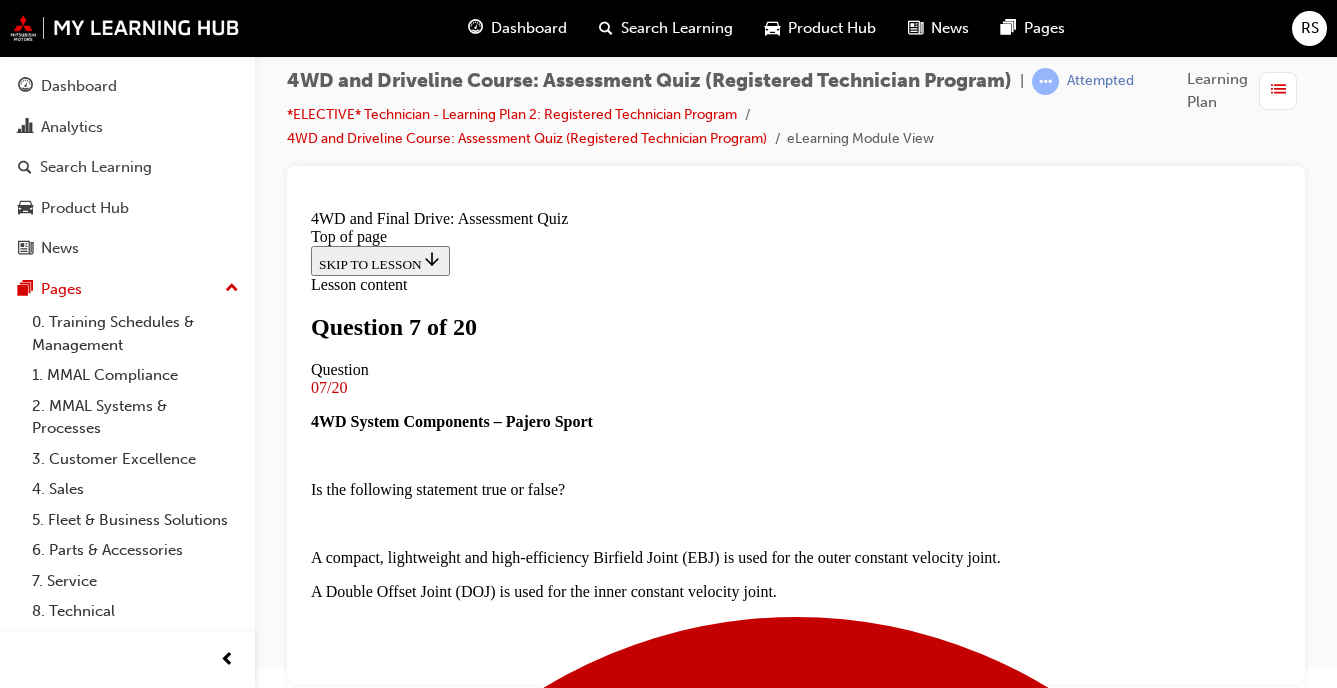 click at bounding box center (796, 7126) 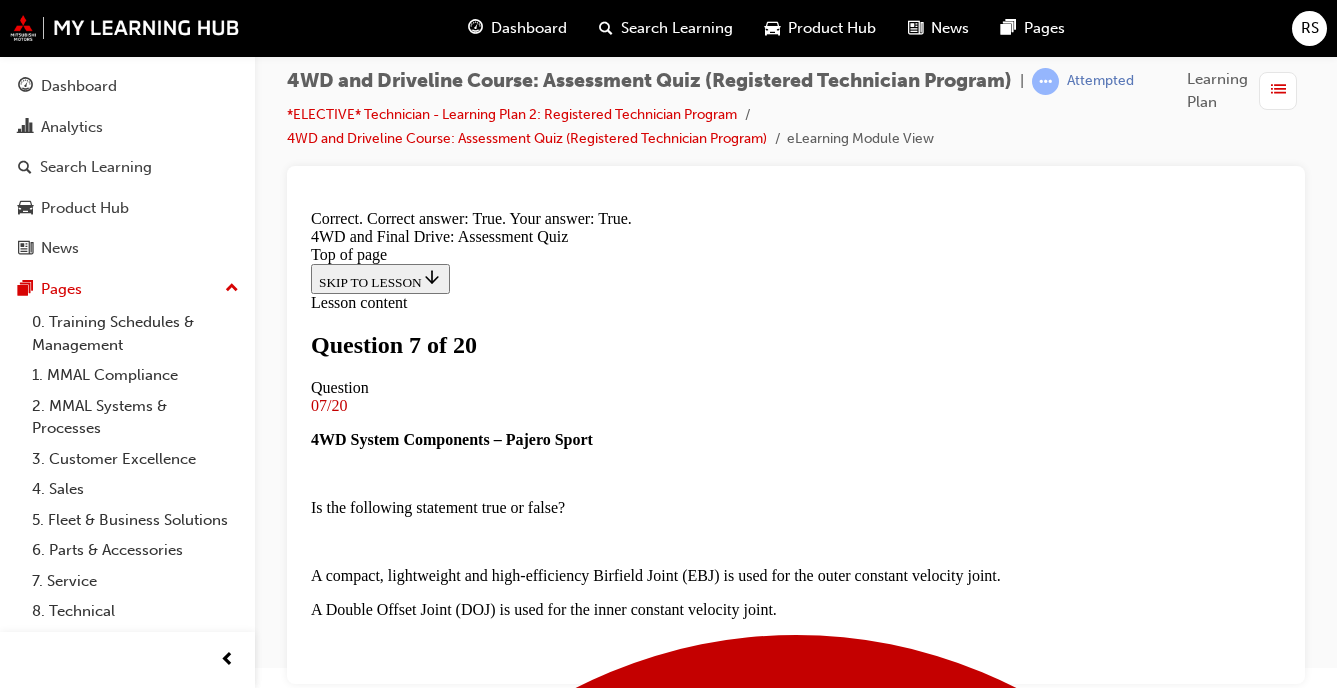 scroll, scrollTop: 537, scrollLeft: 0, axis: vertical 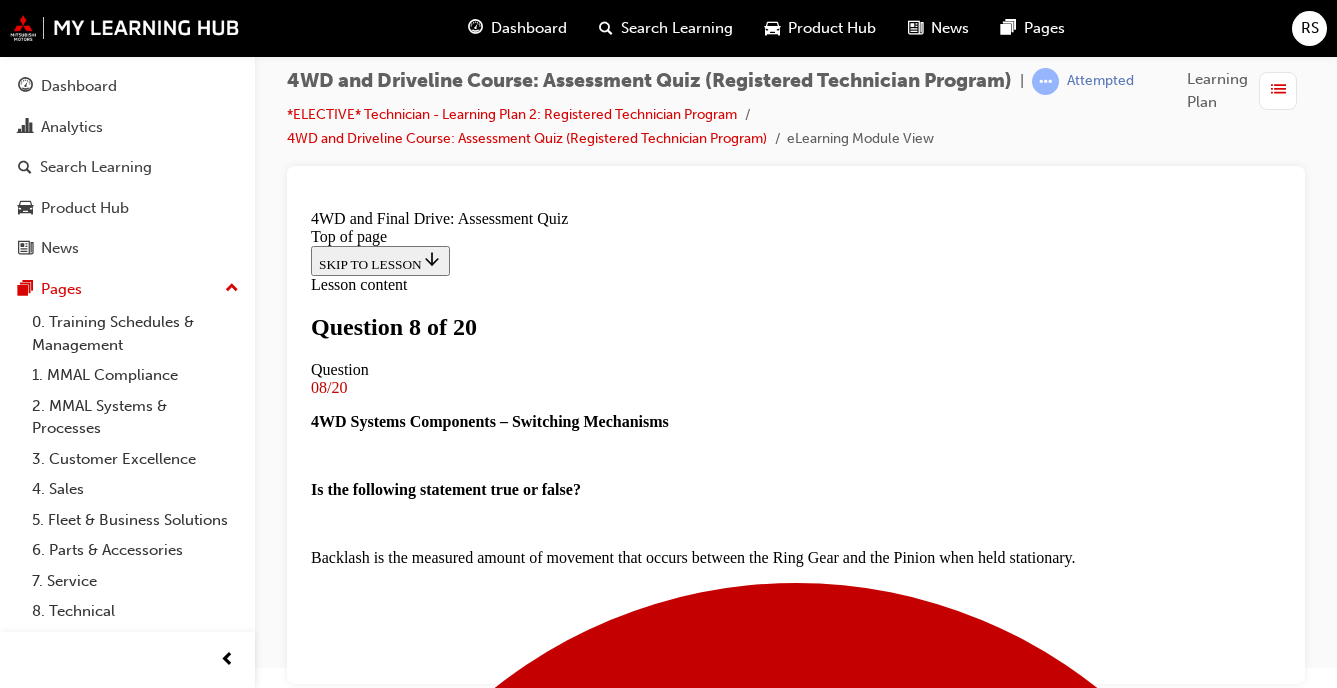 click at bounding box center (796, 5393) 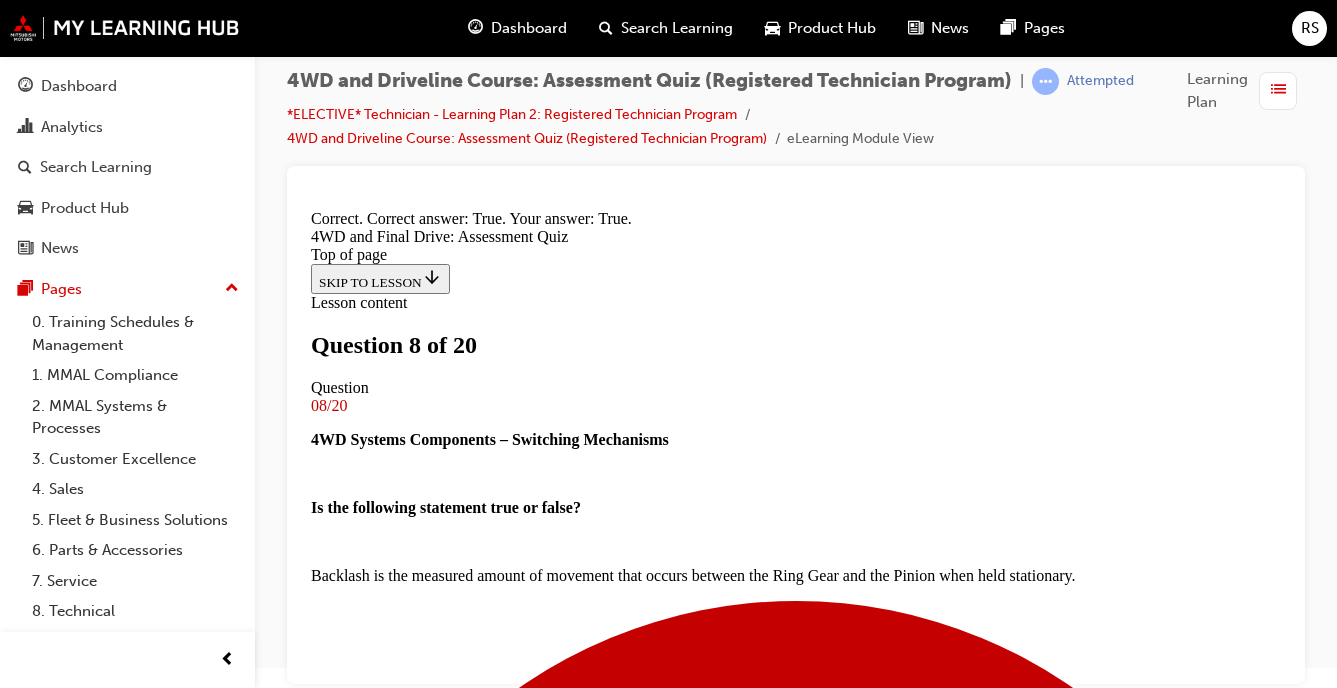 scroll, scrollTop: 551, scrollLeft: 0, axis: vertical 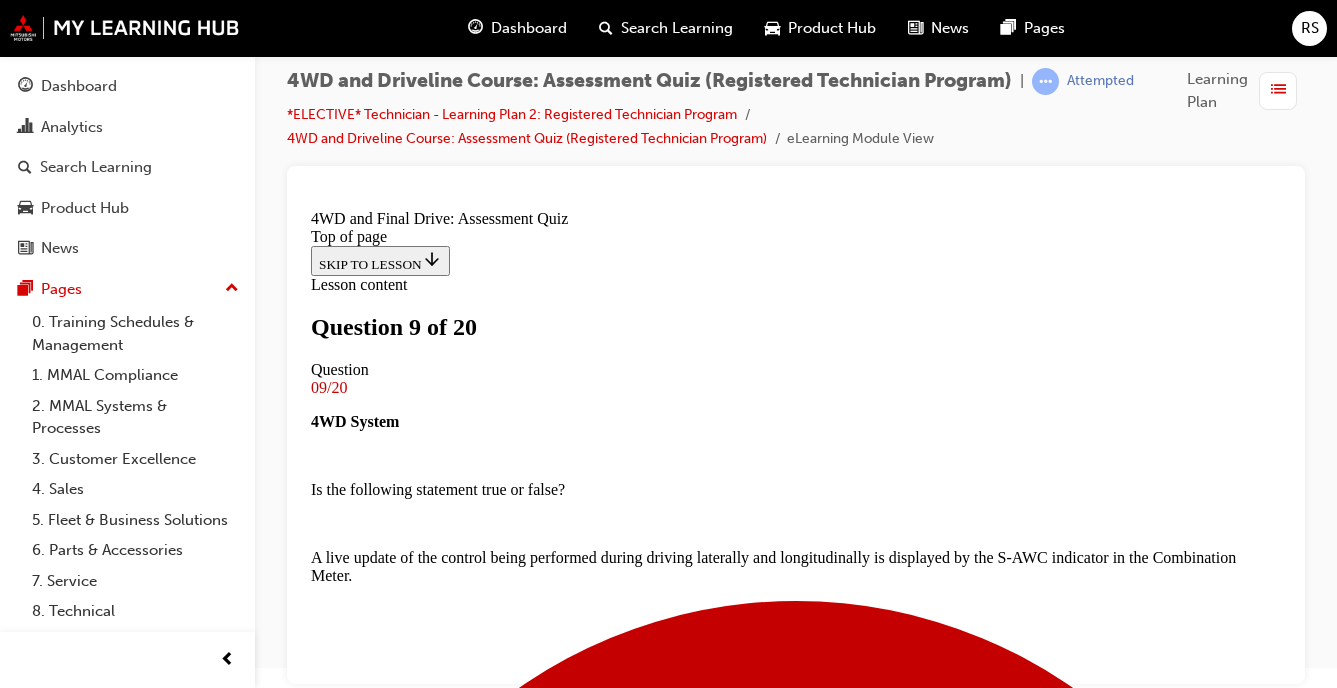 click at bounding box center (796, 8811) 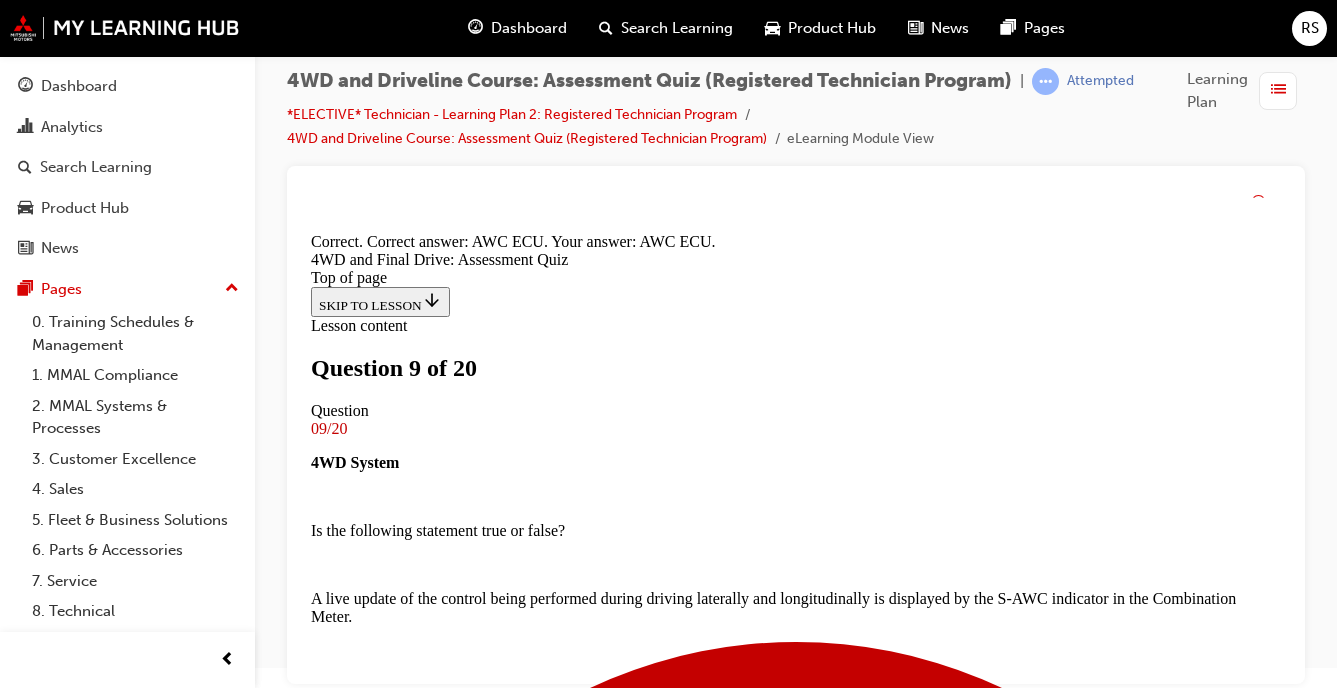 scroll, scrollTop: 643, scrollLeft: 0, axis: vertical 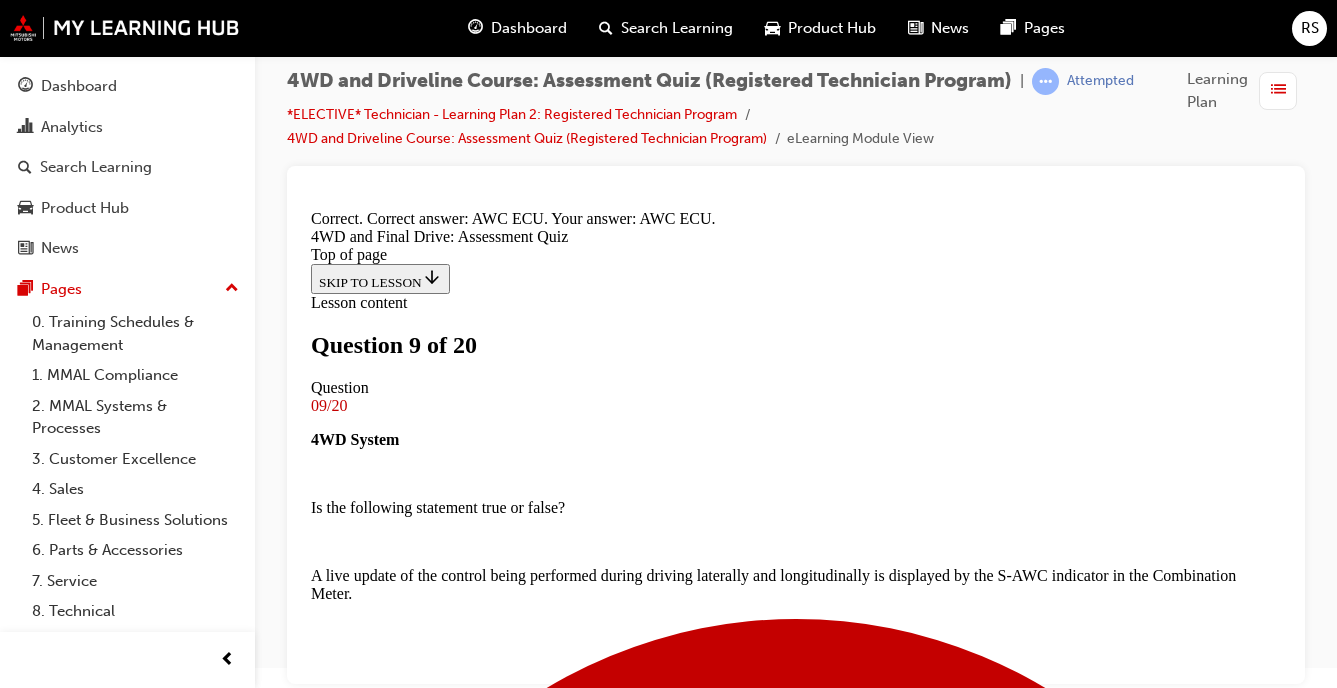 click on "NEXT" at bounding box center [337, 11623] 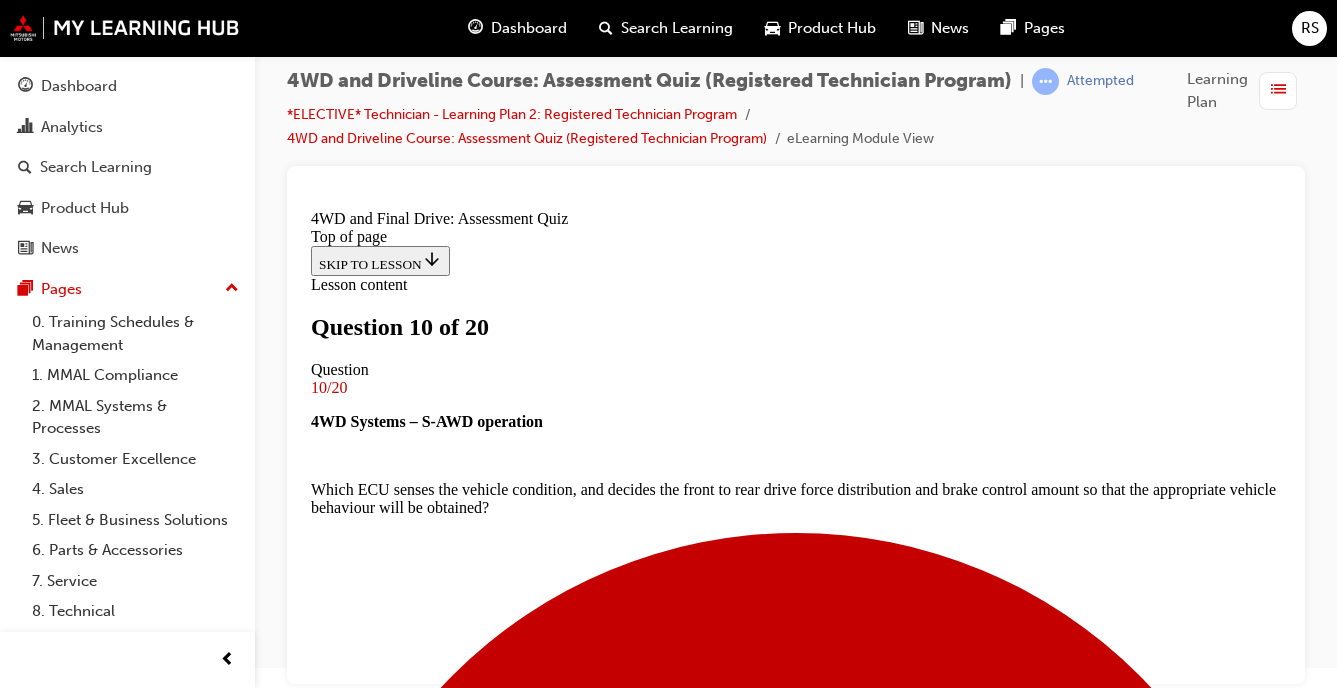 scroll, scrollTop: 369, scrollLeft: 0, axis: vertical 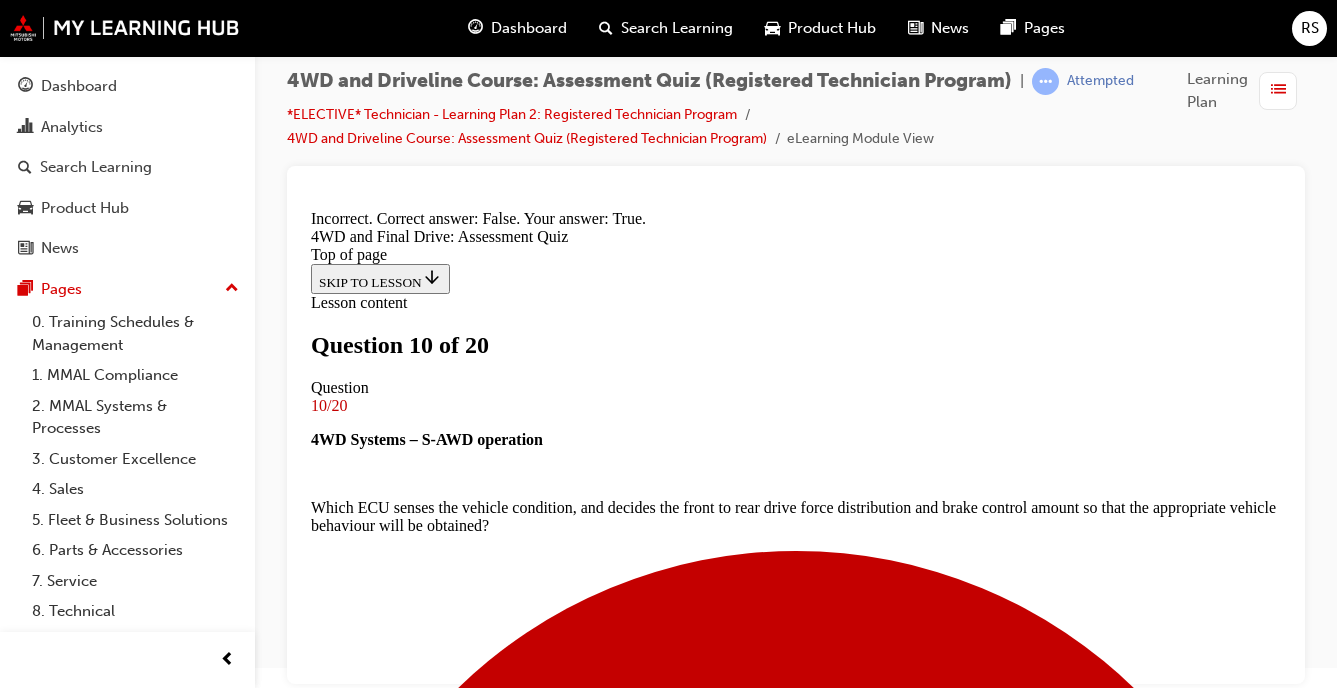click on "NEXT" at bounding box center [337, 11605] 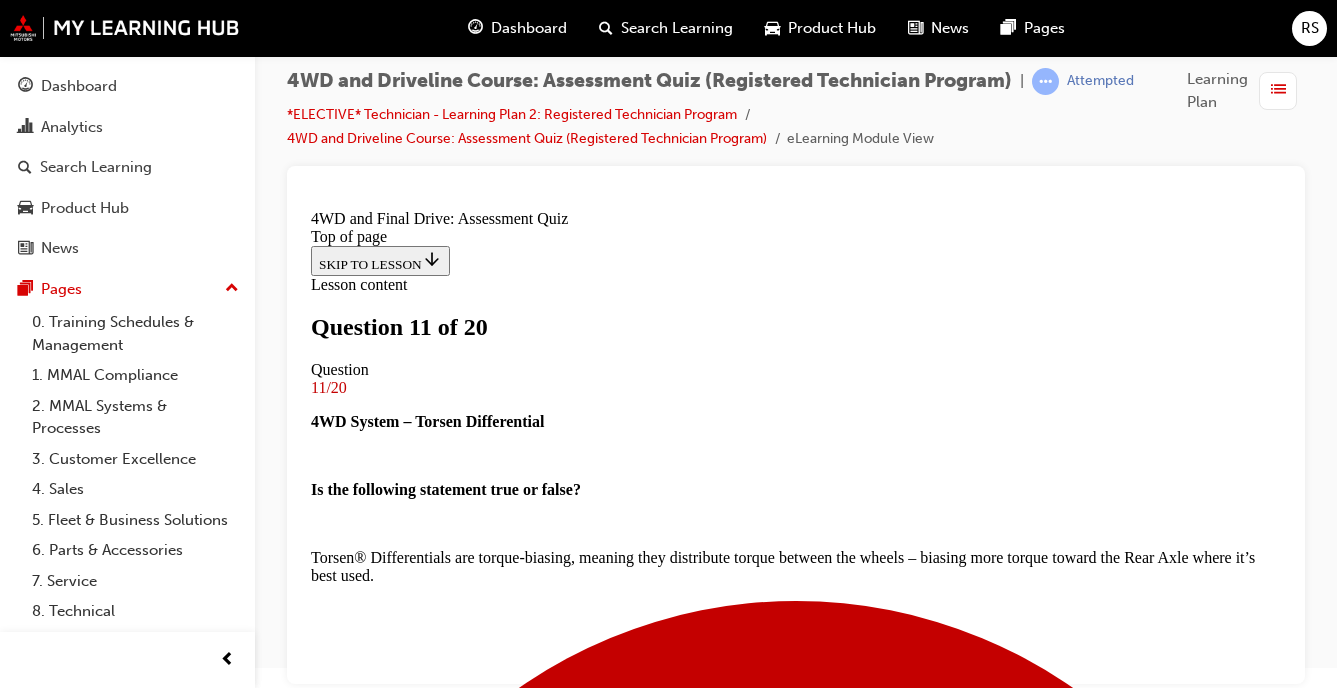 scroll, scrollTop: 386, scrollLeft: 0, axis: vertical 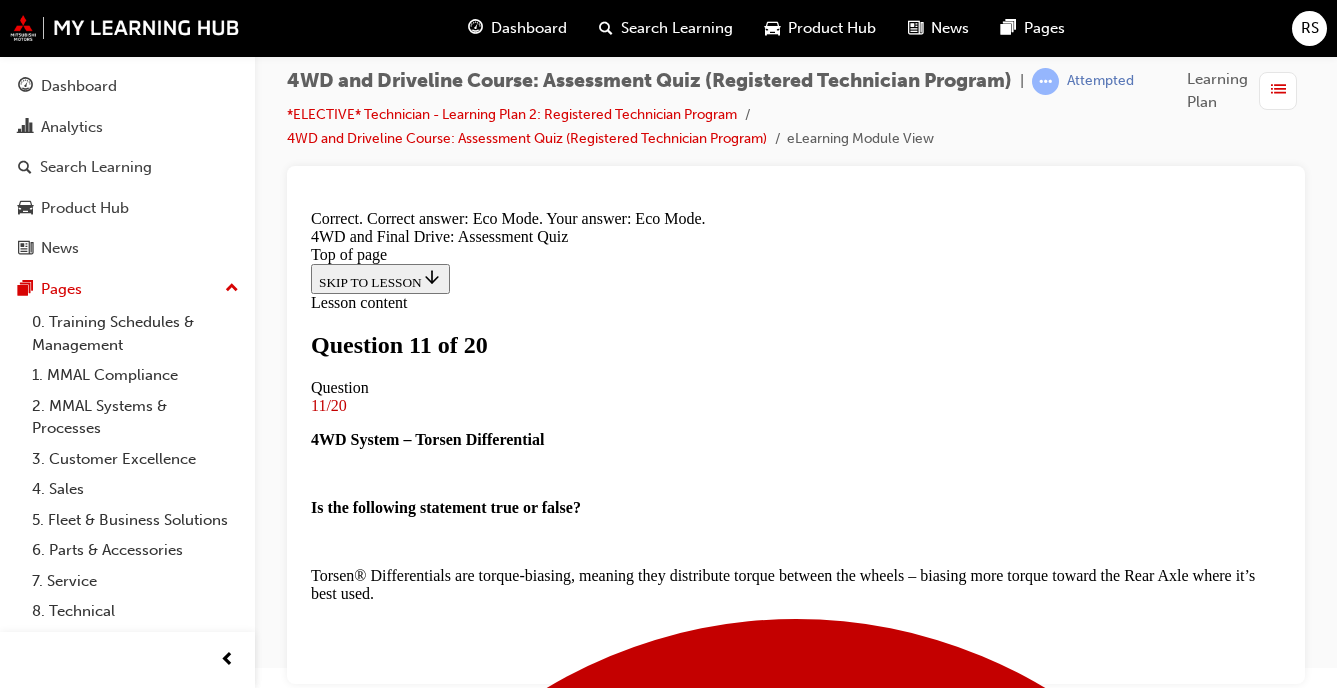 click on "NEXT" at bounding box center [337, 11587] 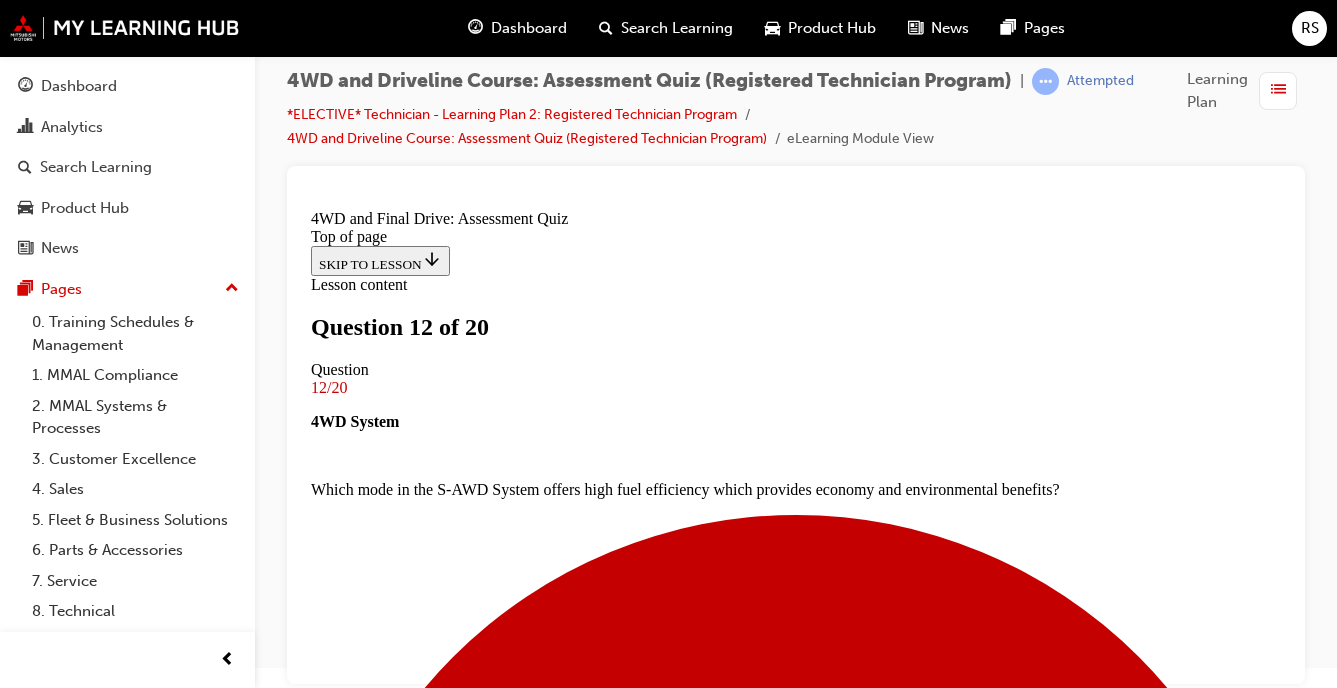 scroll, scrollTop: 426, scrollLeft: 0, axis: vertical 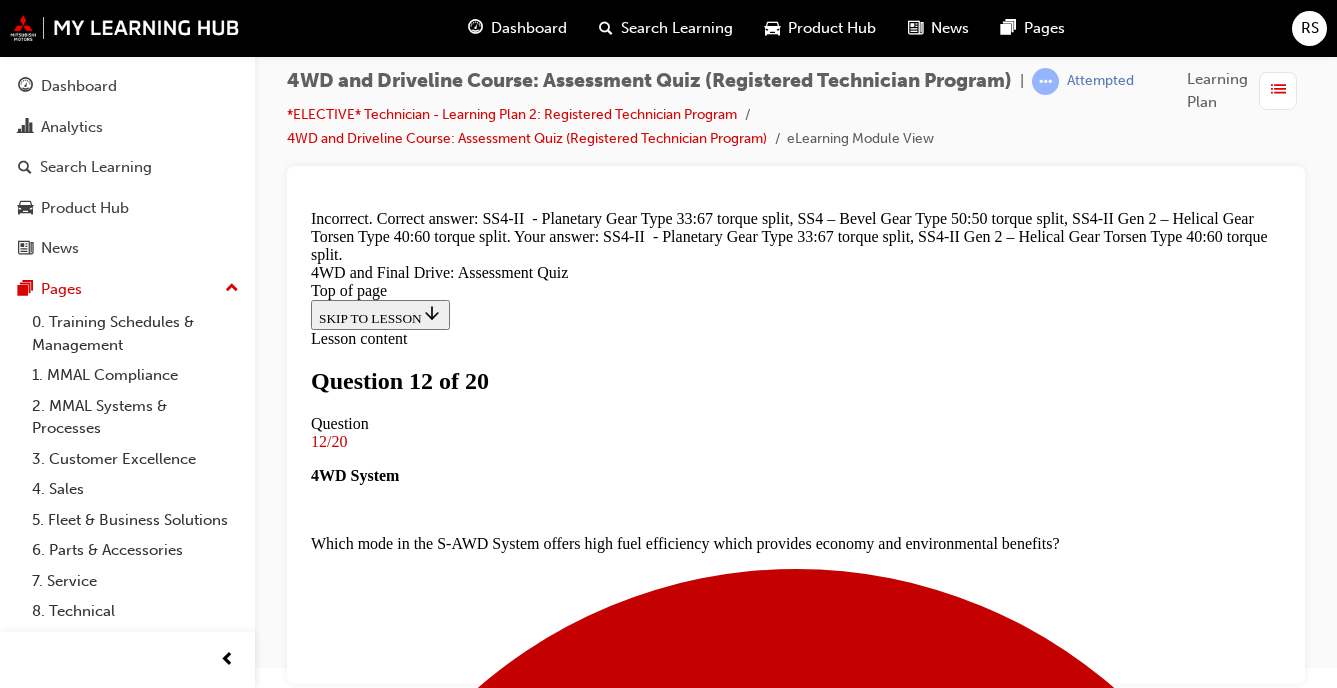 click on "NEXT" at bounding box center [337, 11078] 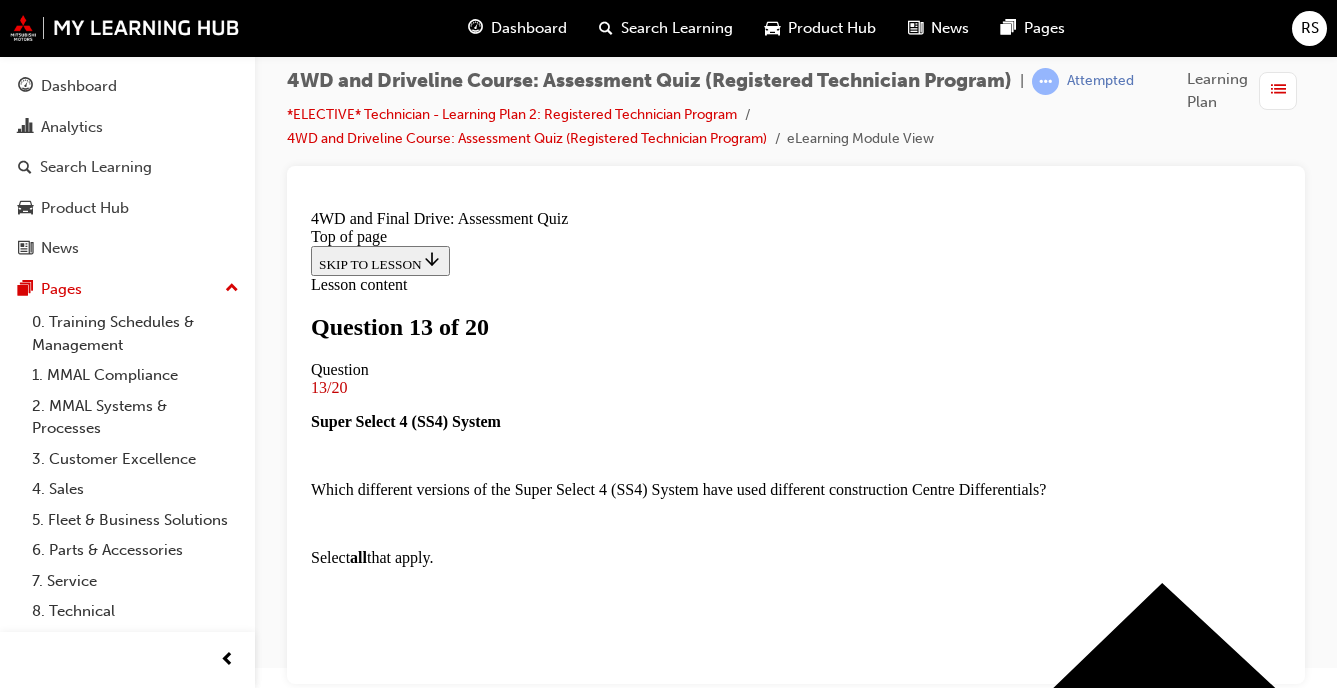 scroll, scrollTop: 377, scrollLeft: 0, axis: vertical 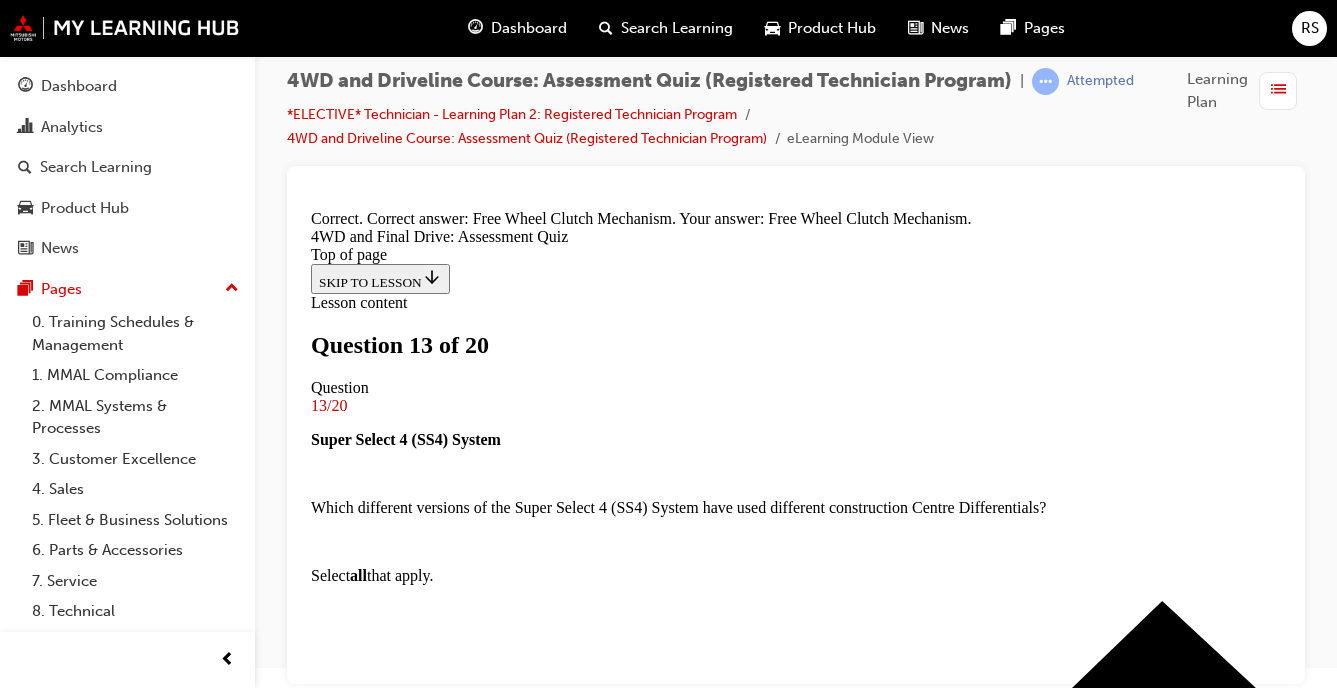 click on "NEXT" at bounding box center (337, 11060) 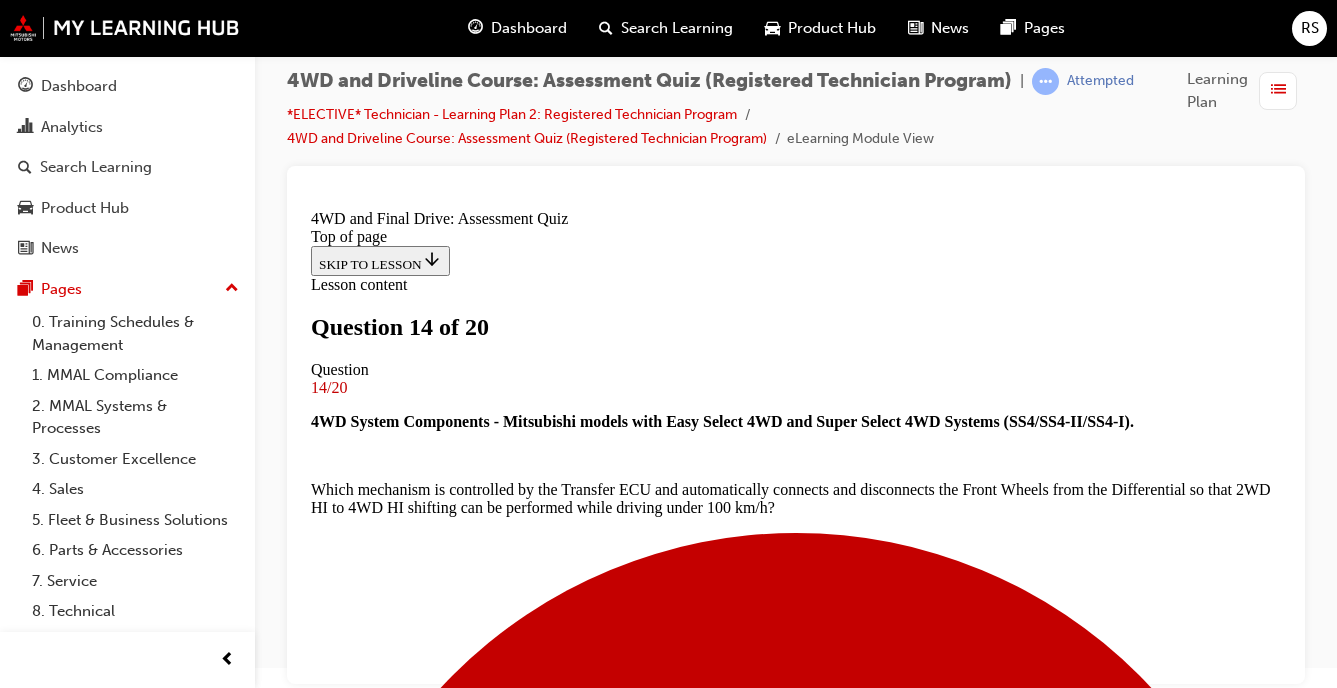 scroll, scrollTop: 303, scrollLeft: 0, axis: vertical 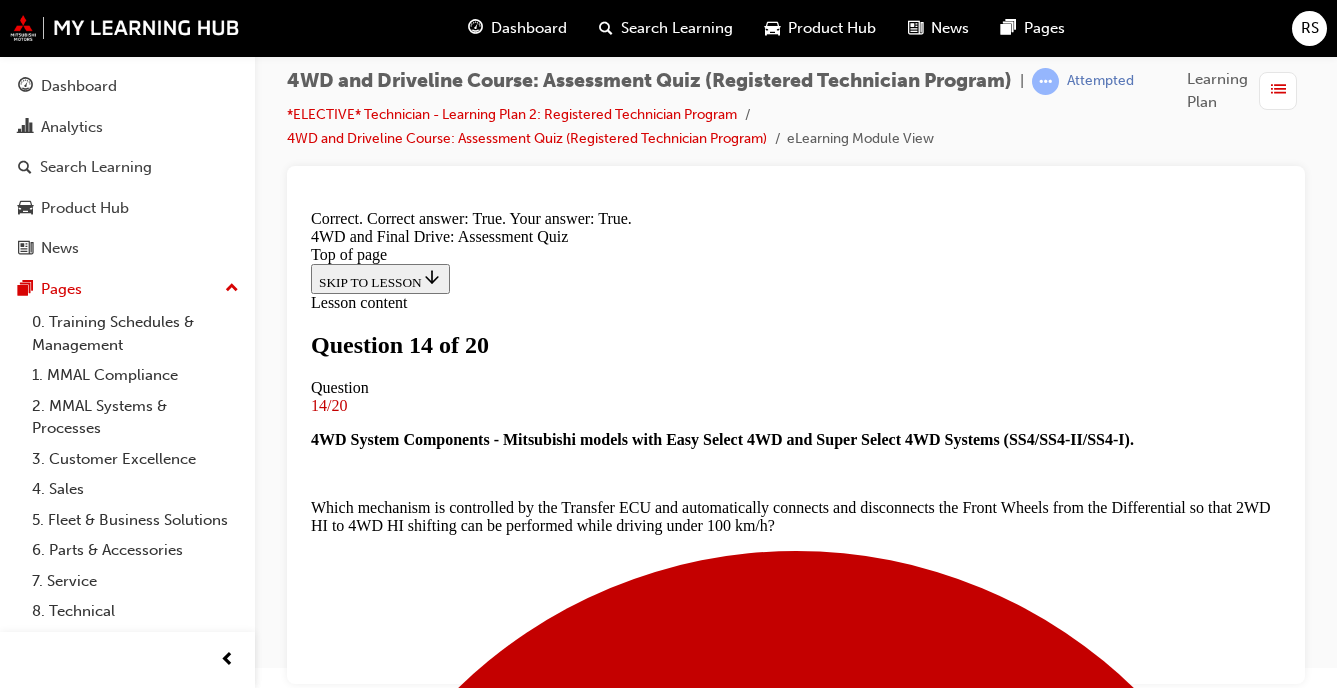 click on "NEXT" at bounding box center (337, 11605) 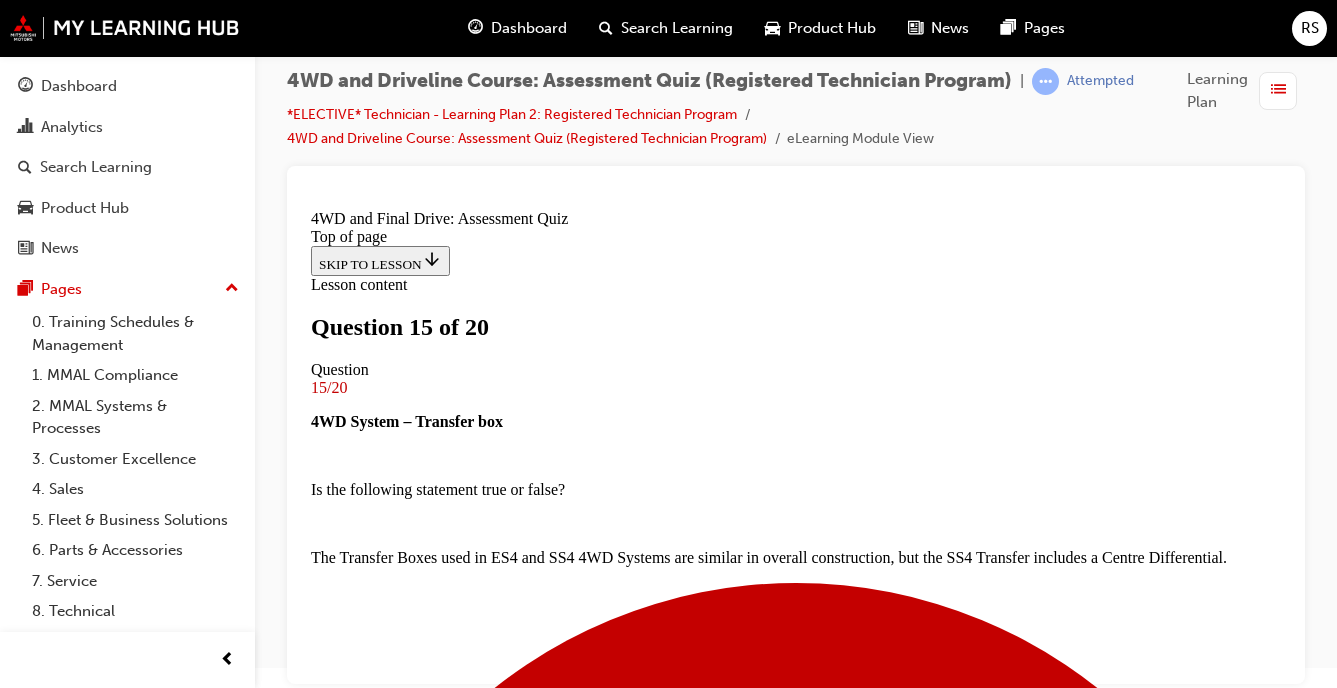 scroll, scrollTop: 308, scrollLeft: 0, axis: vertical 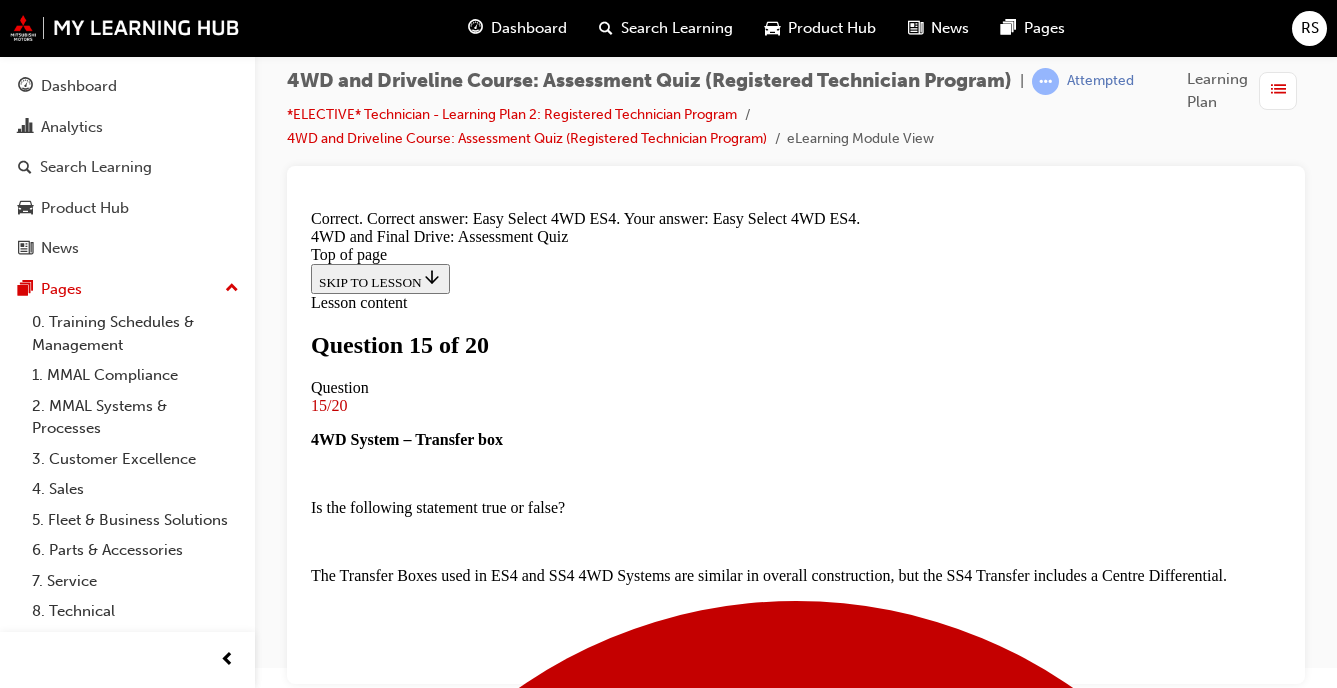 click on "NEXT" at bounding box center [337, 11587] 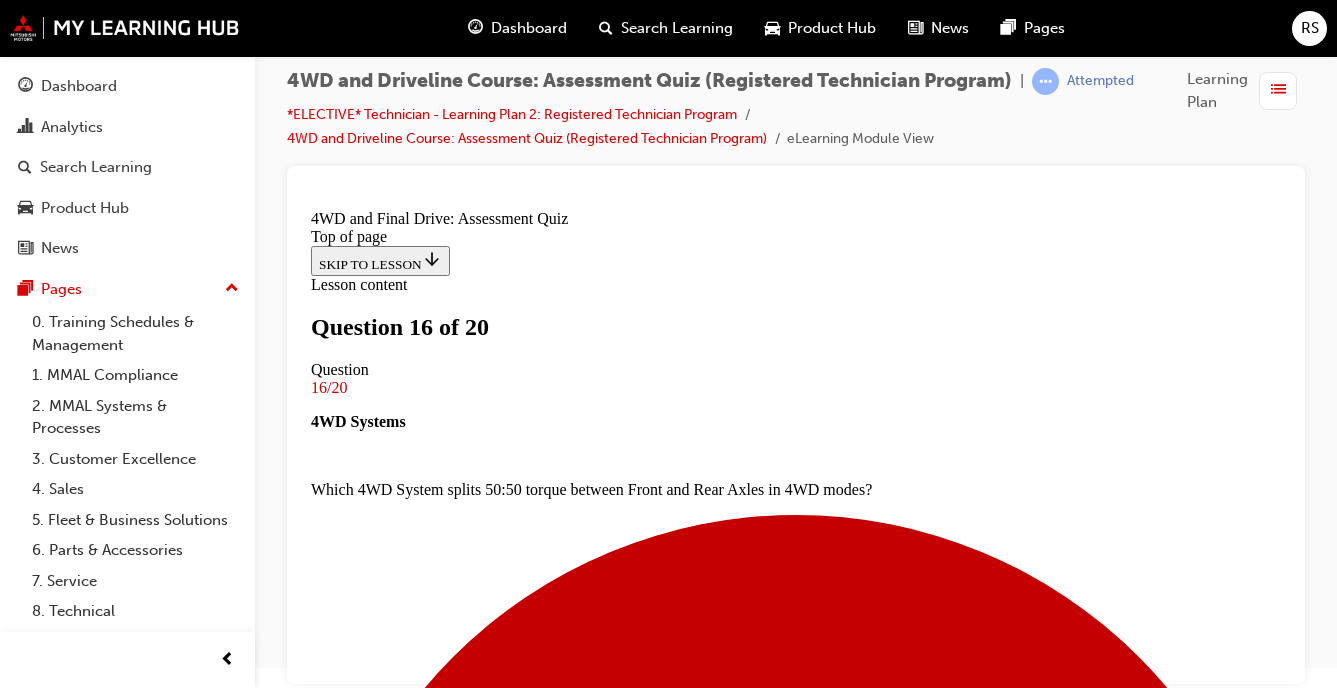 scroll, scrollTop: 363, scrollLeft: 0, axis: vertical 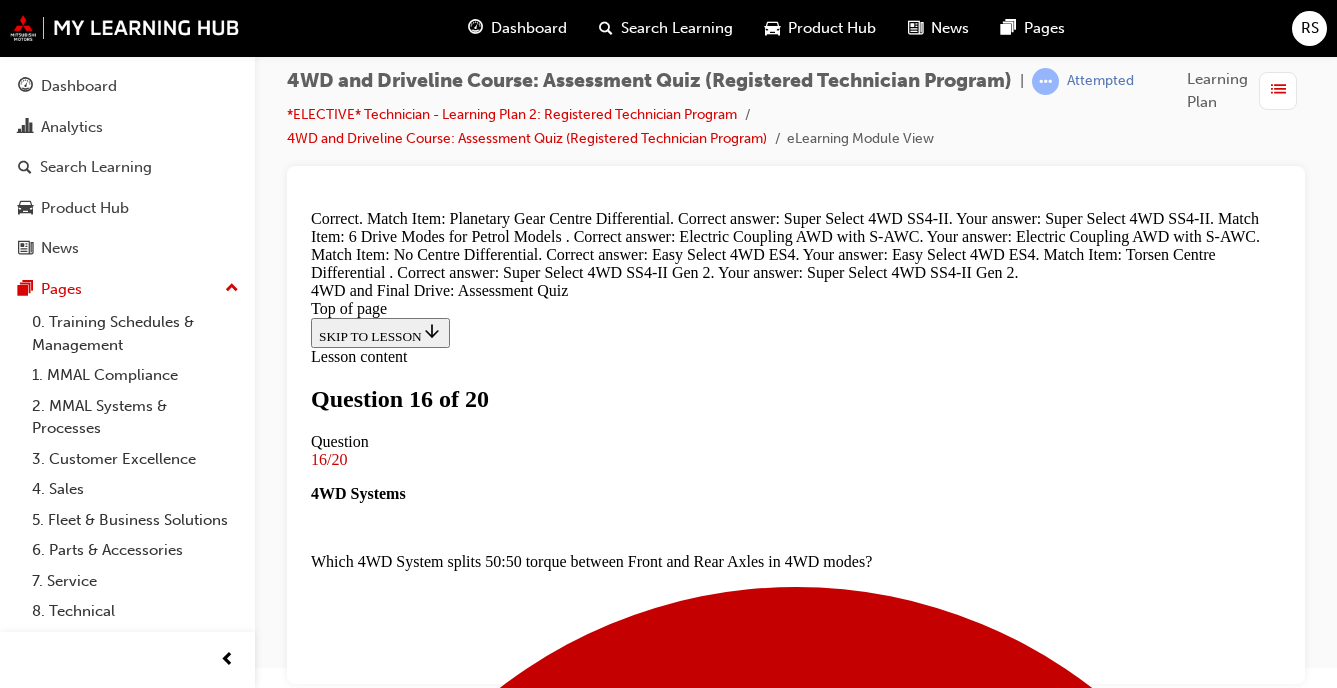 click on "NEXT" at bounding box center (337, 8972) 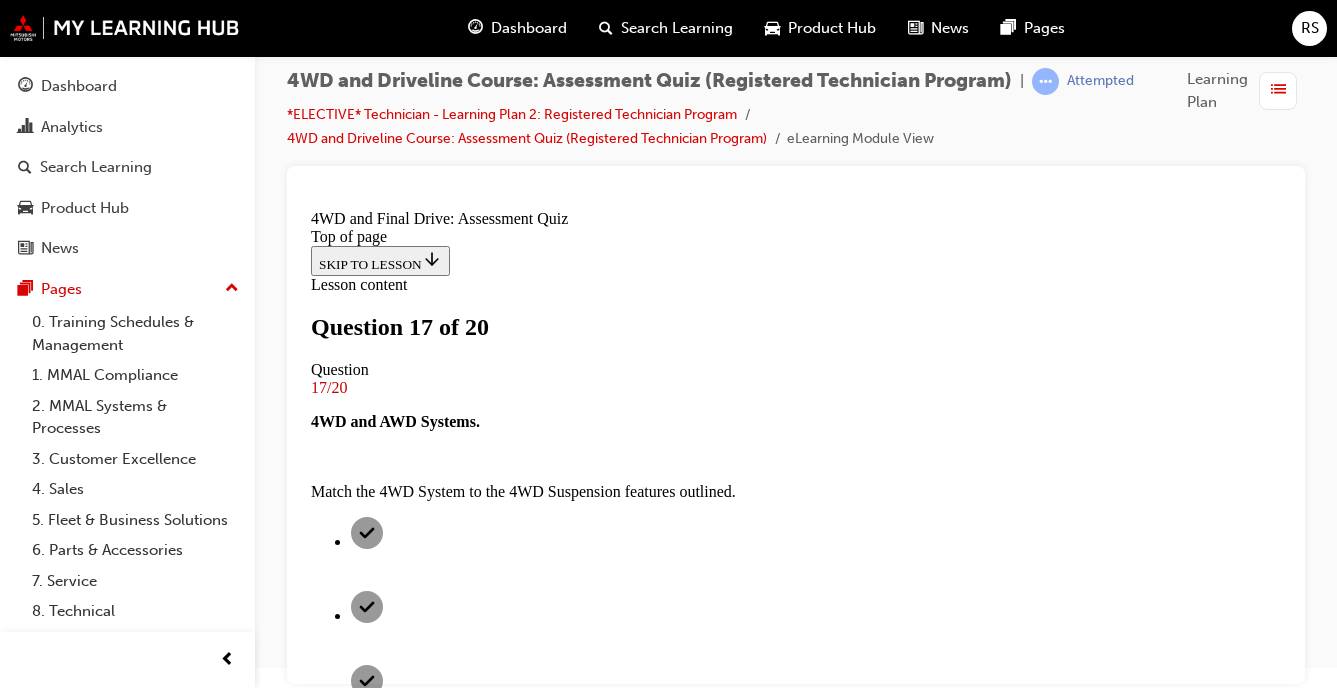 scroll, scrollTop: 350, scrollLeft: 0, axis: vertical 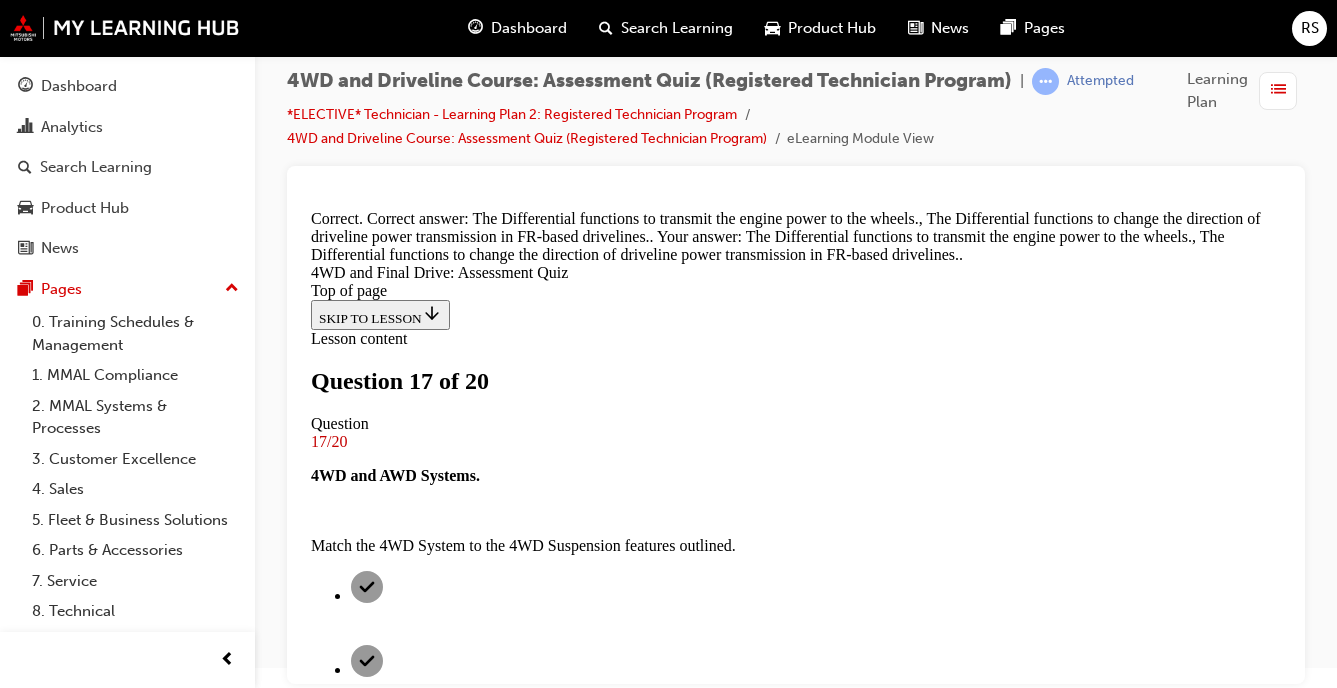 click on "NEXT" at bounding box center [337, 4938] 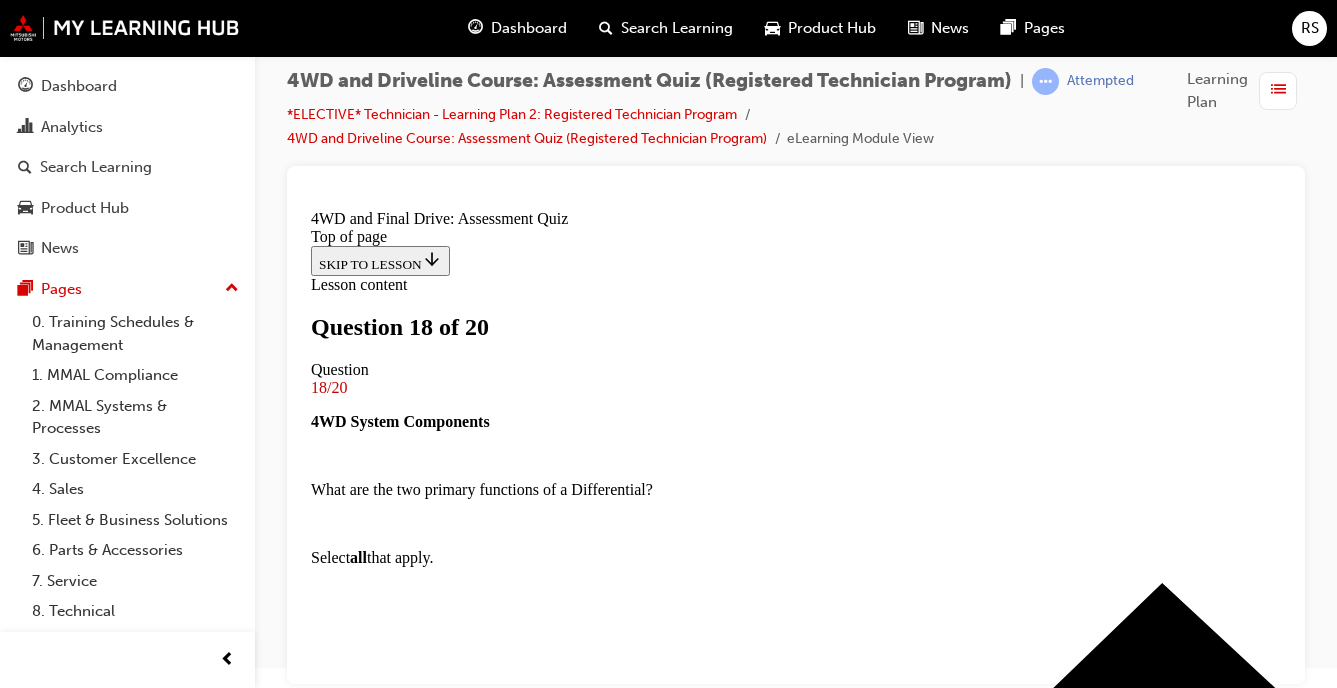scroll, scrollTop: 479, scrollLeft: 0, axis: vertical 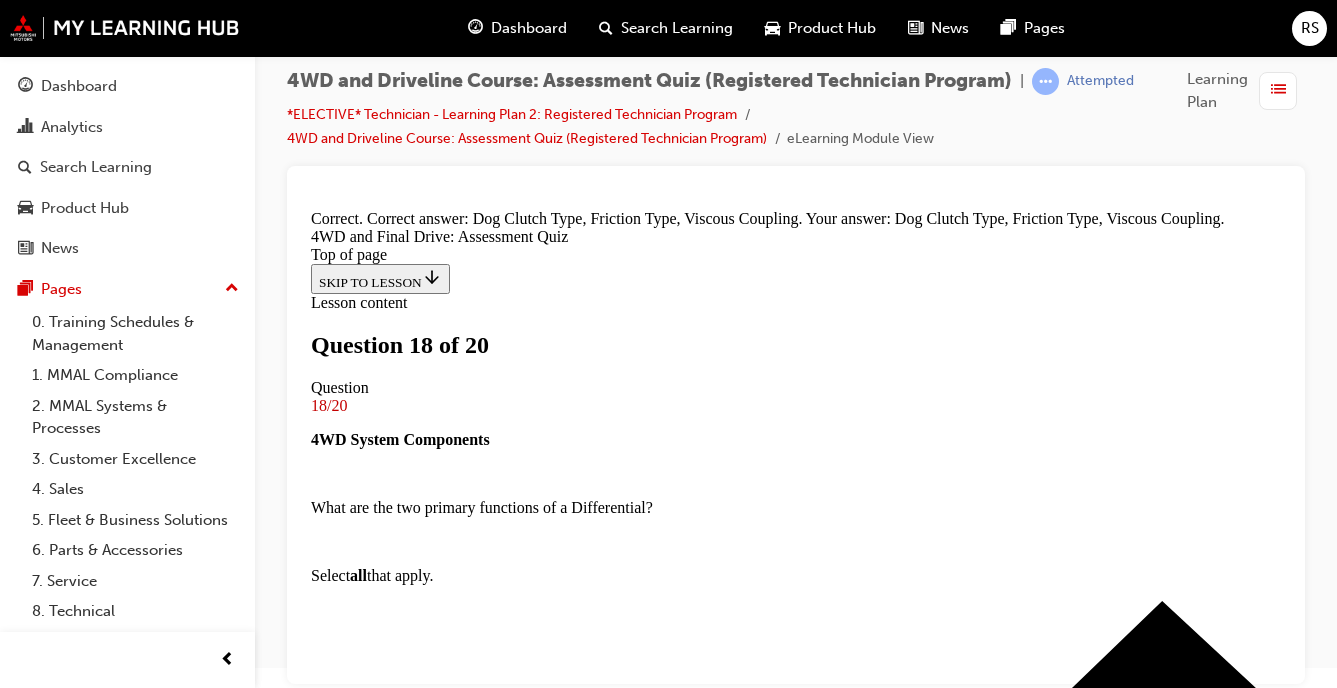 click on "NEXT" at bounding box center (337, 7026) 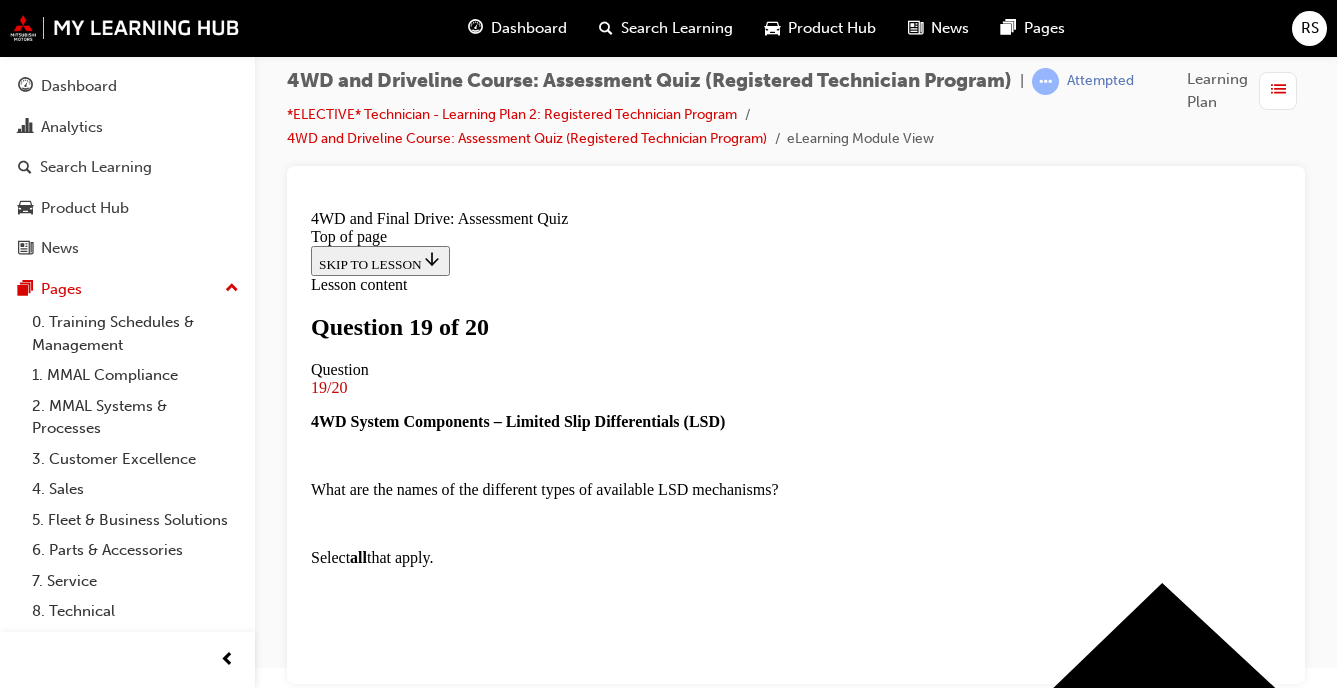 scroll, scrollTop: 450, scrollLeft: 0, axis: vertical 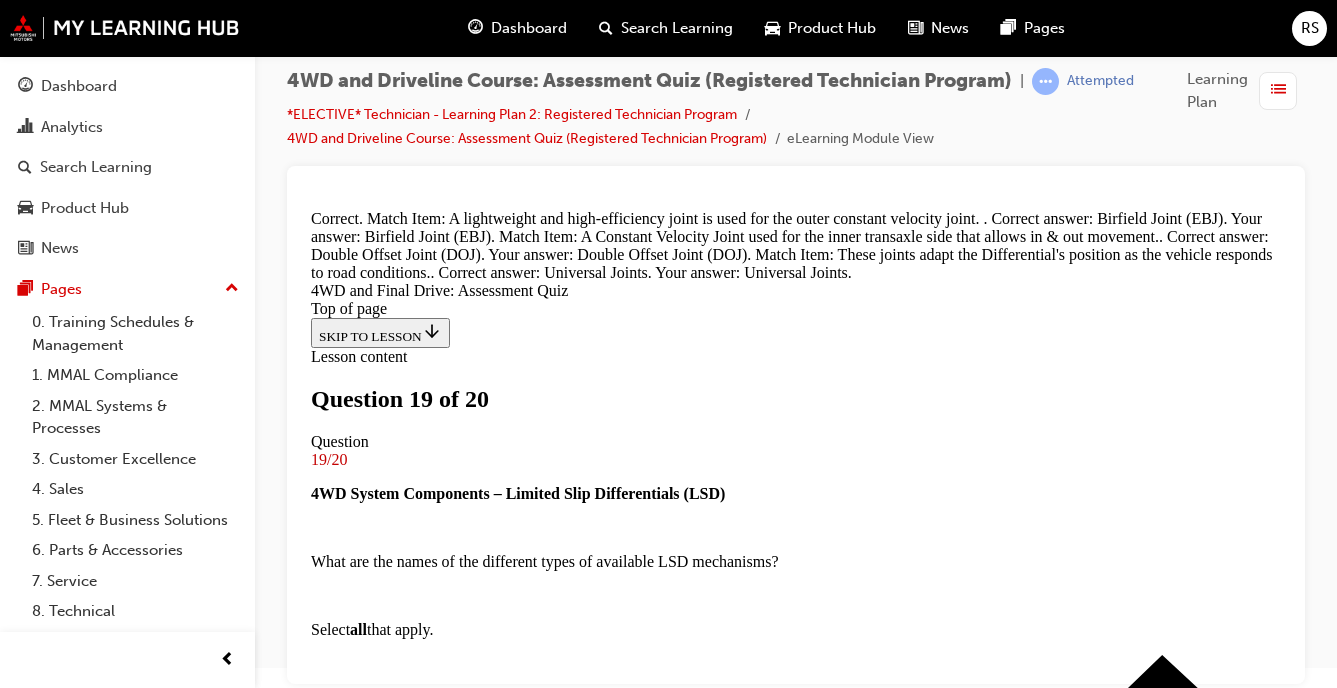 click on "NEXT" at bounding box center (337, 5078) 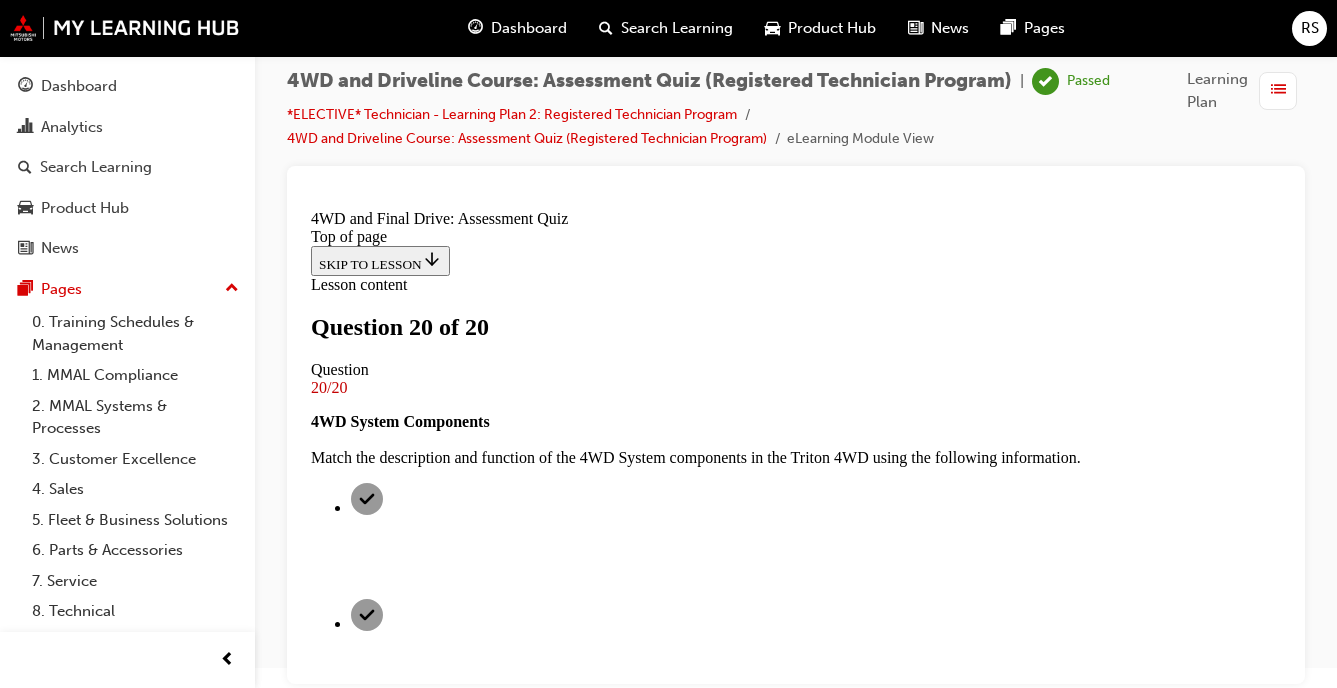 scroll, scrollTop: 535, scrollLeft: 0, axis: vertical 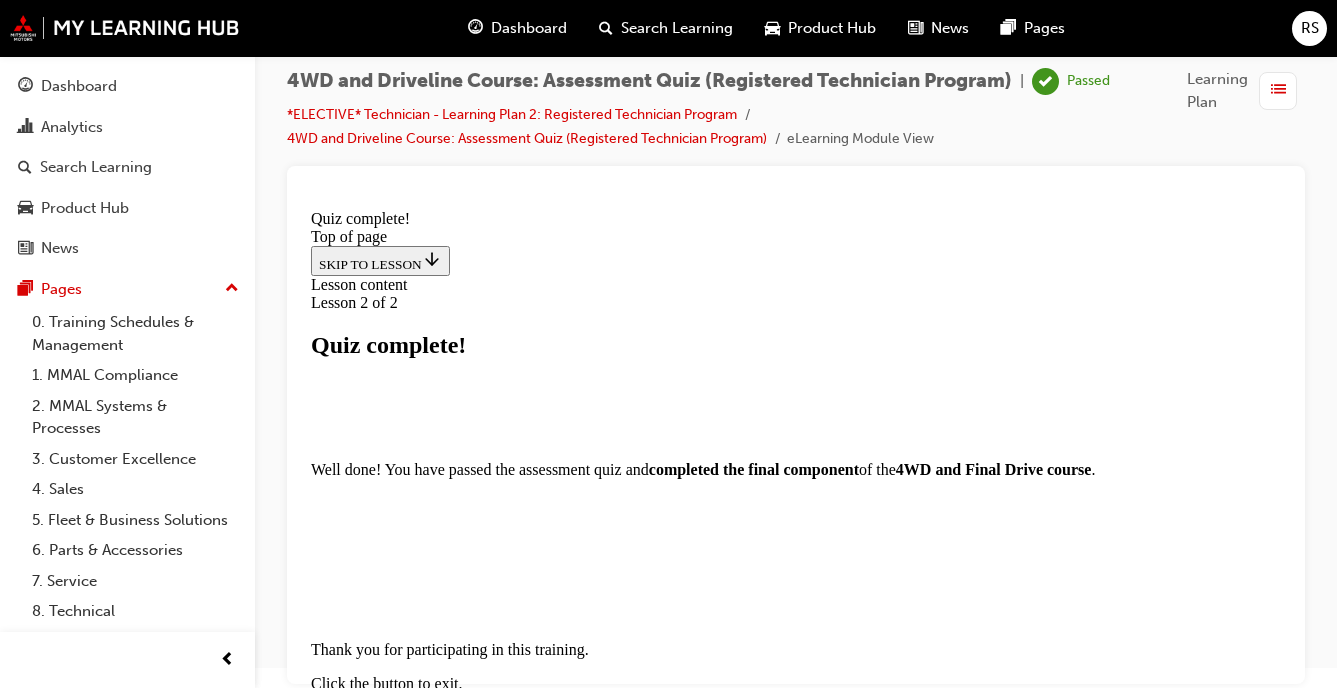 click on "Exit" at bounding box center [330, 719] 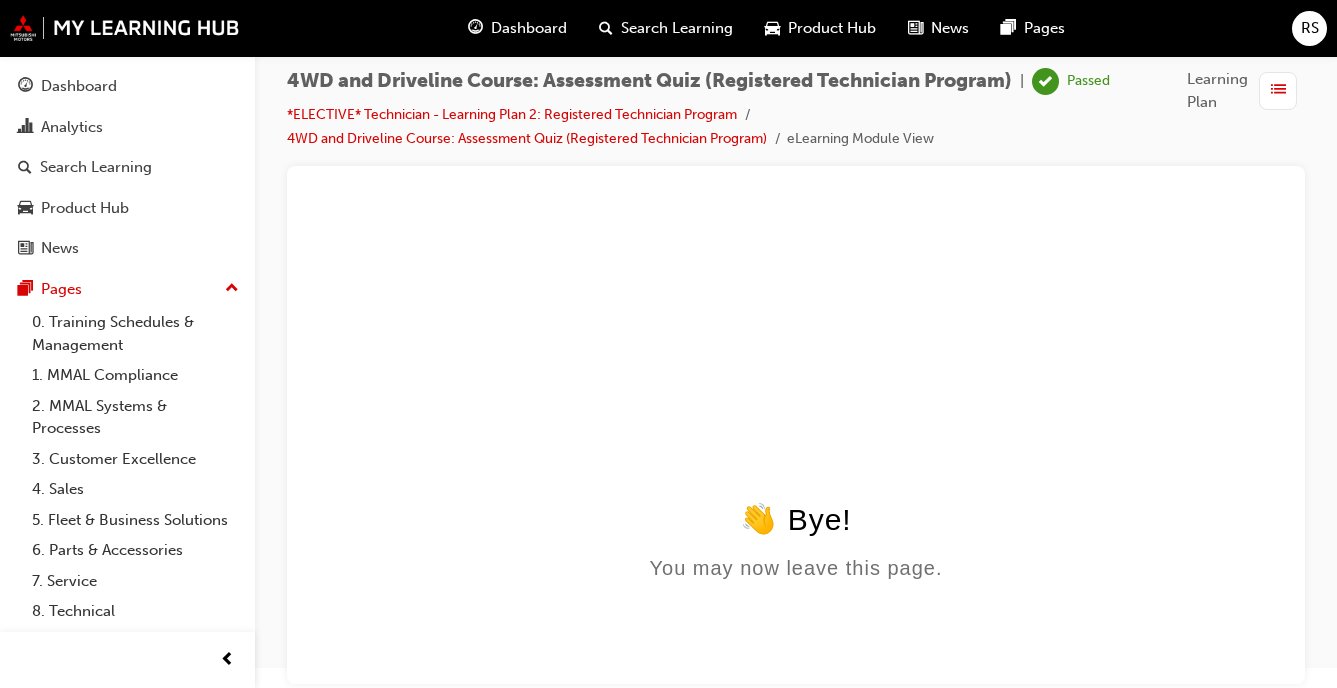 scroll, scrollTop: 0, scrollLeft: 0, axis: both 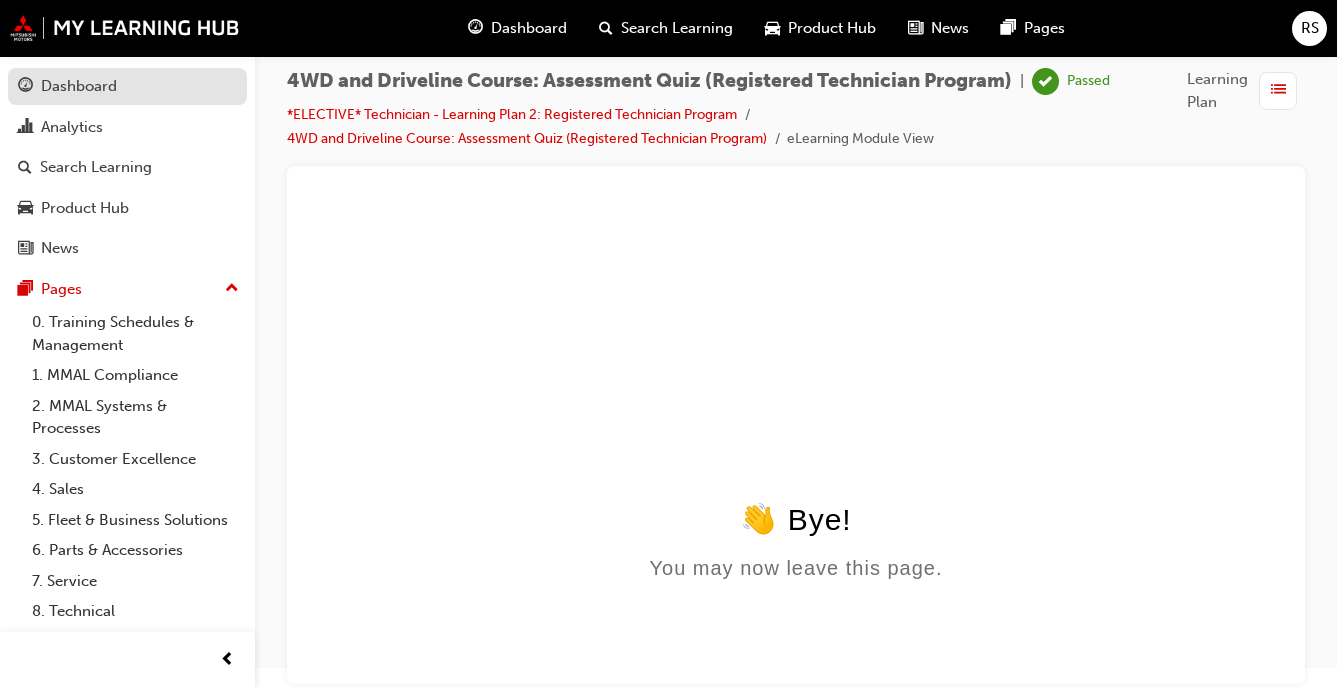click on "Dashboard" at bounding box center [79, 86] 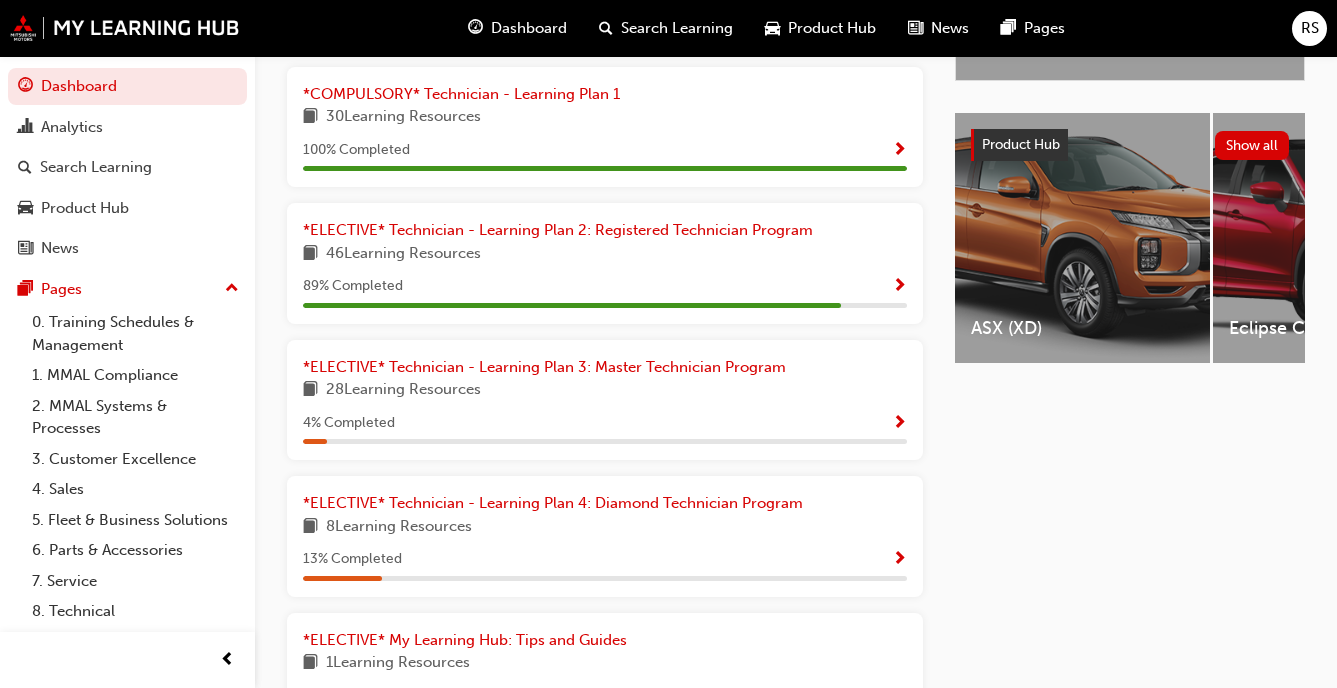 scroll, scrollTop: 715, scrollLeft: 0, axis: vertical 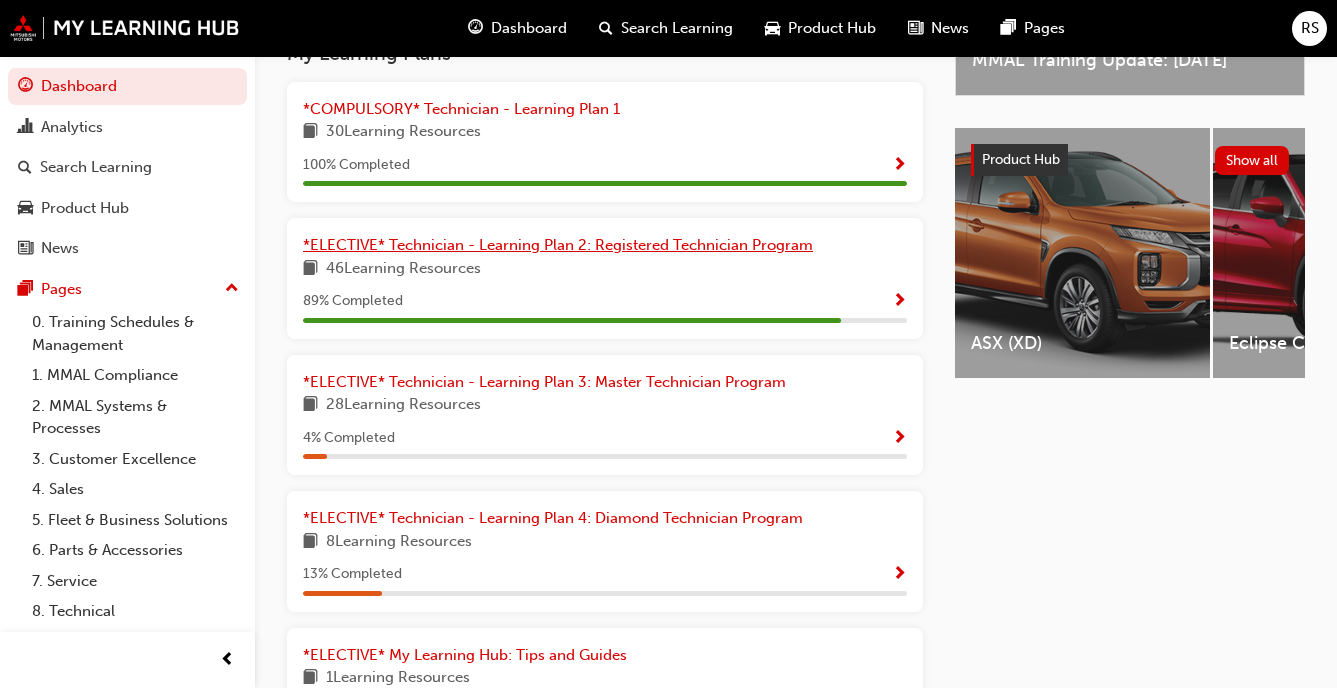 click on "*ELECTIVE* Technician - Learning Plan 2: Registered Technician Program" at bounding box center [558, 245] 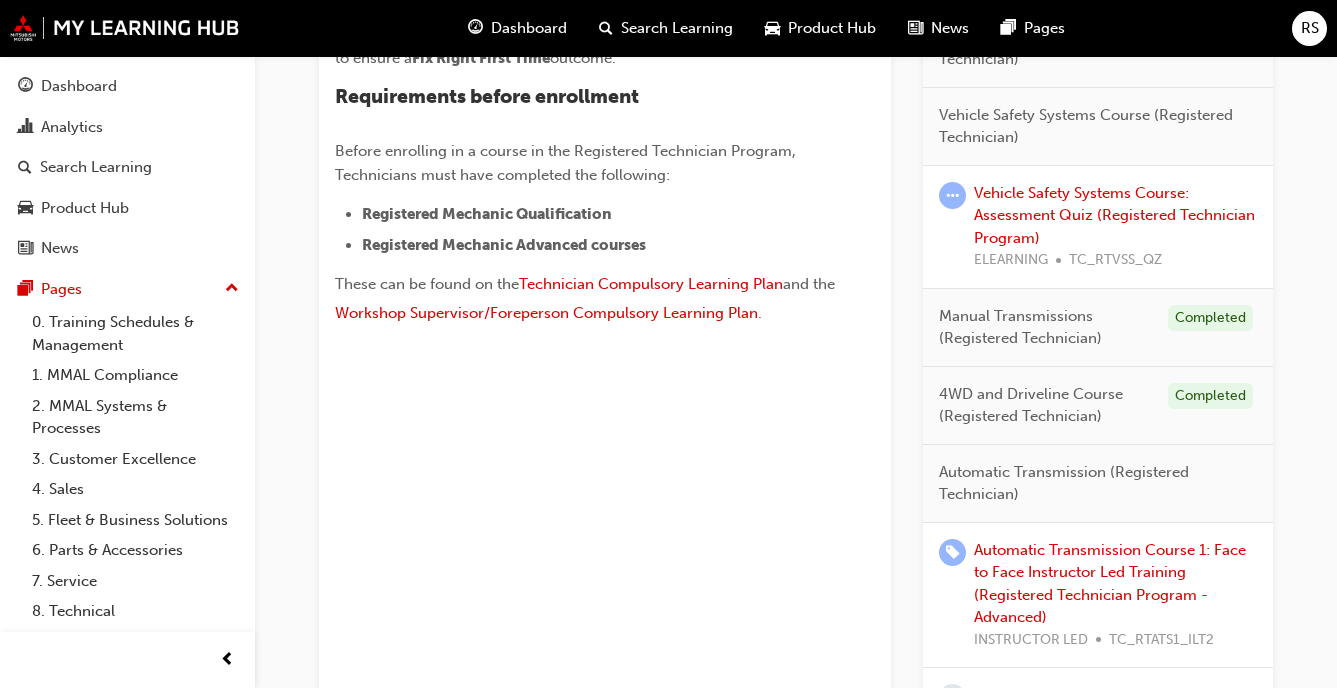 scroll, scrollTop: 642, scrollLeft: 0, axis: vertical 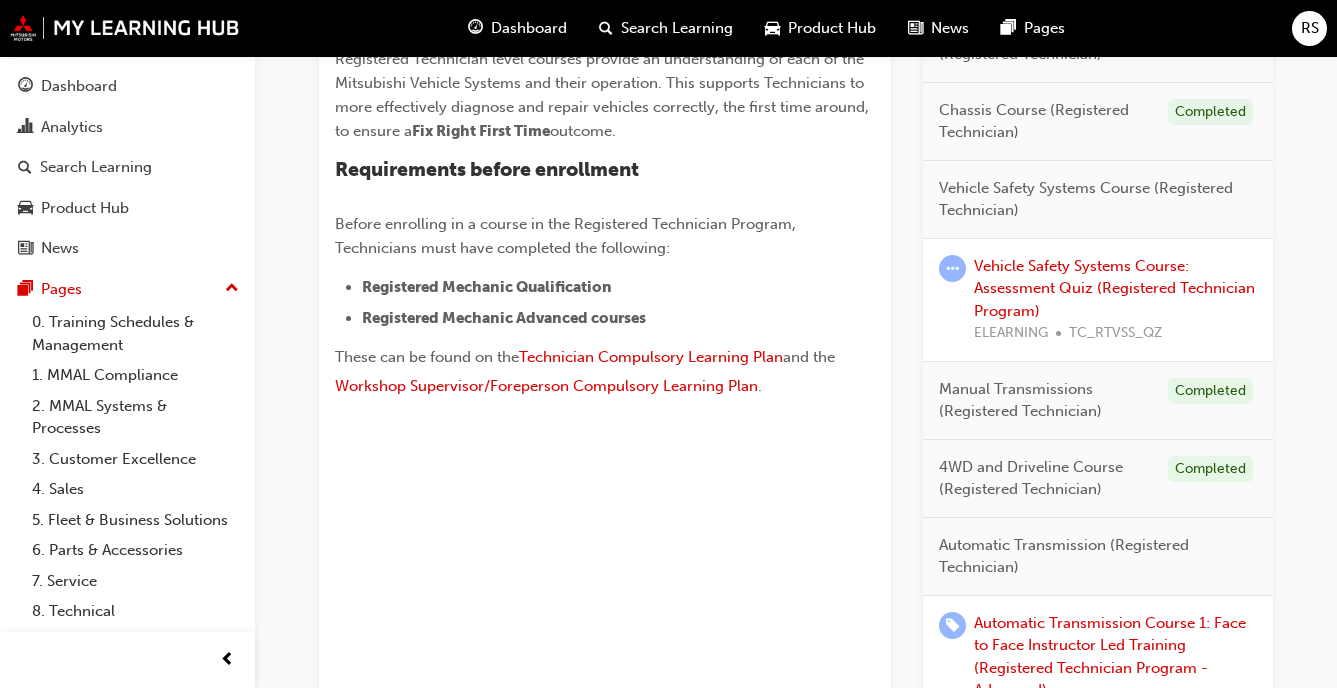 click on "Vehicle Safety Systems Course: Assessment Quiz (Registered Technician Program) ELEARNING TC_RTVSS_QZ" at bounding box center (1115, 300) 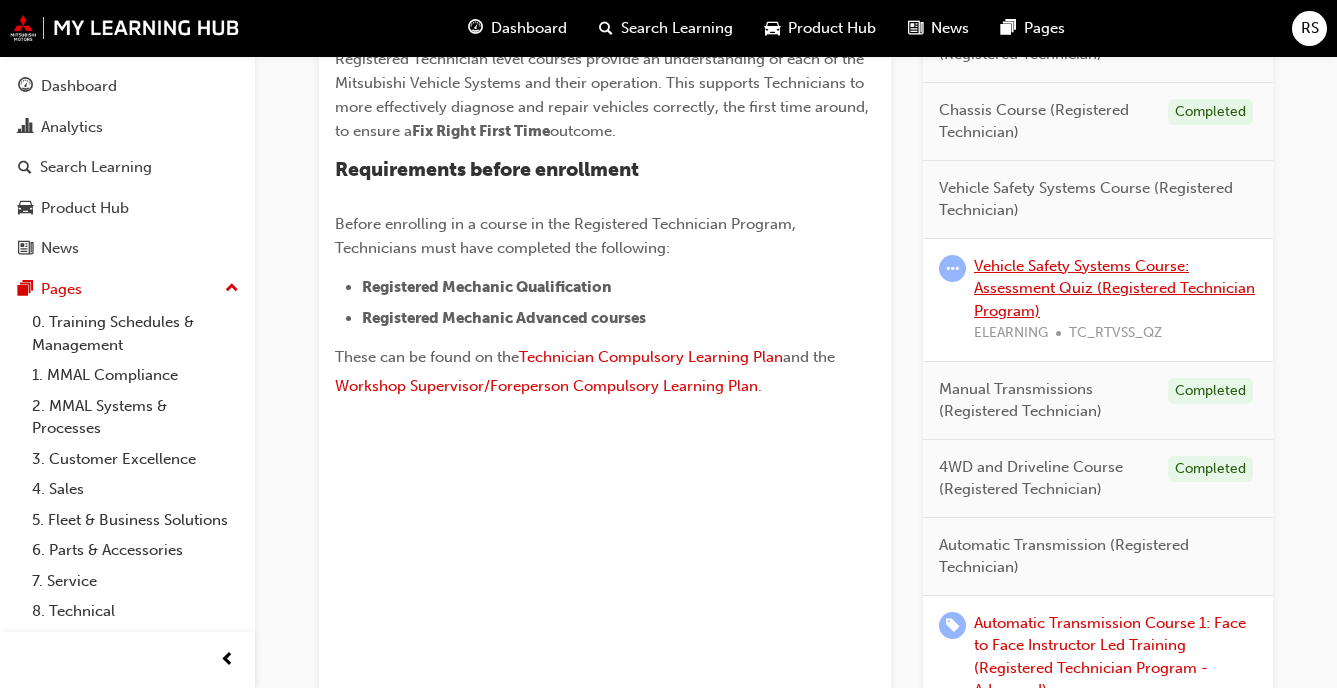 click on "Vehicle Safety Systems Course: Assessment Quiz (Registered Technician Program)" at bounding box center [1114, 288] 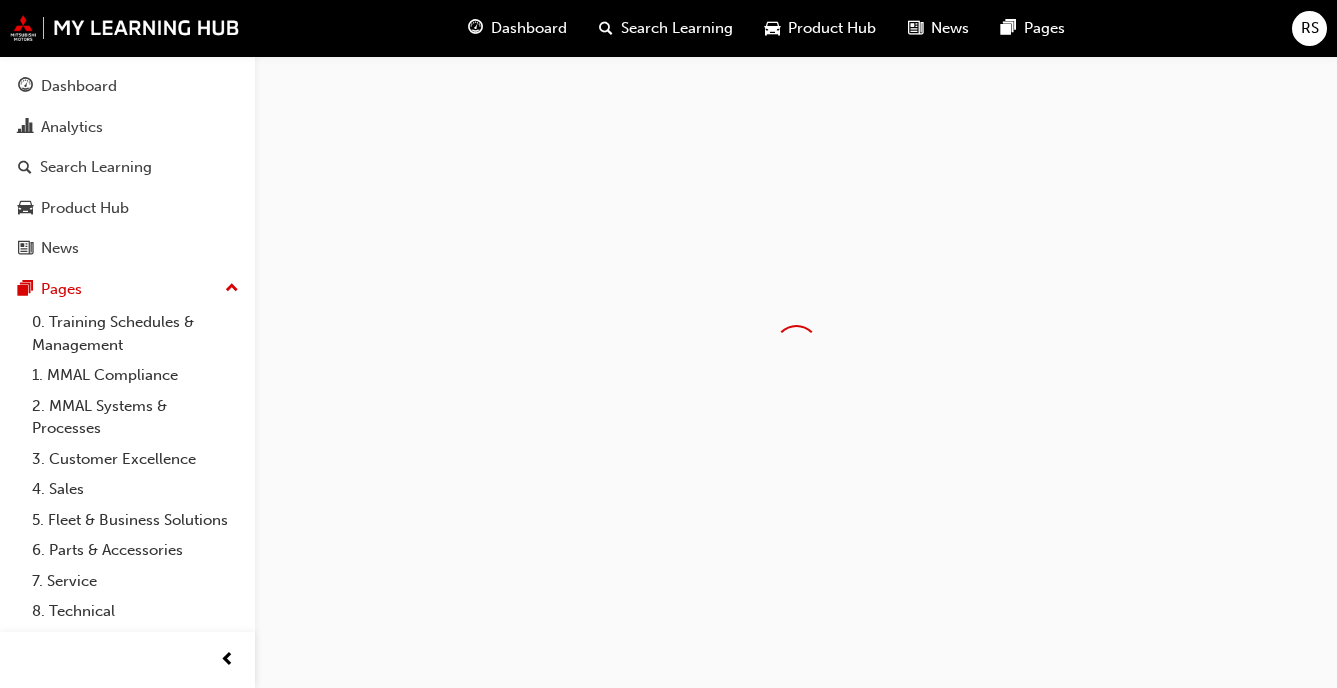 scroll, scrollTop: 0, scrollLeft: 0, axis: both 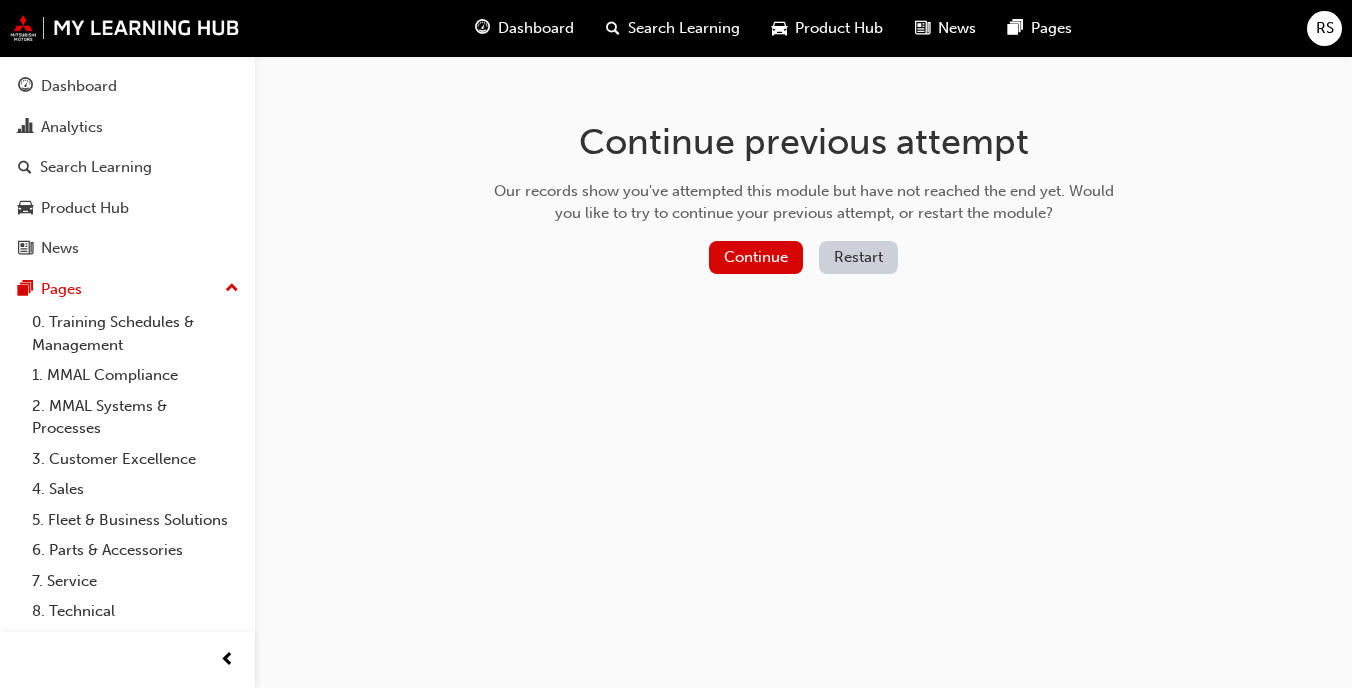 click on "Restart" at bounding box center (858, 257) 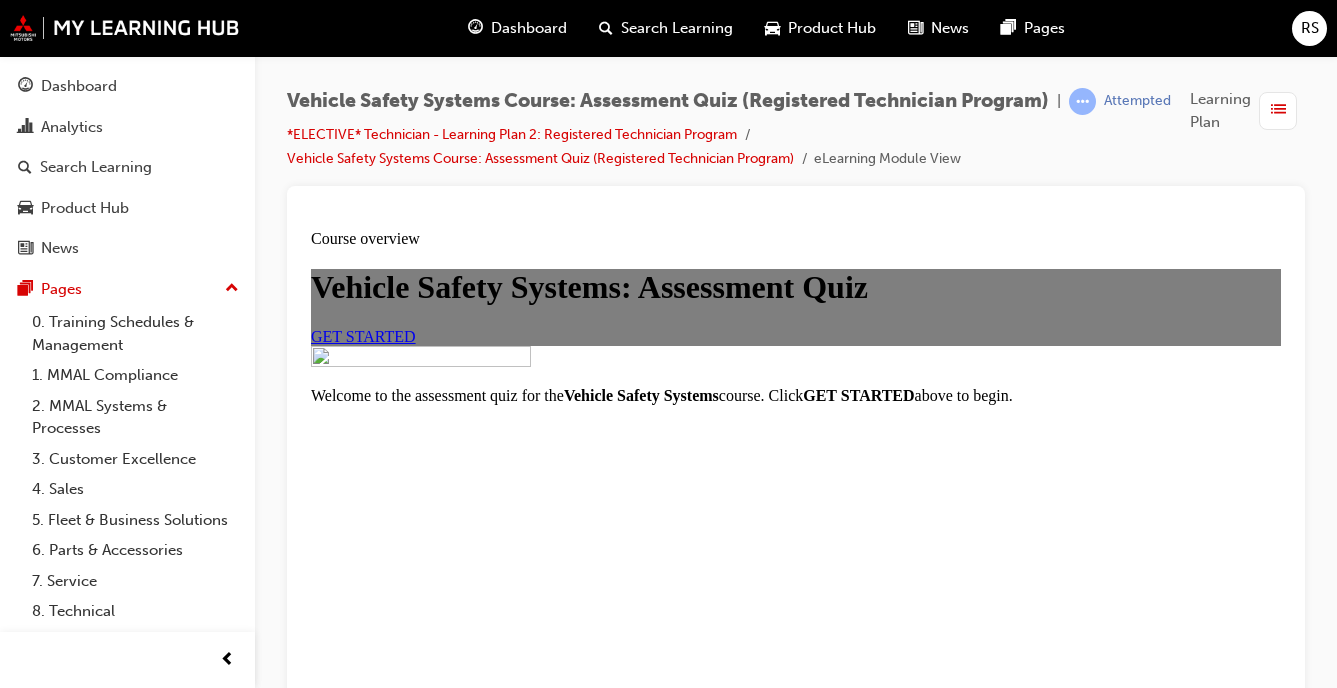 scroll, scrollTop: 0, scrollLeft: 0, axis: both 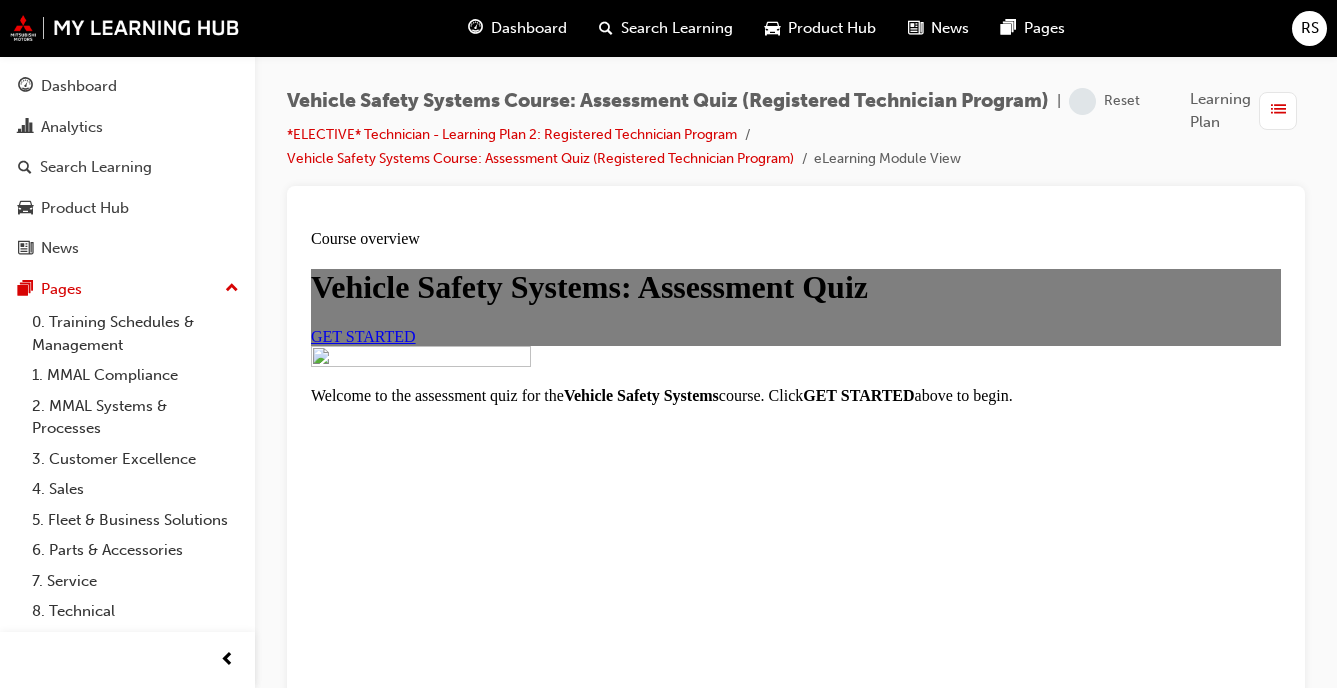 click on "GET STARTED" at bounding box center [363, 336] 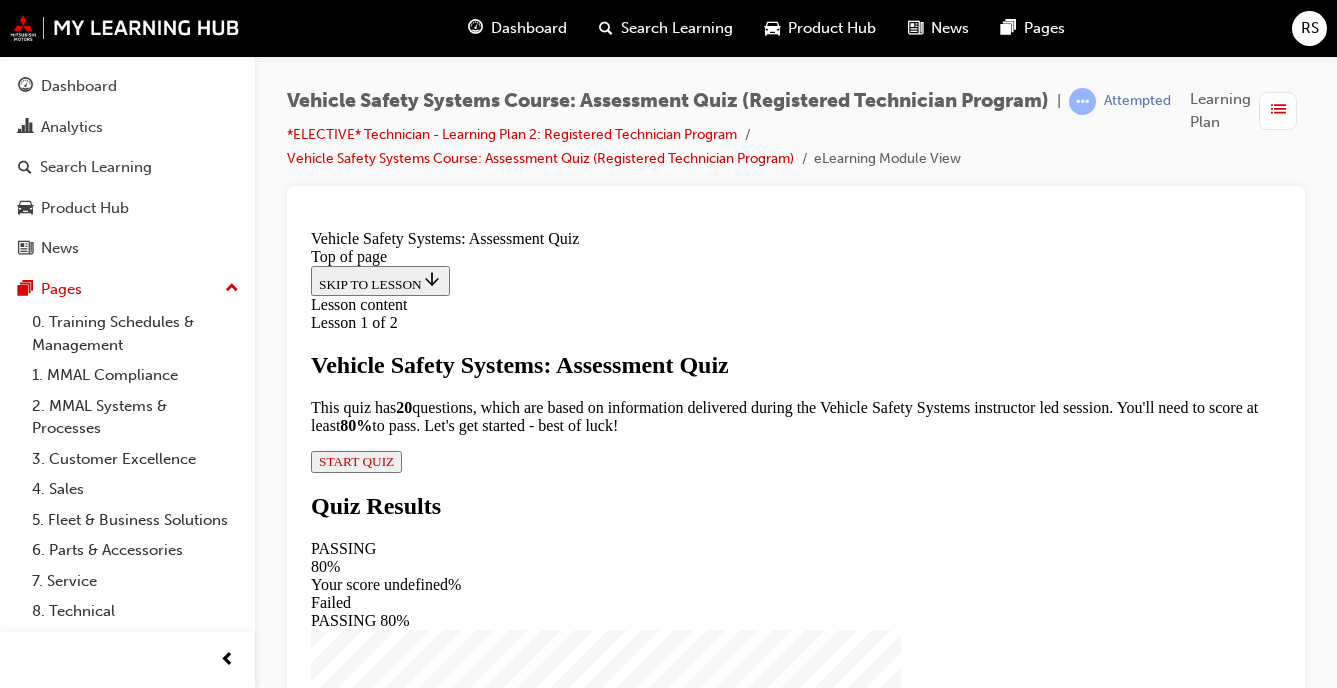 scroll, scrollTop: 269, scrollLeft: 0, axis: vertical 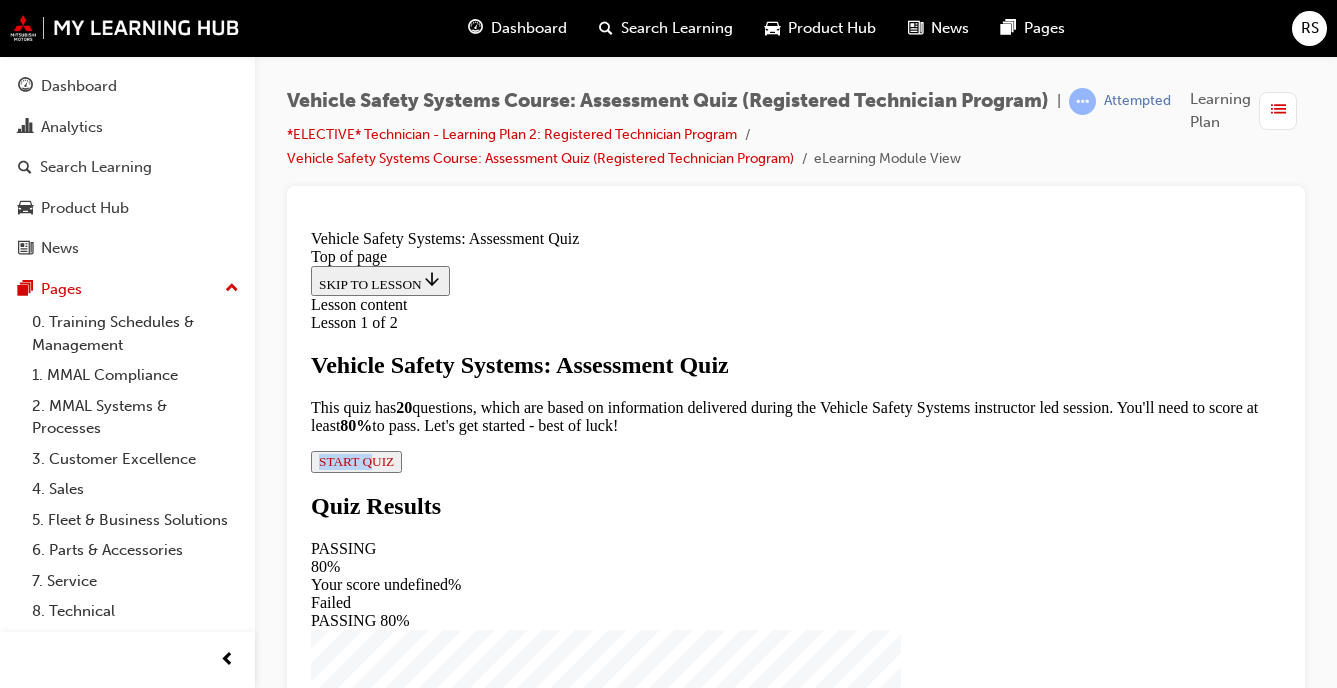 drag, startPoint x: 572, startPoint y: 566, endPoint x: 567, endPoint y: 577, distance: 12.083046 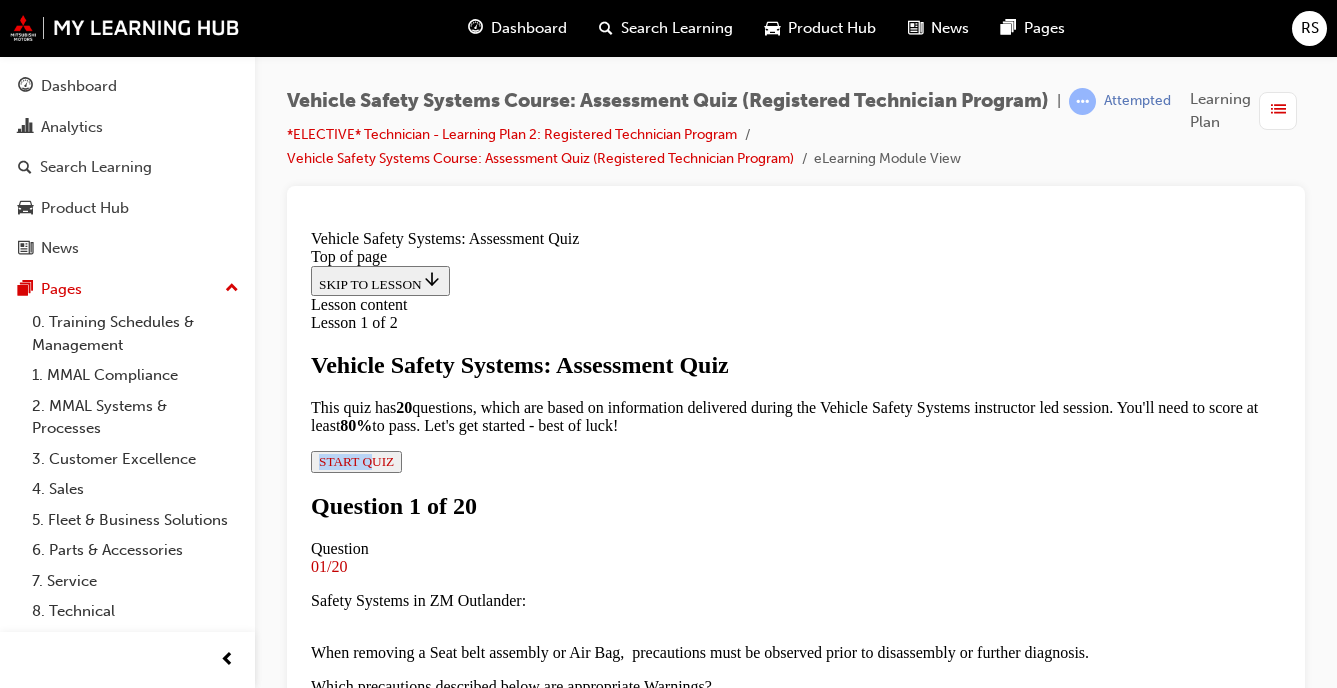 scroll, scrollTop: 531, scrollLeft: 0, axis: vertical 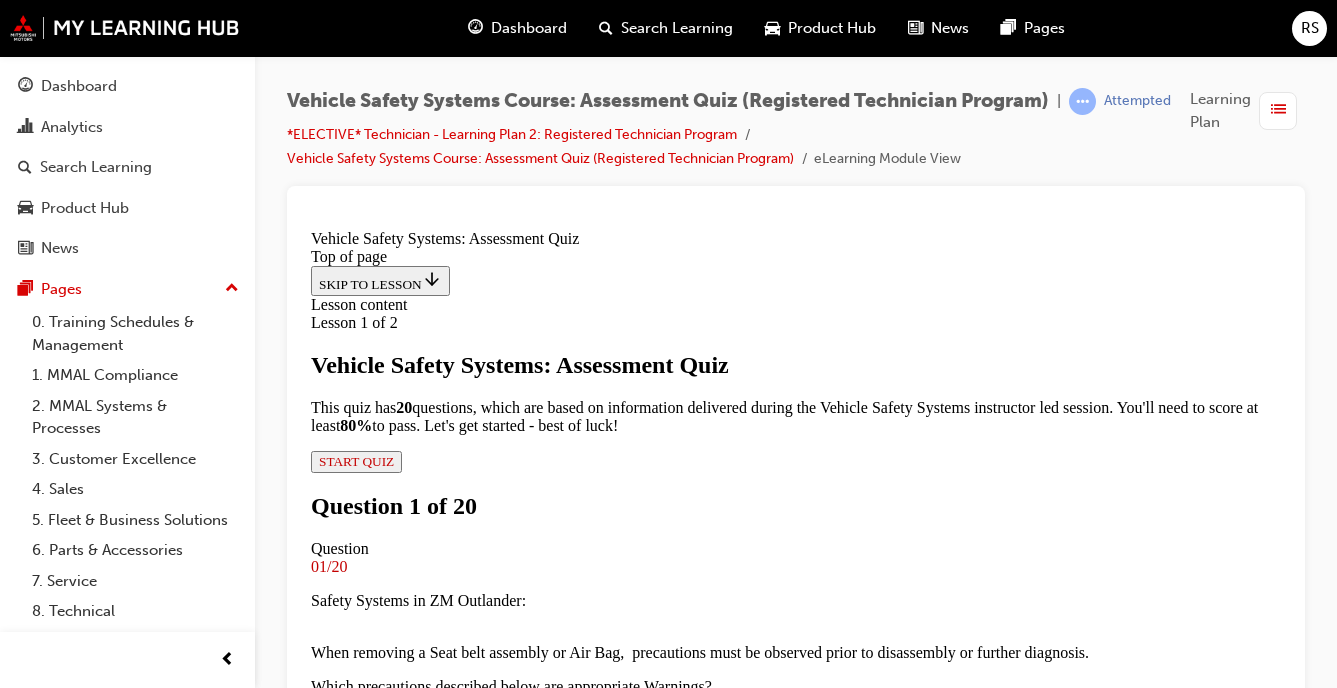 click at bounding box center (816, 3374) 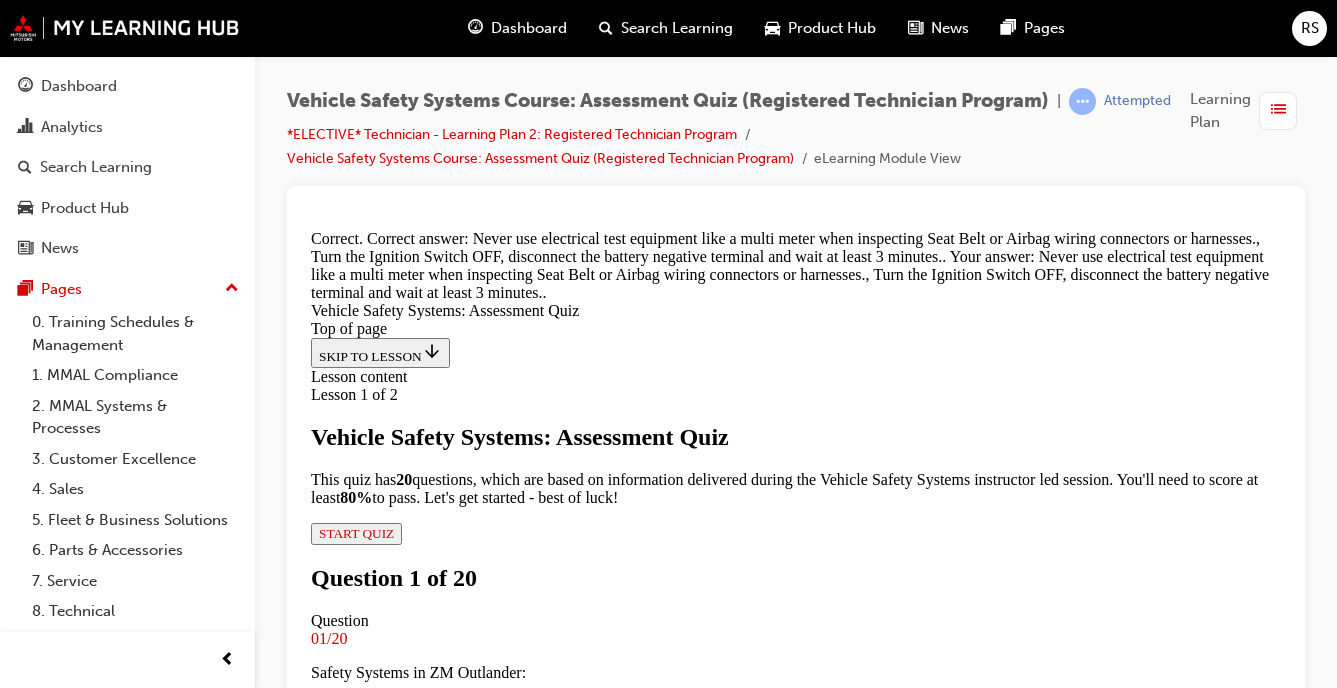 scroll, scrollTop: 811, scrollLeft: 0, axis: vertical 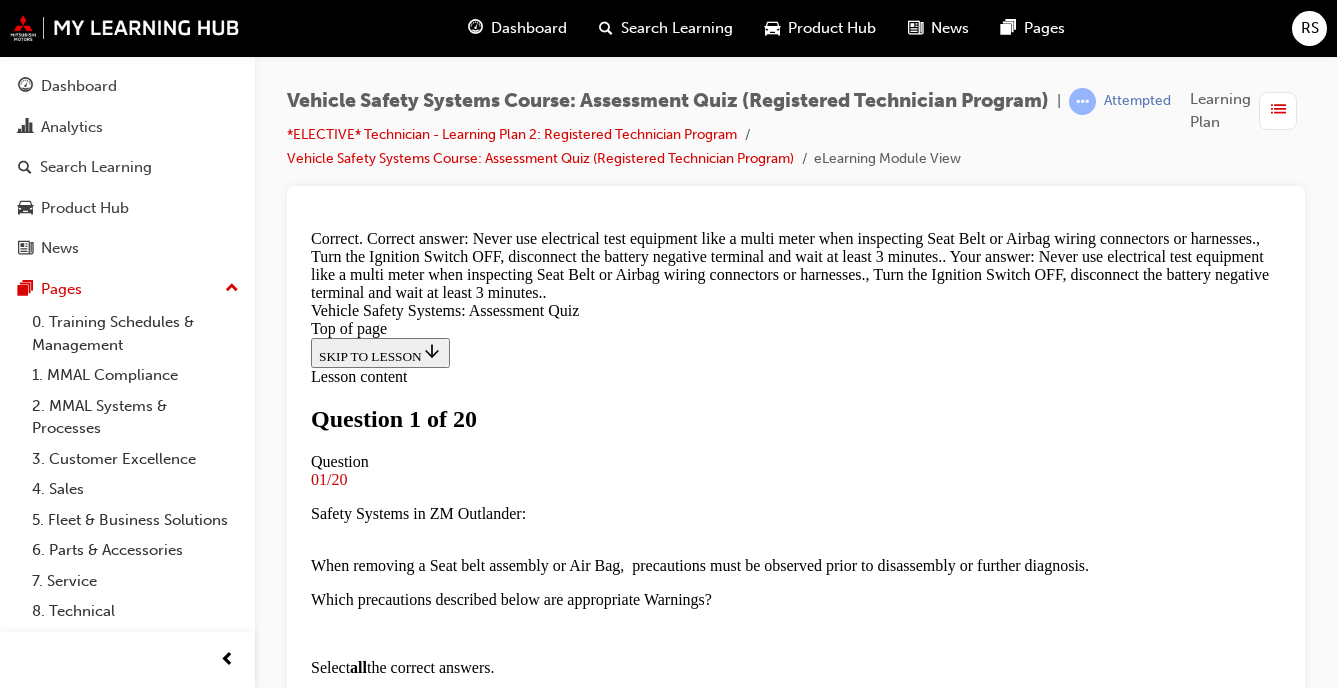 drag, startPoint x: 588, startPoint y: 266, endPoint x: 698, endPoint y: 579, distance: 331.76648 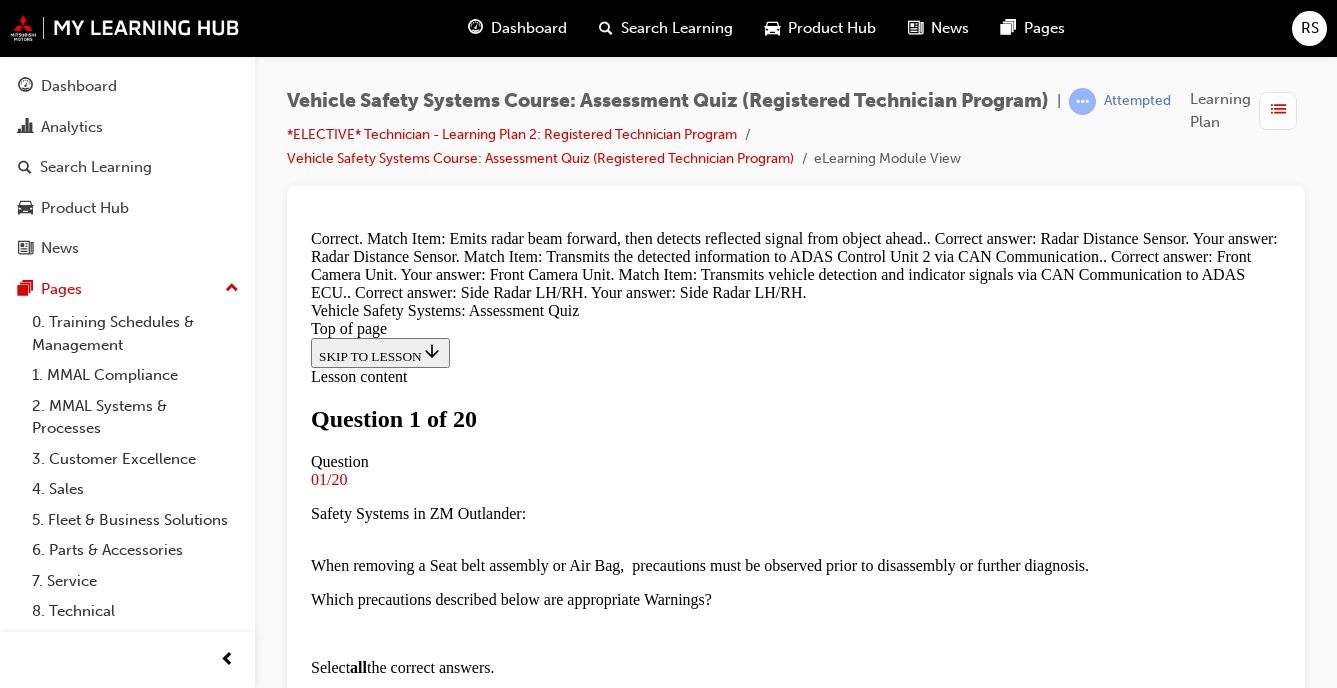 scroll, scrollTop: 736, scrollLeft: 0, axis: vertical 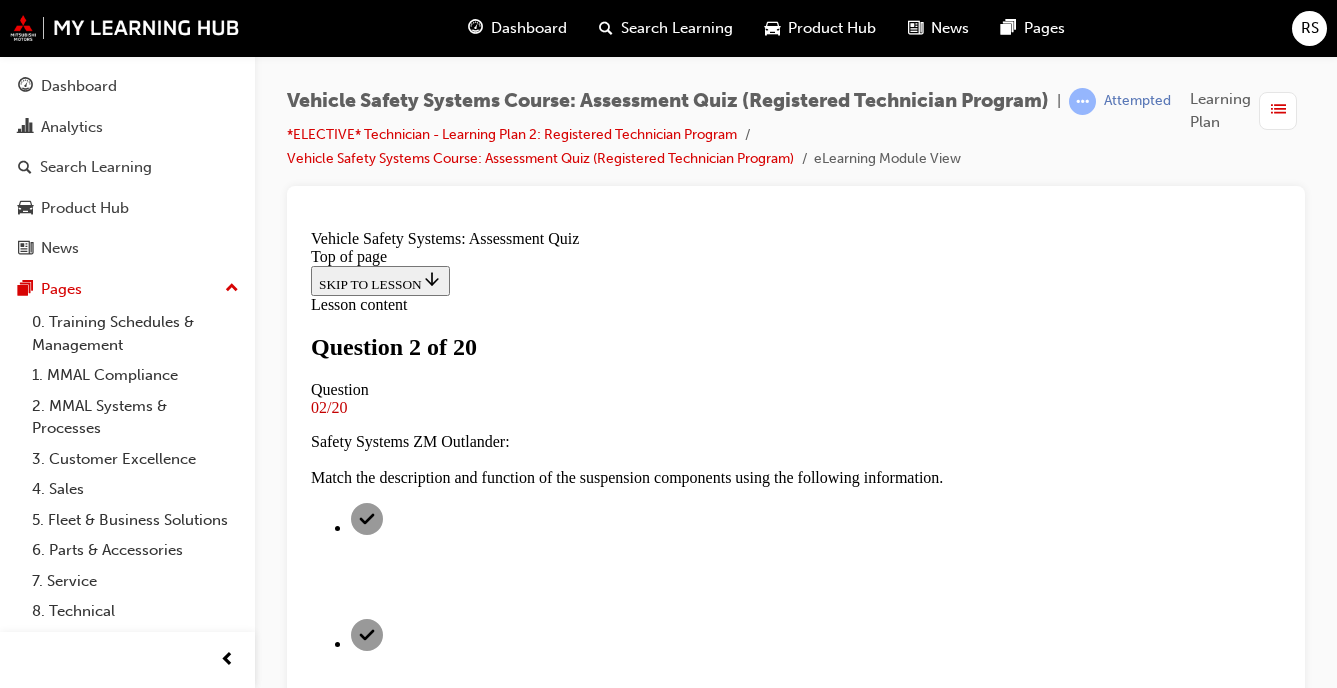 drag, startPoint x: 1272, startPoint y: 520, endPoint x: 1260, endPoint y: 439, distance: 81.88406 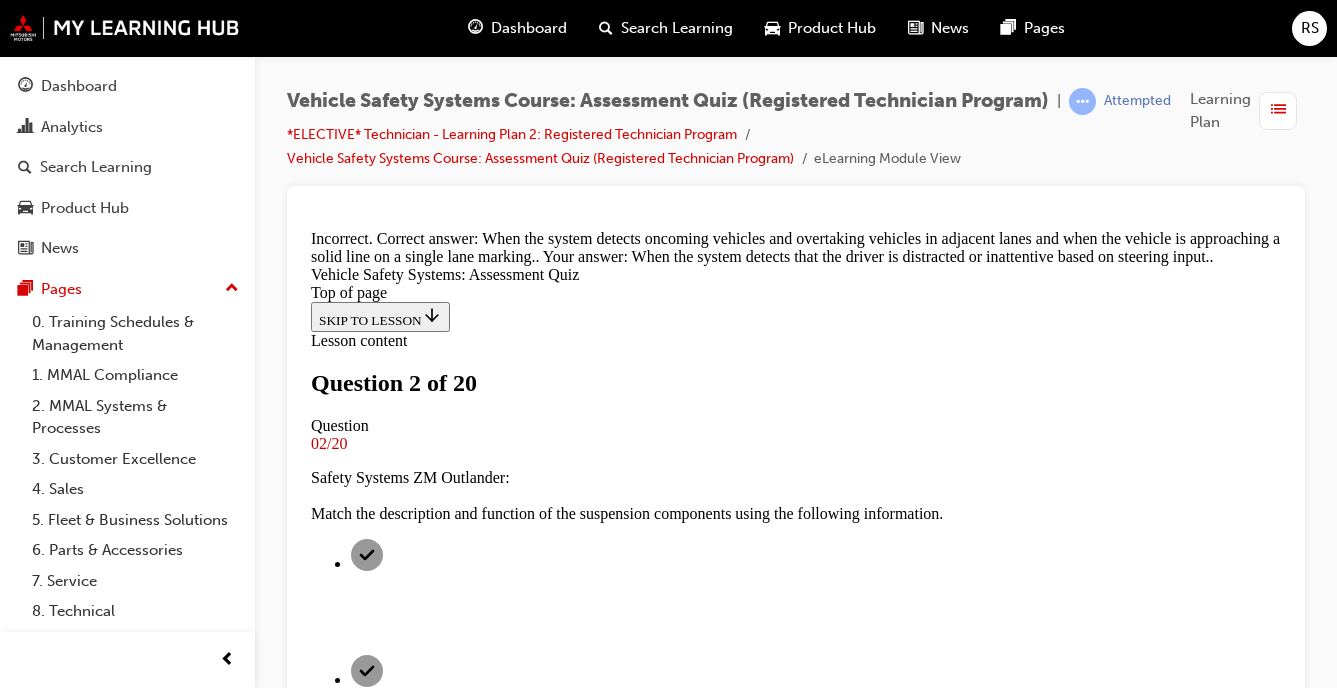 scroll, scrollTop: 763, scrollLeft: 0, axis: vertical 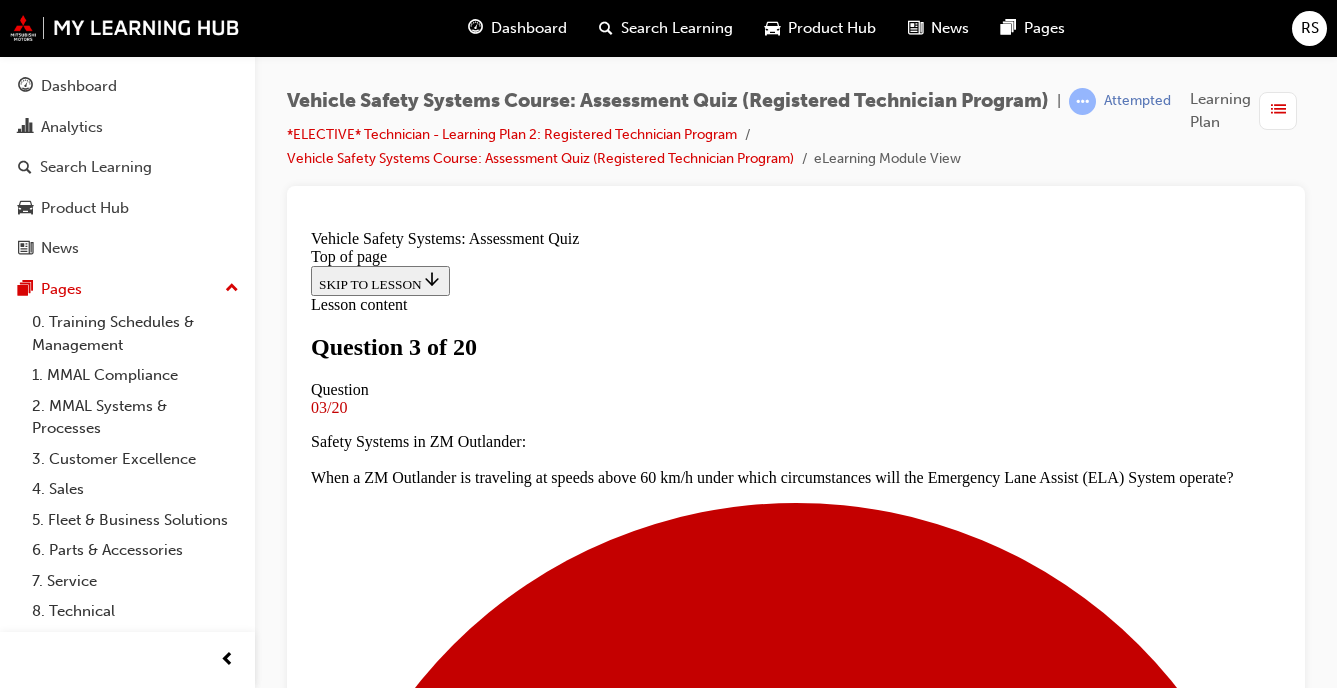 drag, startPoint x: 826, startPoint y: 630, endPoint x: 1034, endPoint y: 460, distance: 268.63358 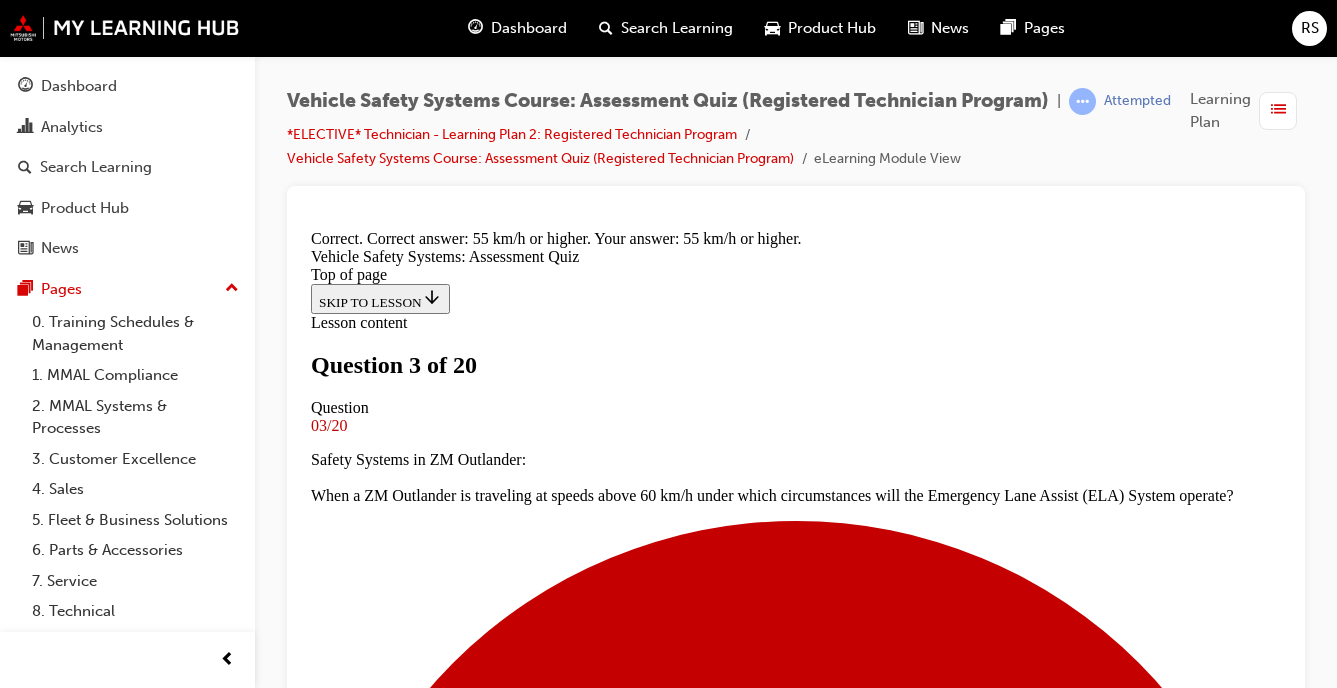 scroll, scrollTop: 575, scrollLeft: 0, axis: vertical 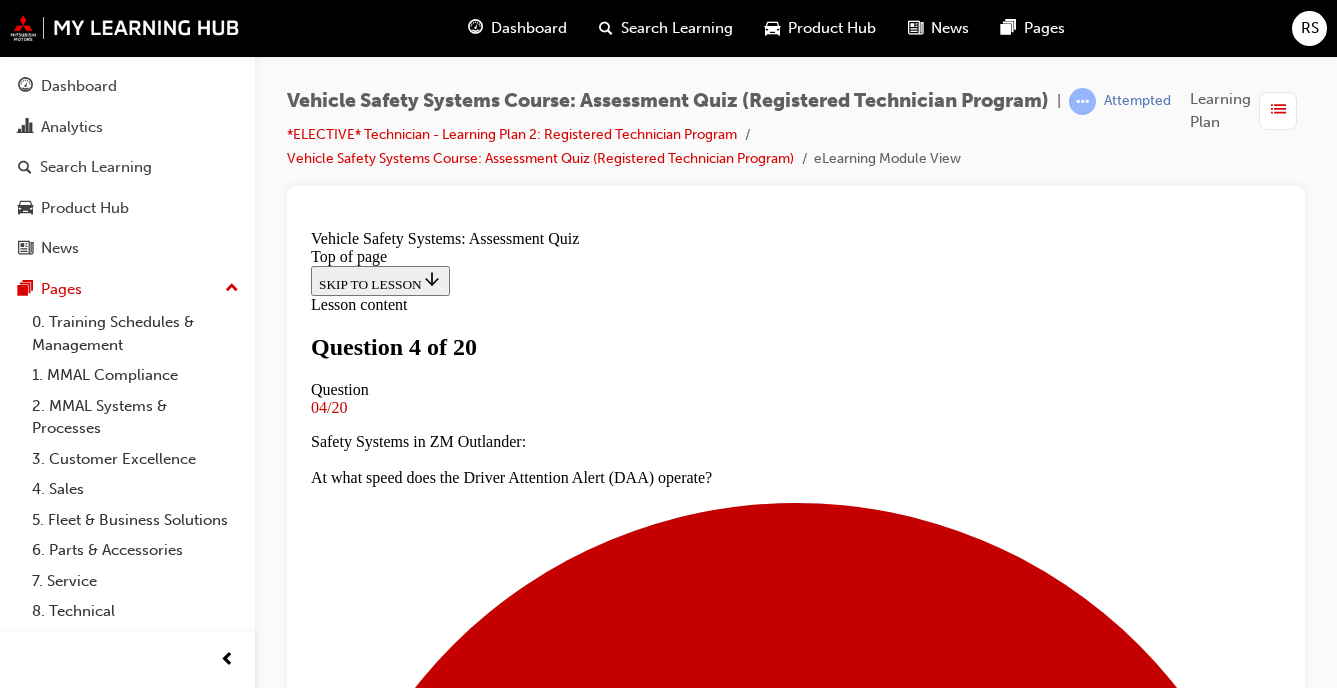 click at bounding box center (796, 14008) 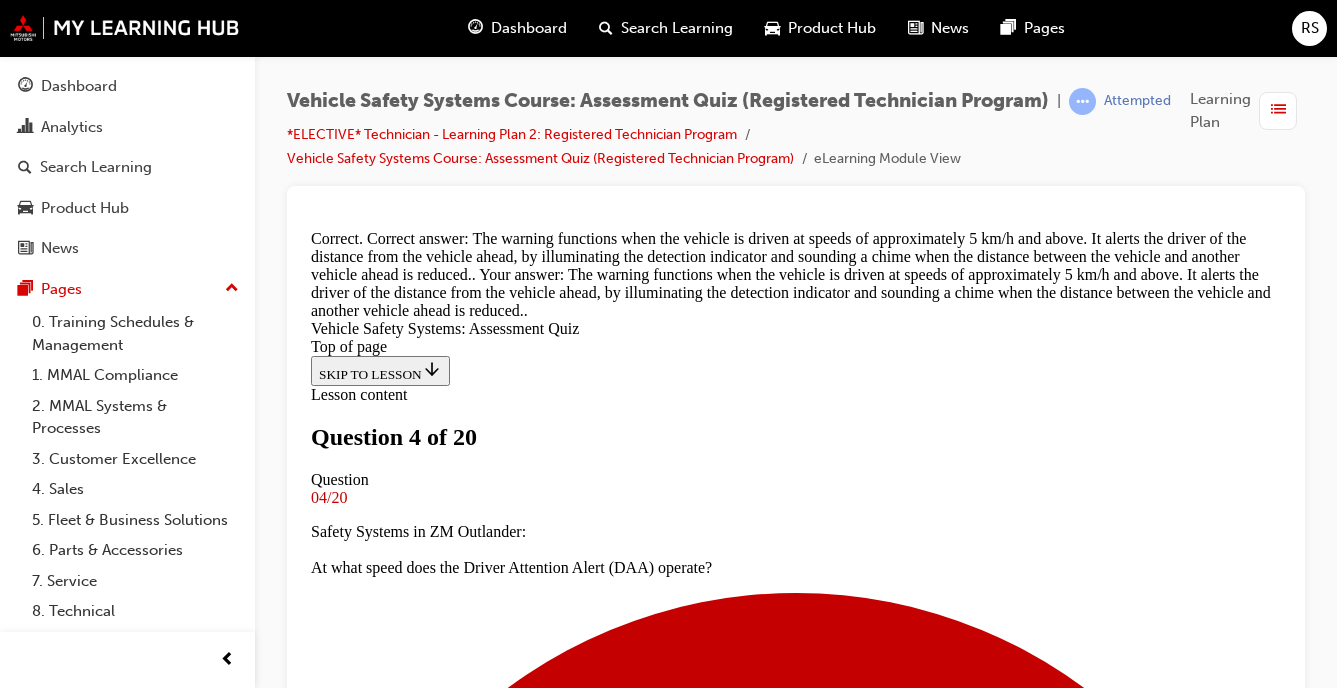 scroll, scrollTop: 909, scrollLeft: 0, axis: vertical 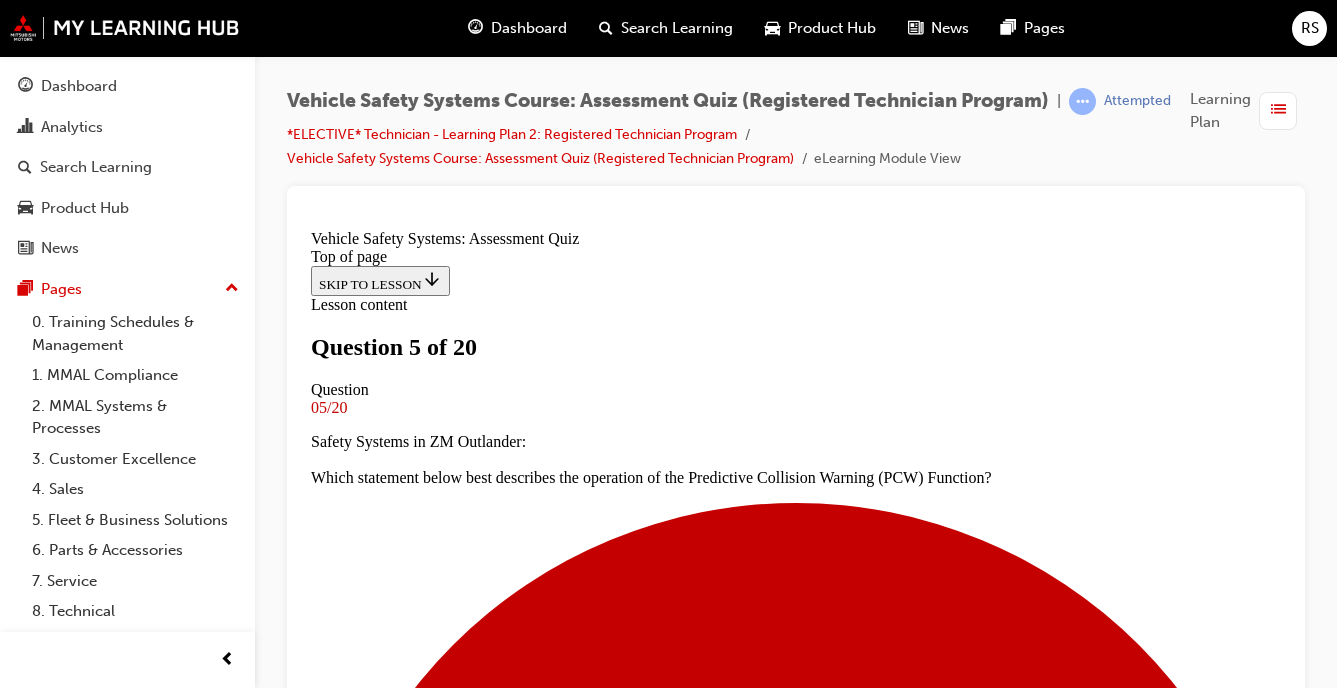 click at bounding box center [796, 14026] 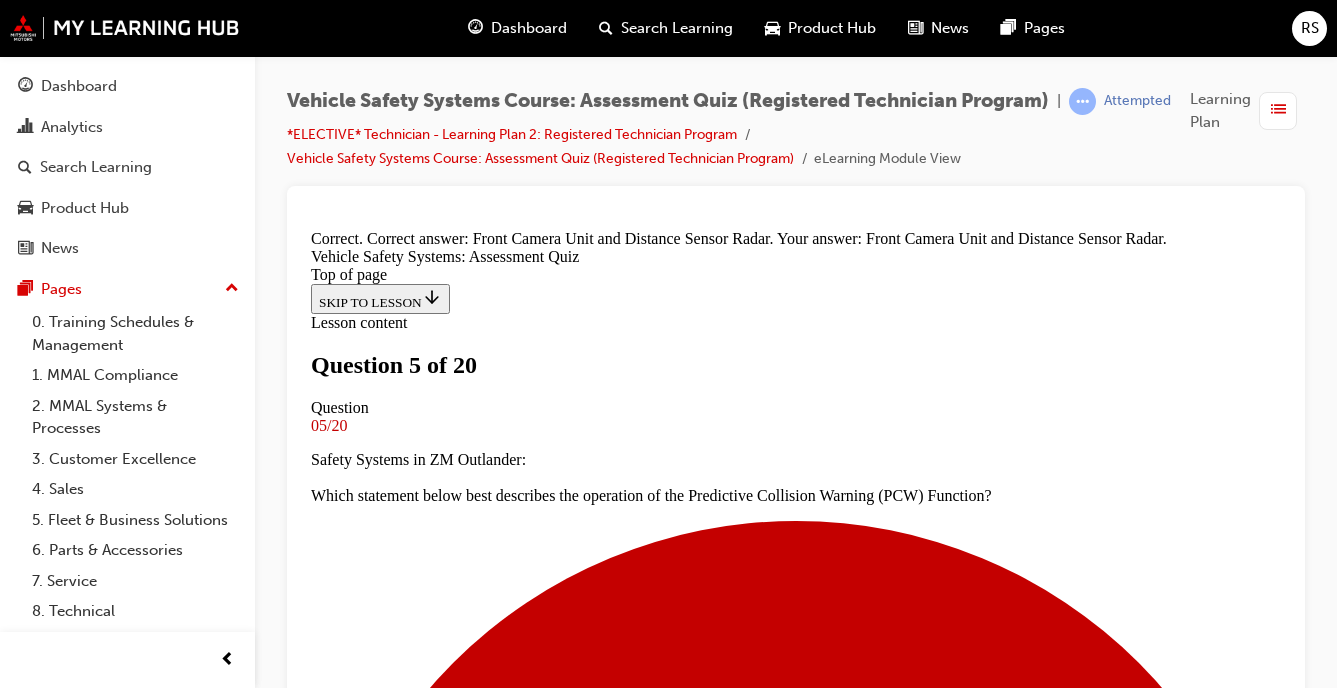 scroll, scrollTop: 643, scrollLeft: 0, axis: vertical 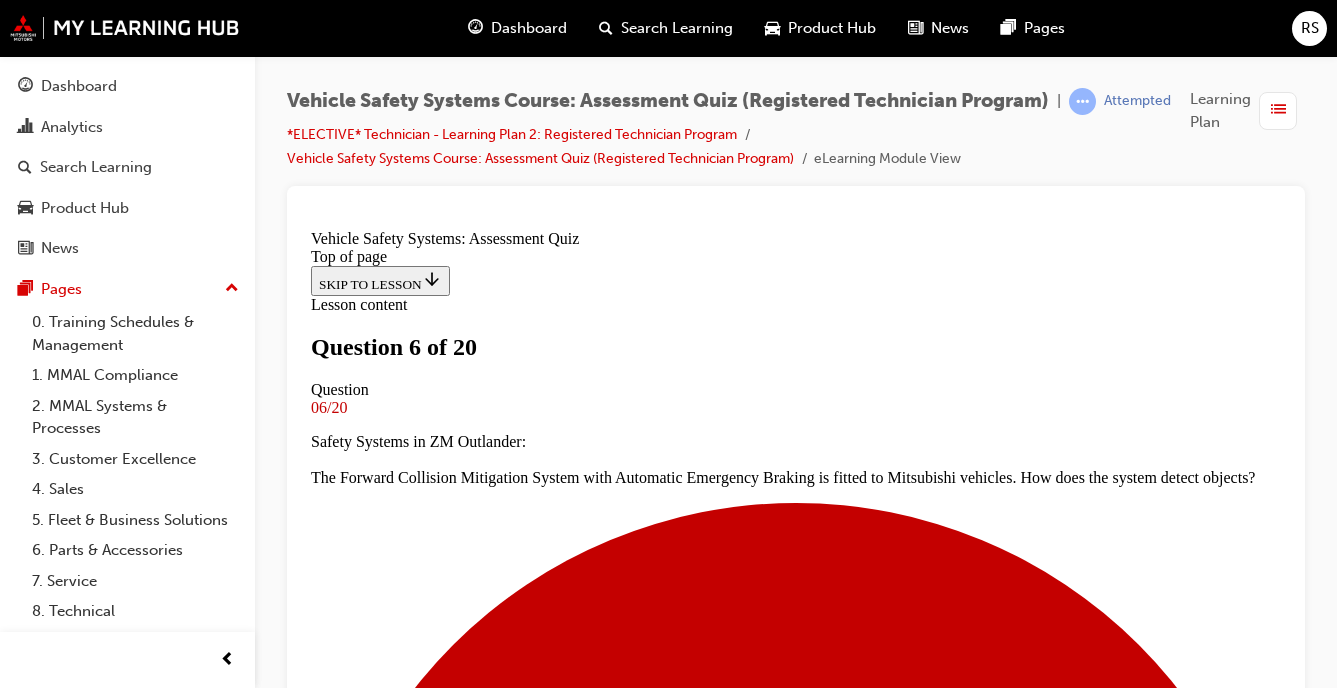 click at bounding box center (796, 13970) 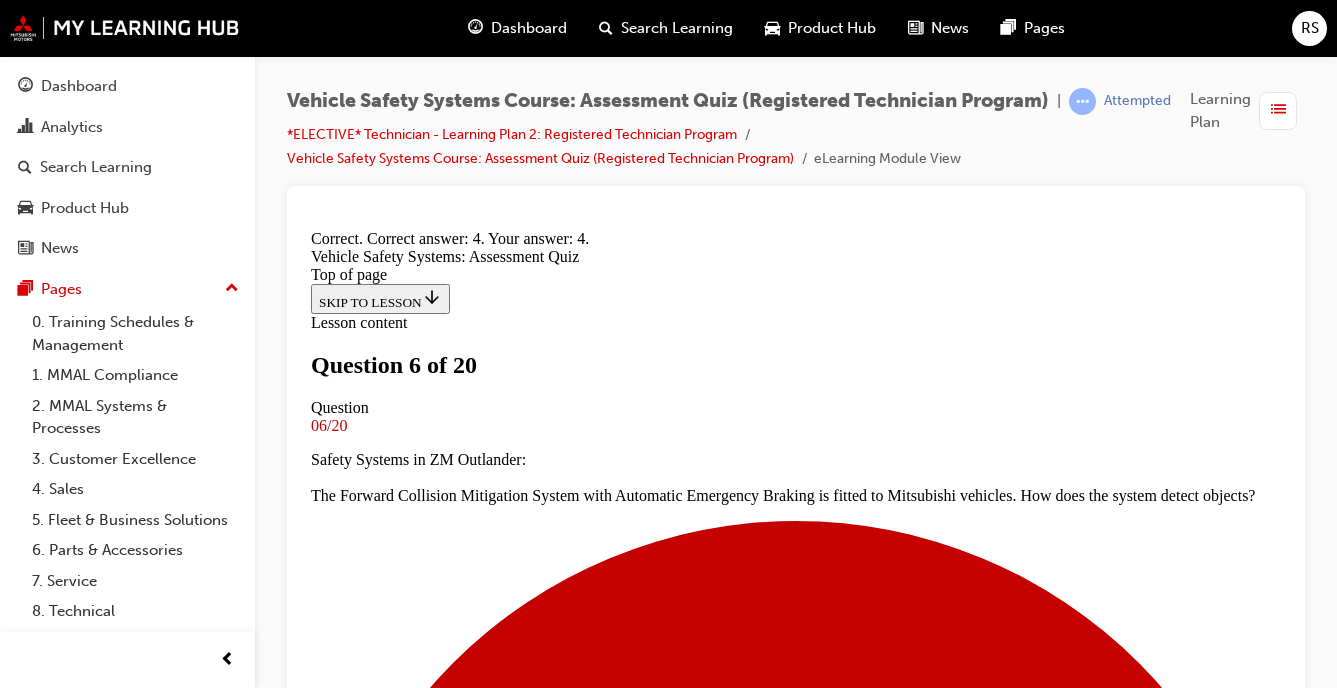 scroll, scrollTop: 609, scrollLeft: 0, axis: vertical 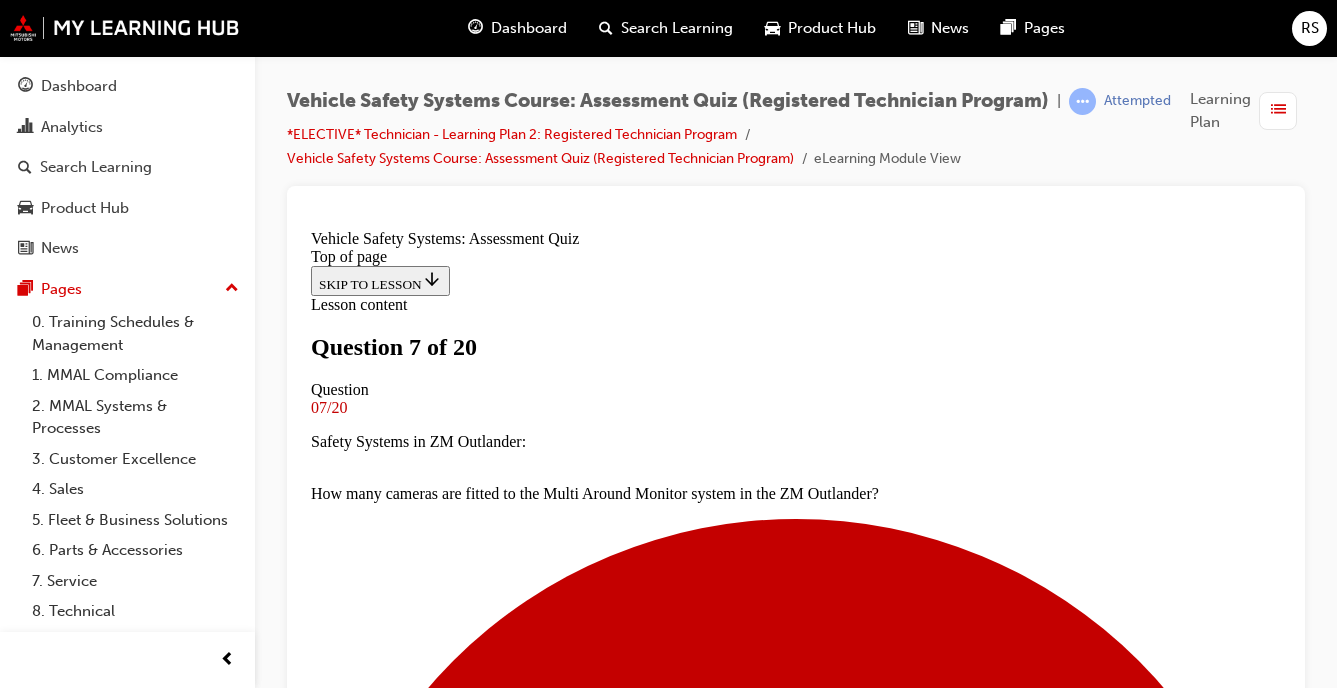 click on "ABS Control Unit overrides driver input and returns vehicle into position." at bounding box center [796, 9592] 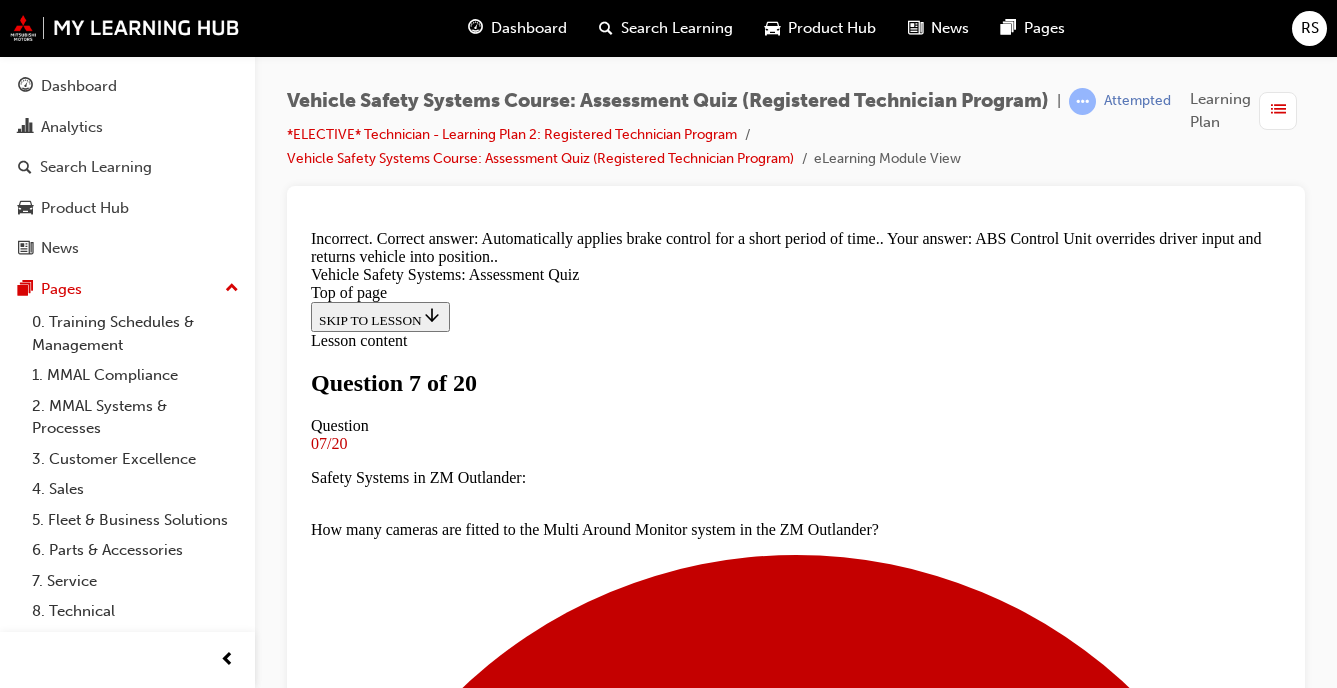 scroll, scrollTop: 689, scrollLeft: 0, axis: vertical 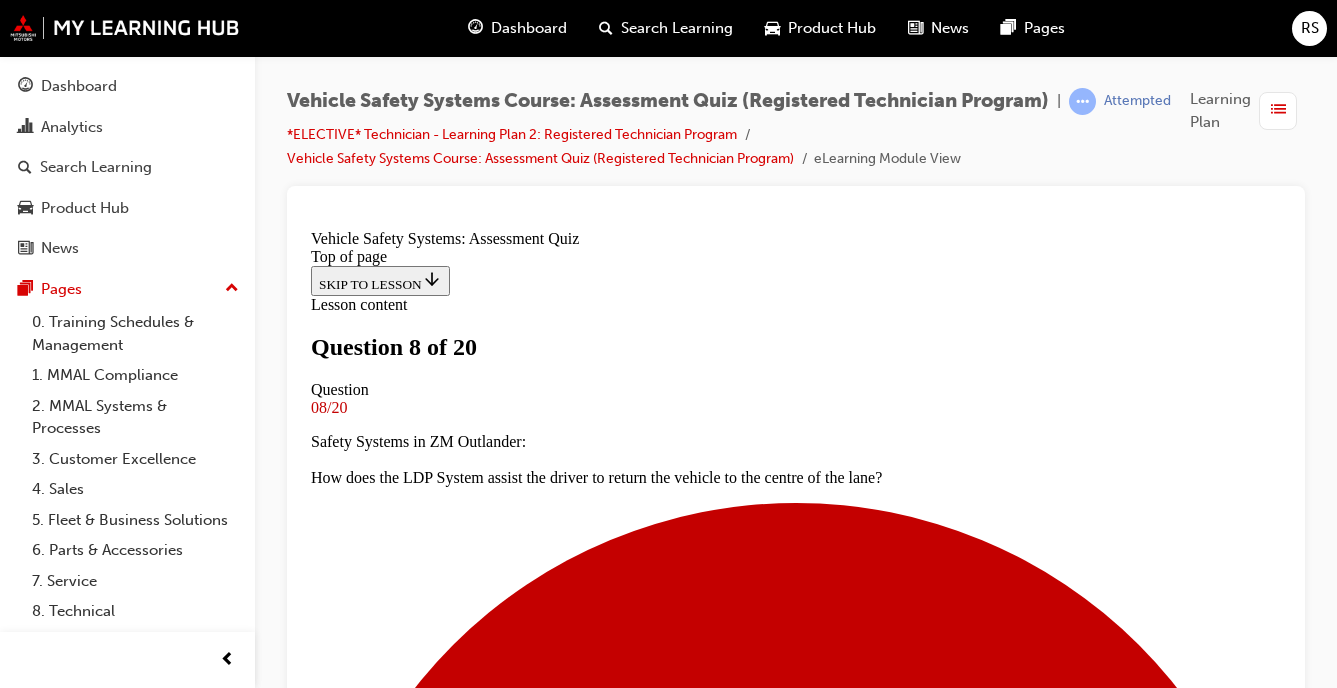 click at bounding box center [796, 8729] 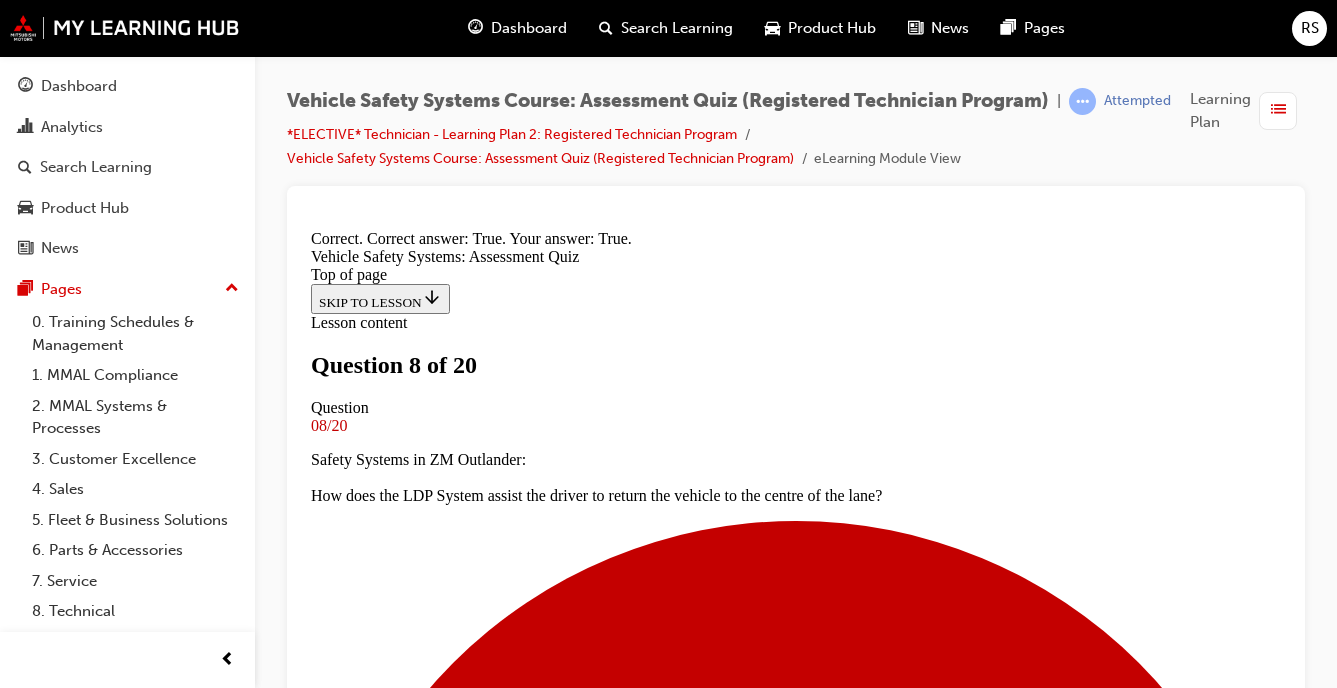 click on "NEXT" at bounding box center [337, 11505] 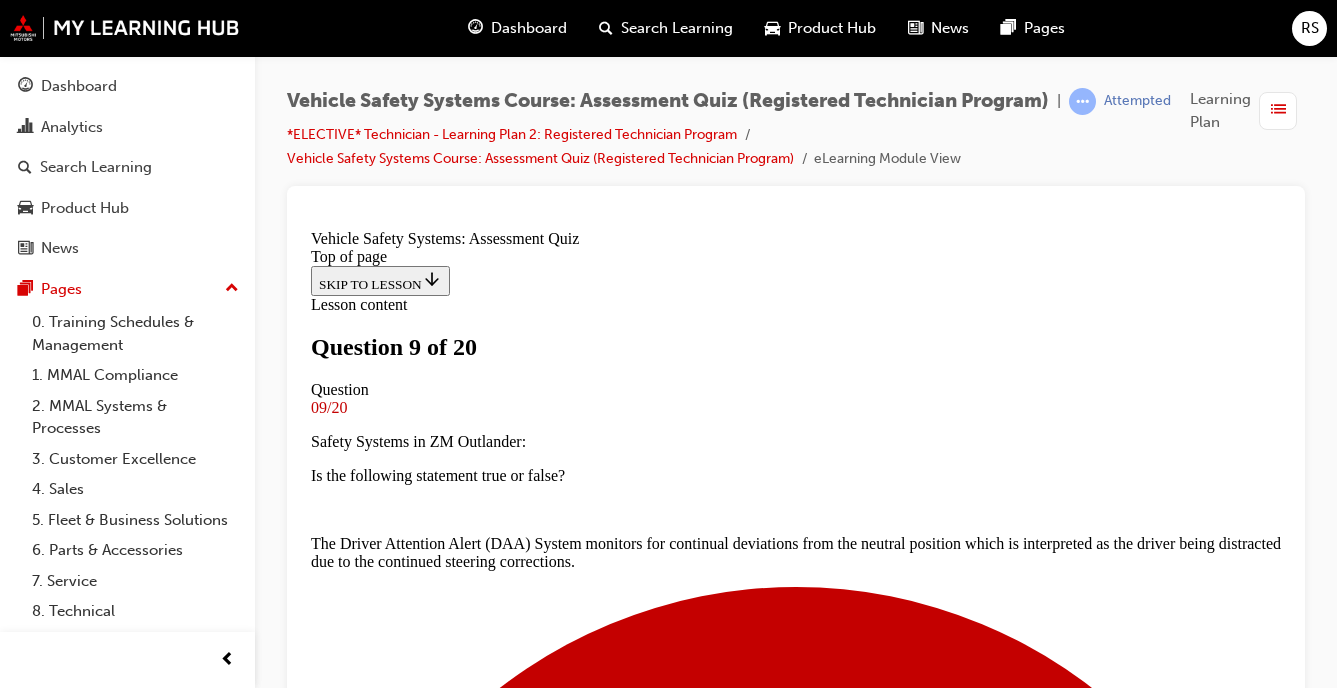 scroll, scrollTop: 298, scrollLeft: 0, axis: vertical 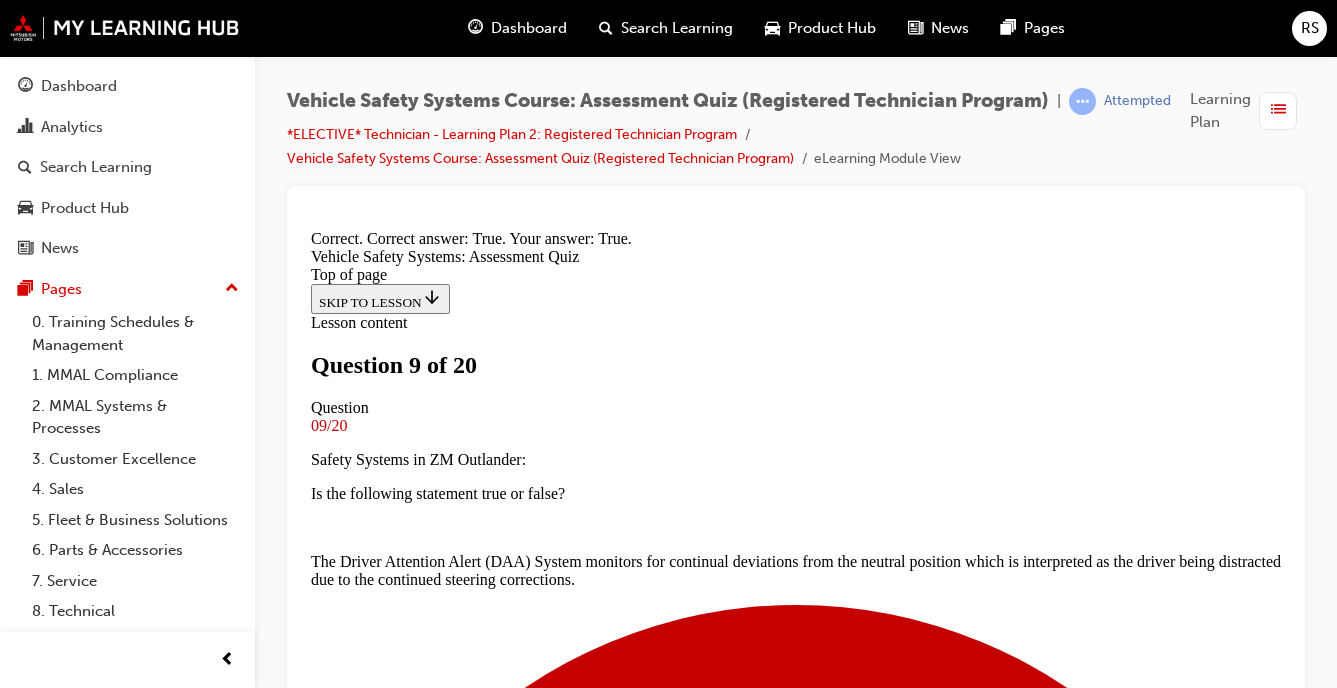 click on "NEXT" at bounding box center [337, 8086] 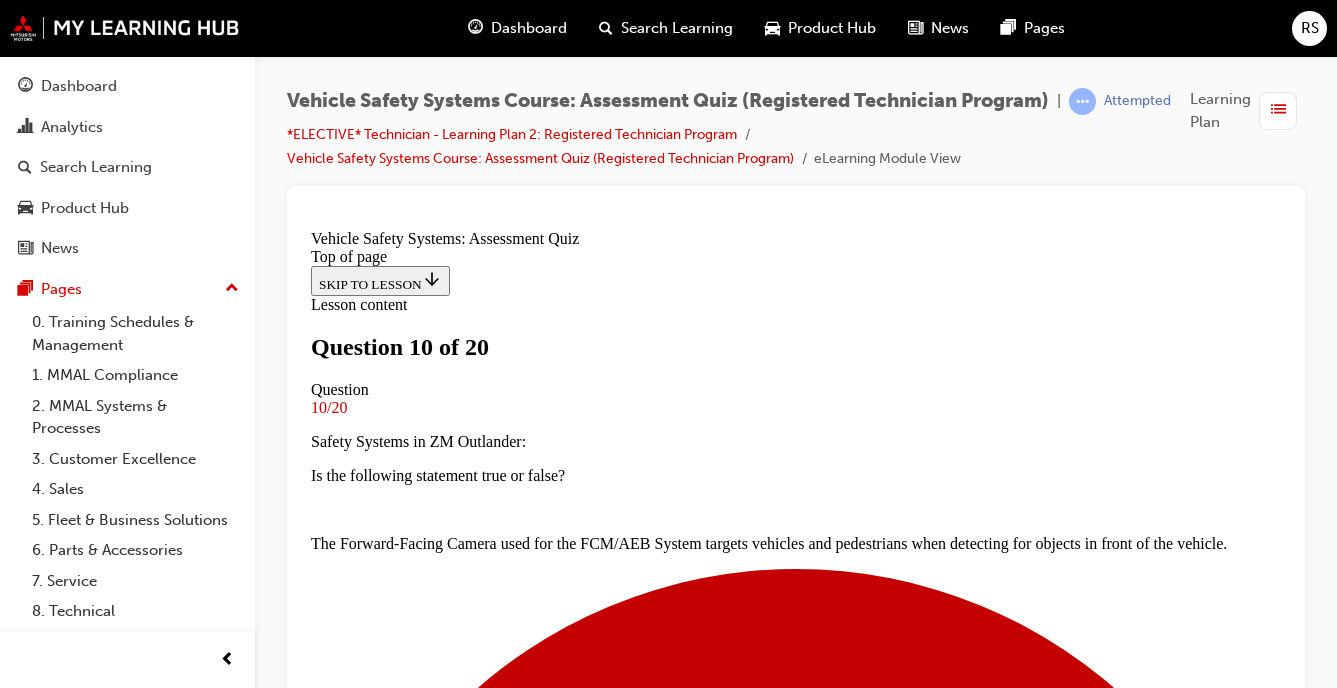 scroll, scrollTop: 352, scrollLeft: 0, axis: vertical 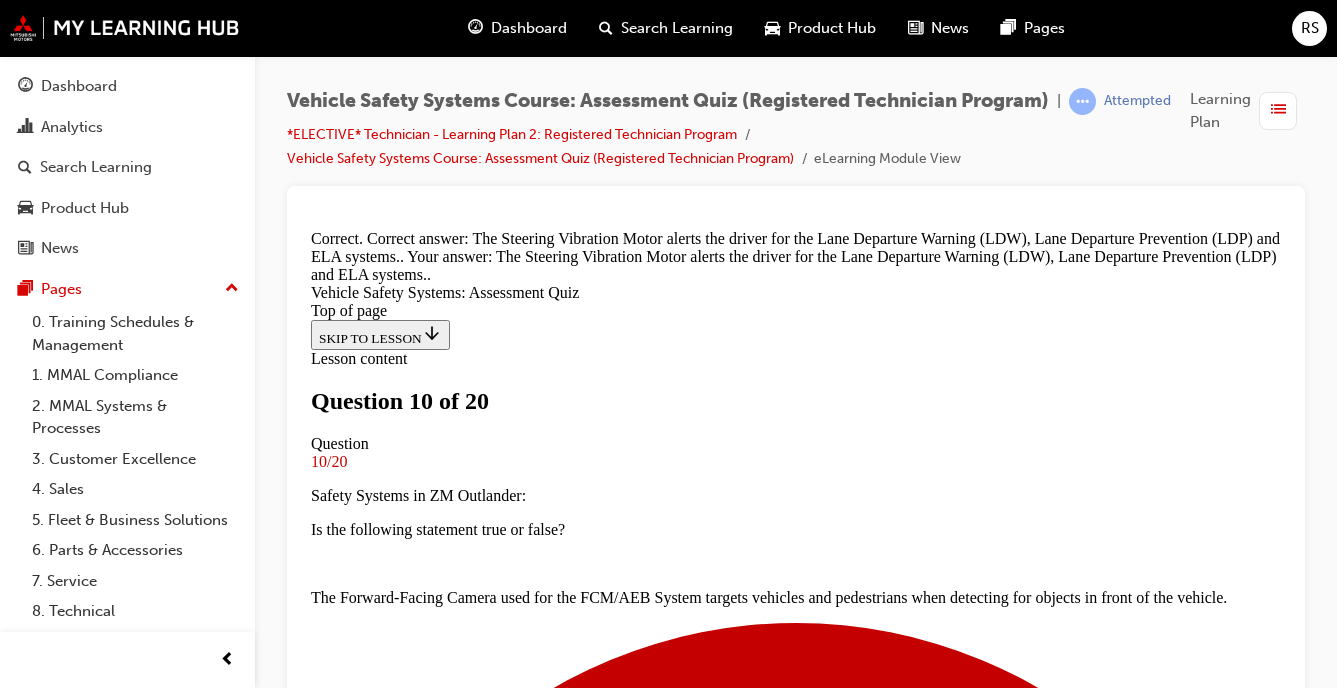 click on "NEXT" at bounding box center (337, 11577) 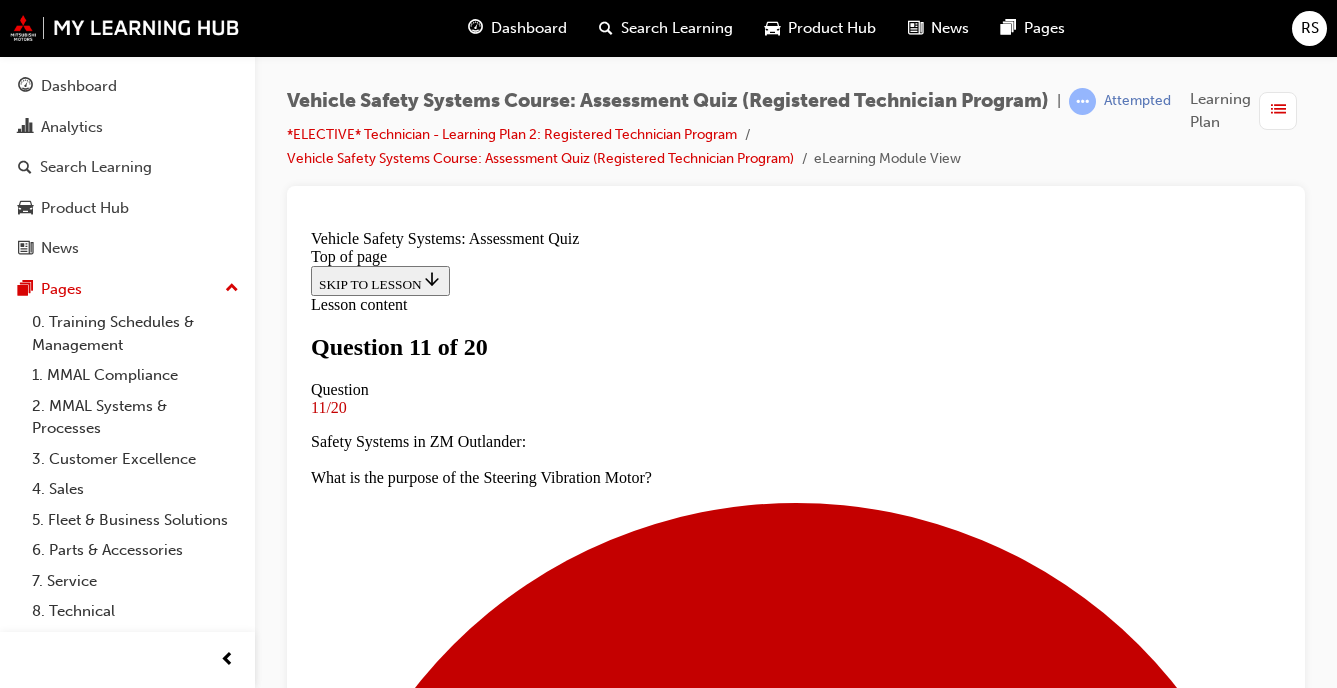scroll, scrollTop: 291, scrollLeft: 0, axis: vertical 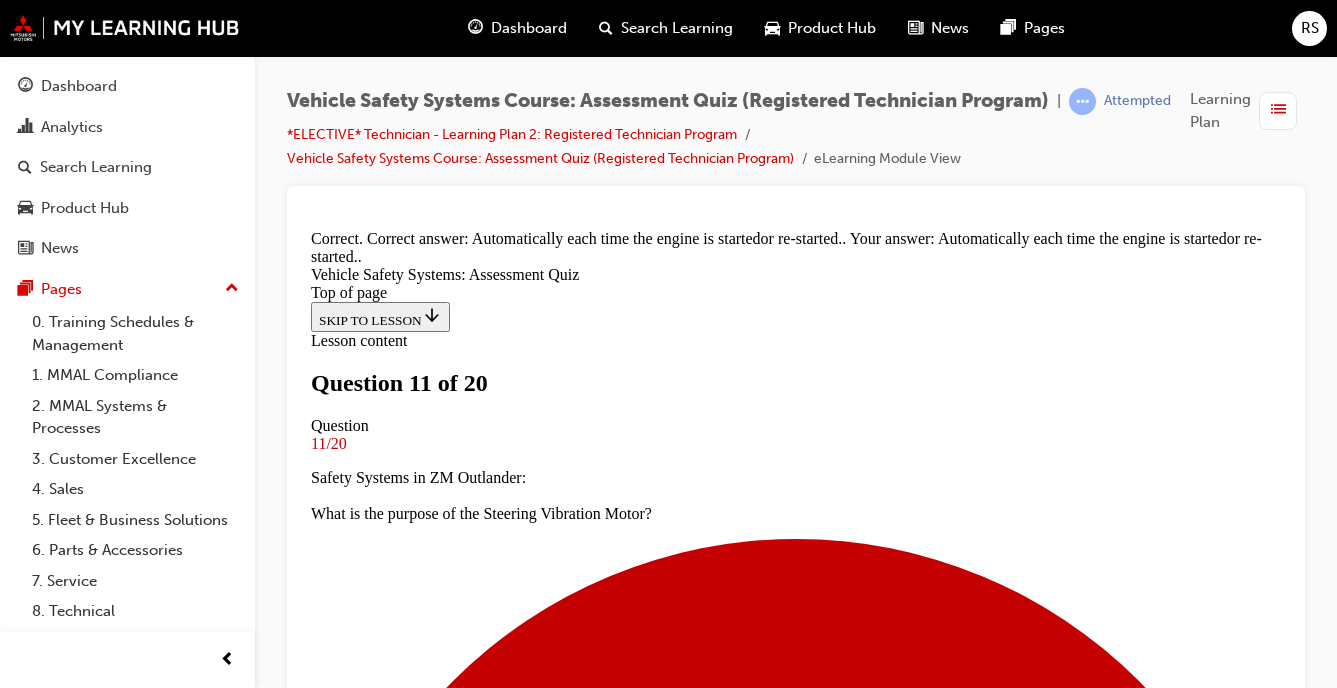 click on "NEXT" at bounding box center [337, 15066] 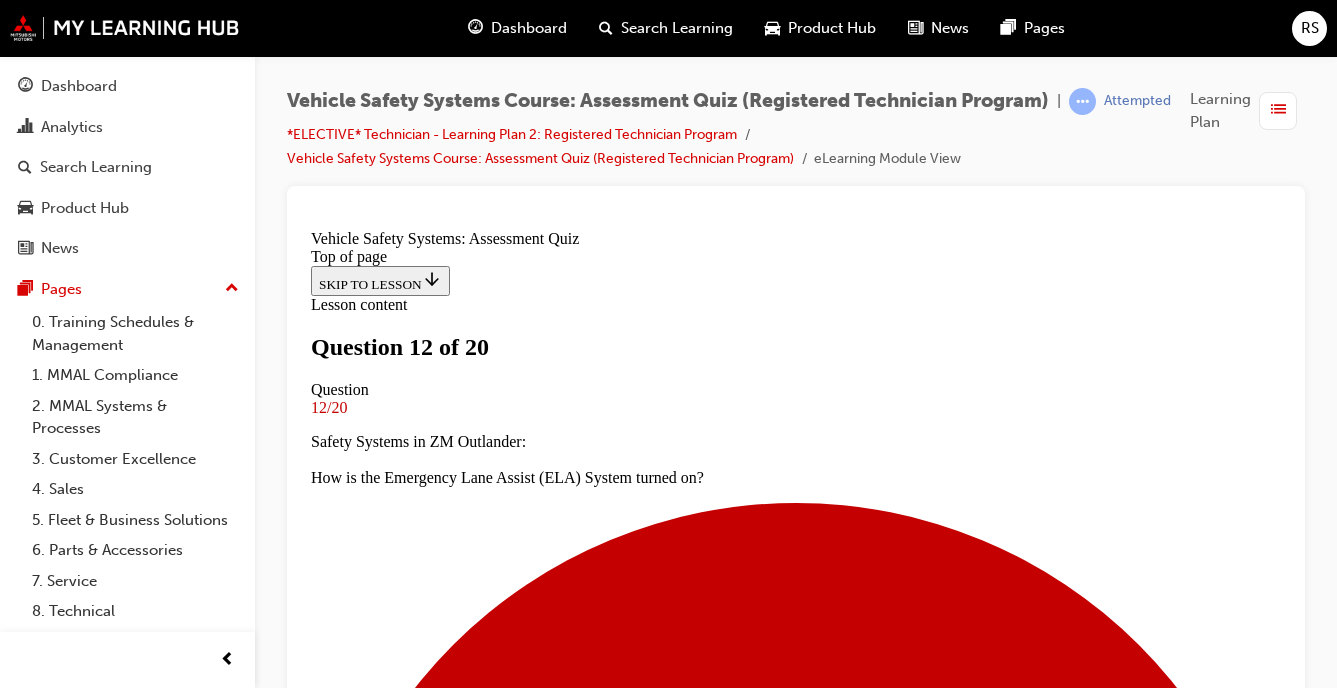 scroll, scrollTop: 454, scrollLeft: 0, axis: vertical 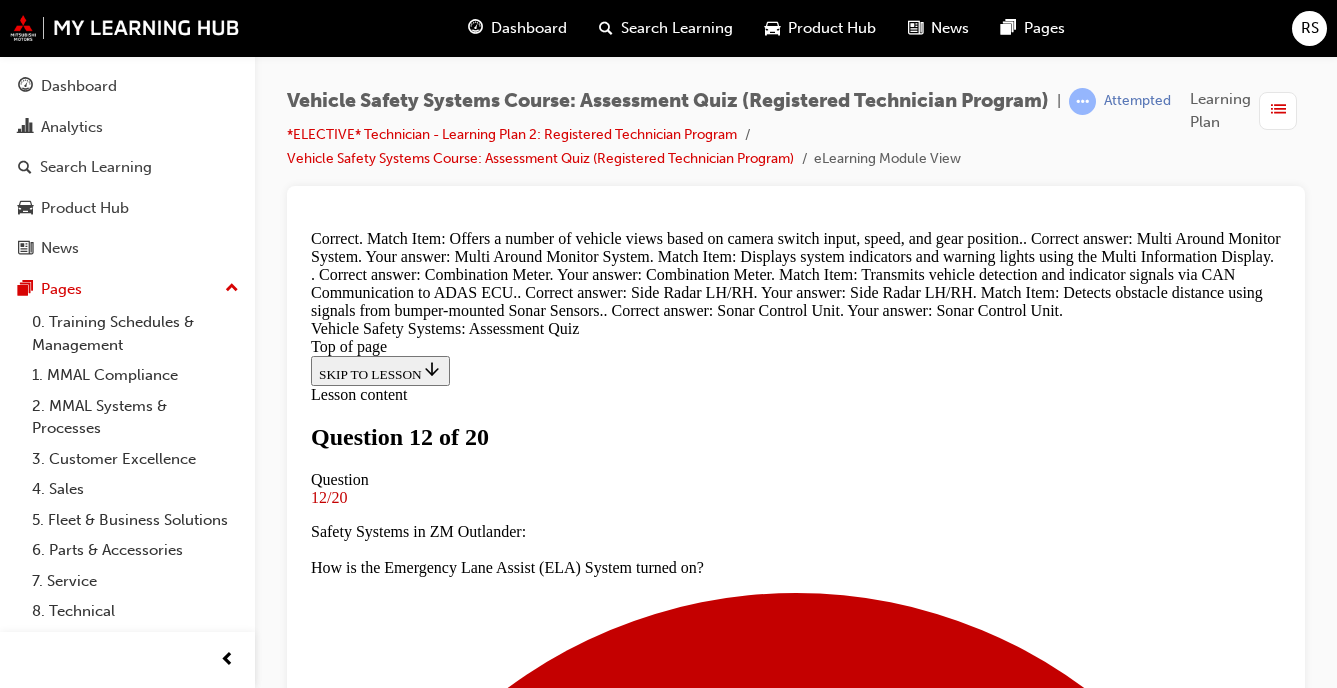 click on "NEXT" at bounding box center [337, 9482] 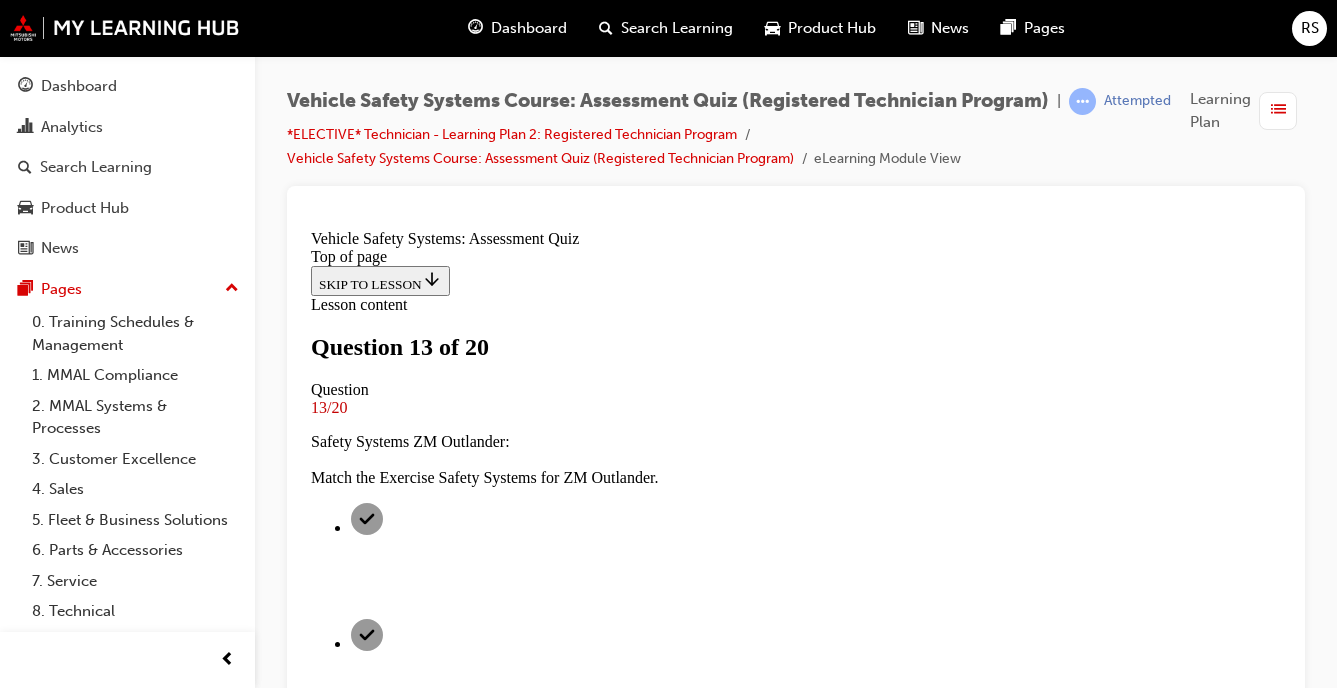 scroll, scrollTop: 268, scrollLeft: 0, axis: vertical 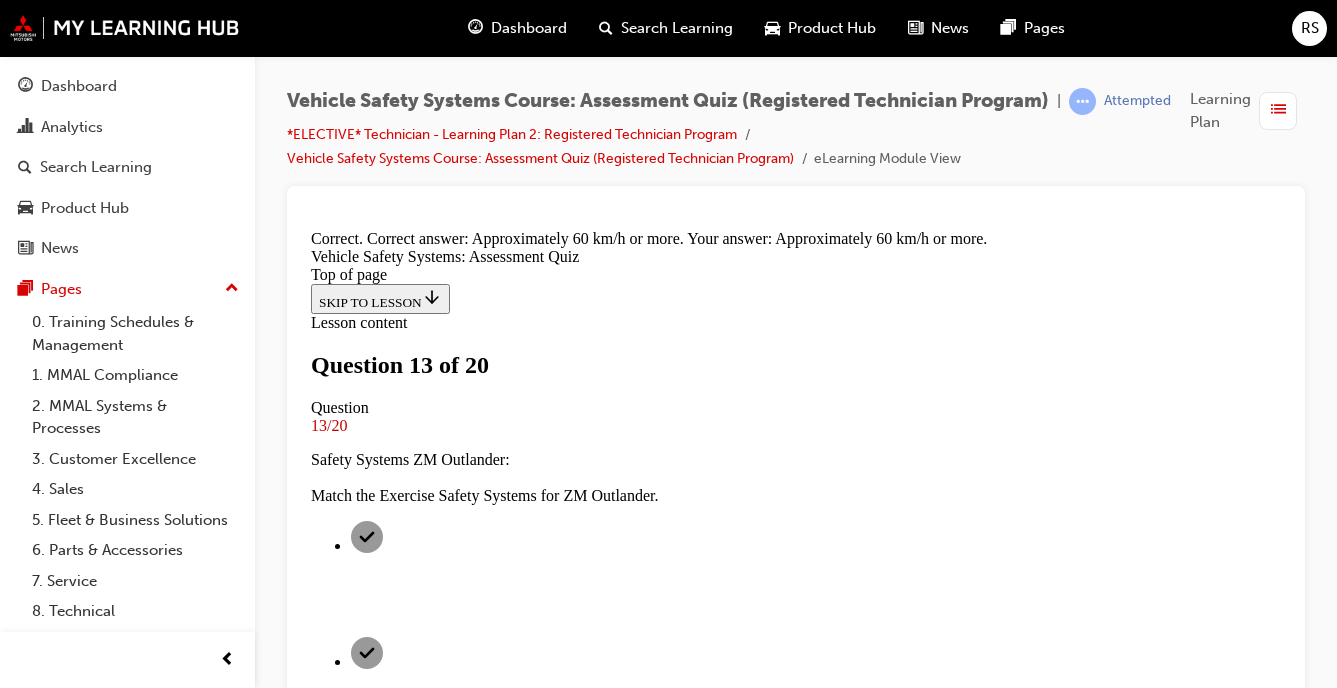 click on "NEXT" at bounding box center [337, 9376] 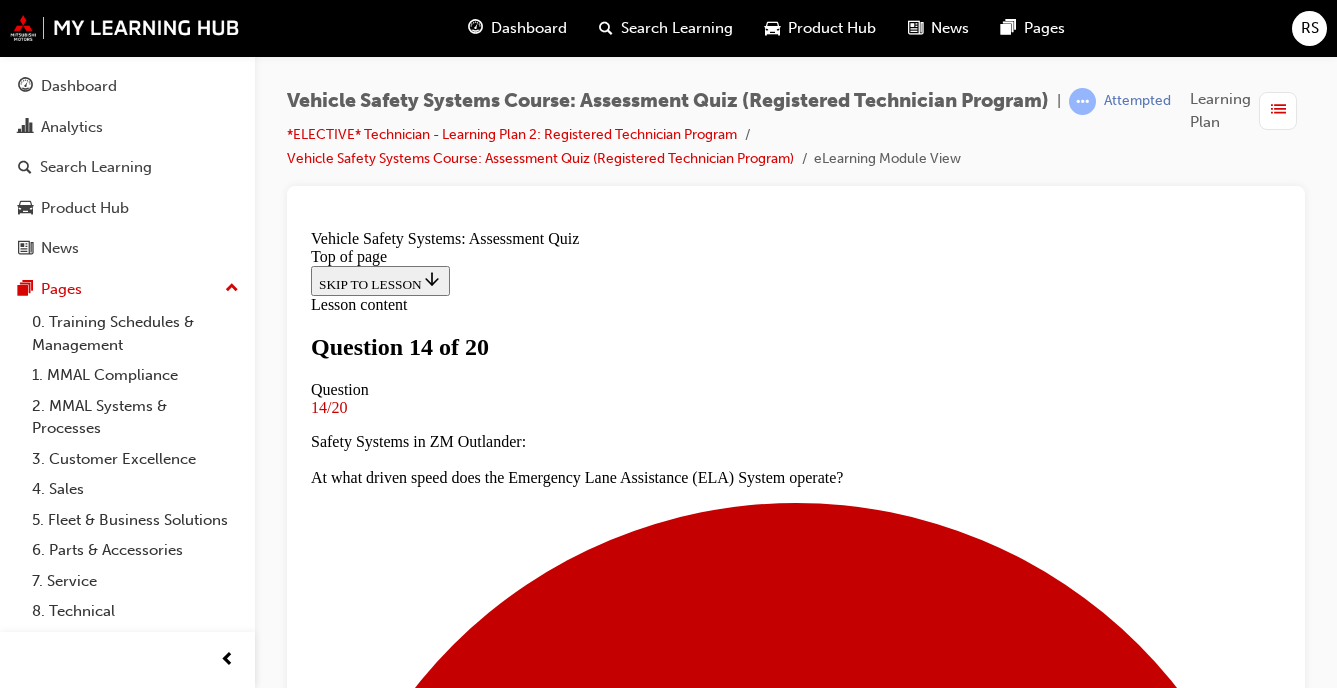 scroll, scrollTop: 340, scrollLeft: 0, axis: vertical 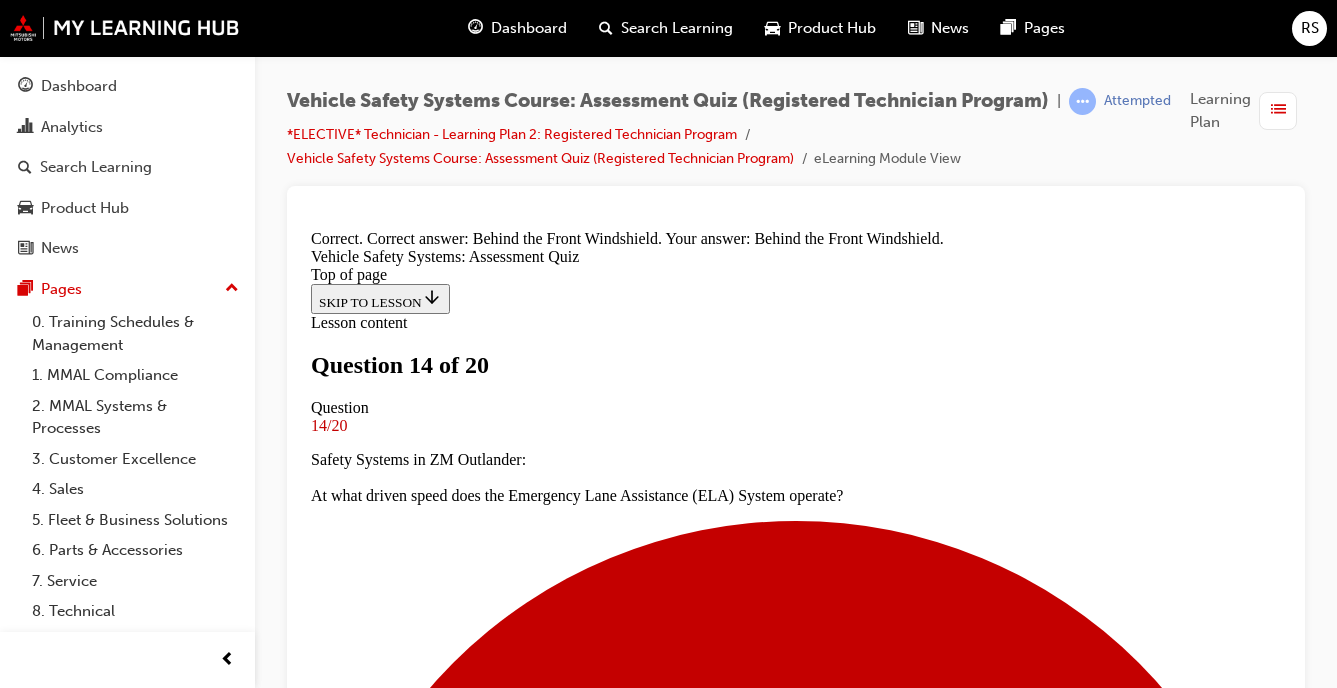 click on "NEXT" at bounding box center (337, 15046) 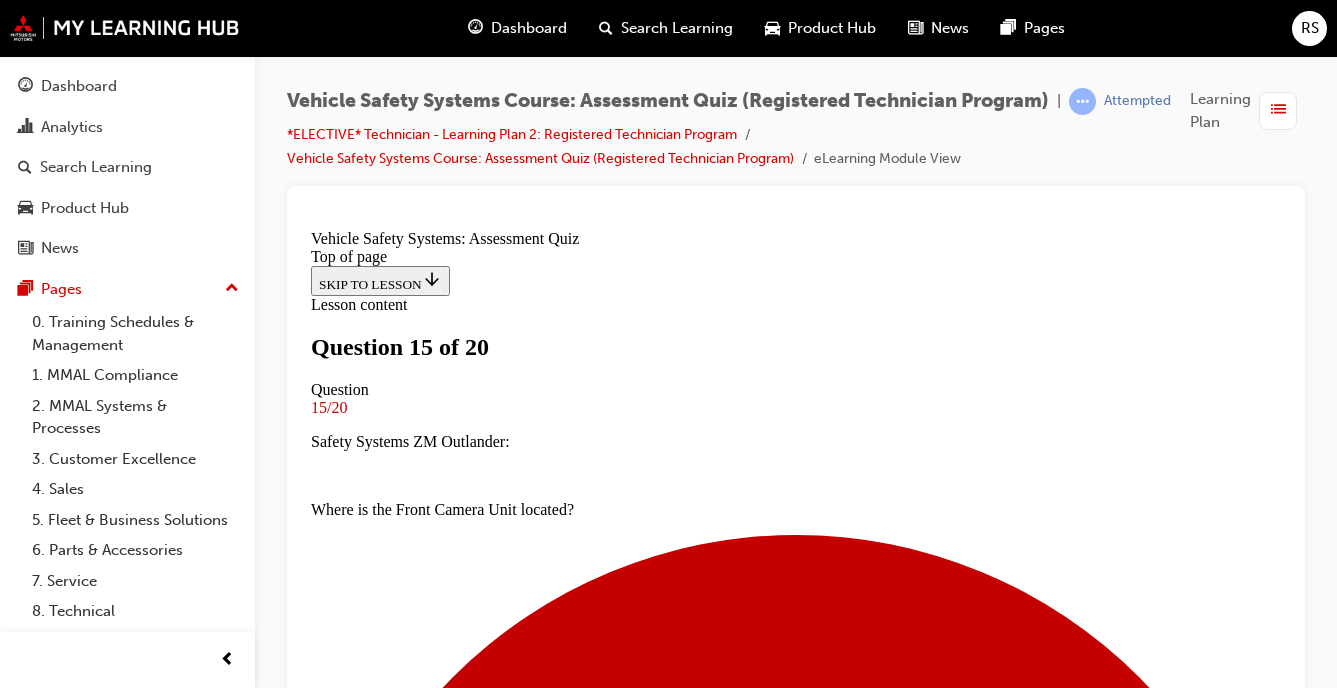 scroll, scrollTop: 437, scrollLeft: 0, axis: vertical 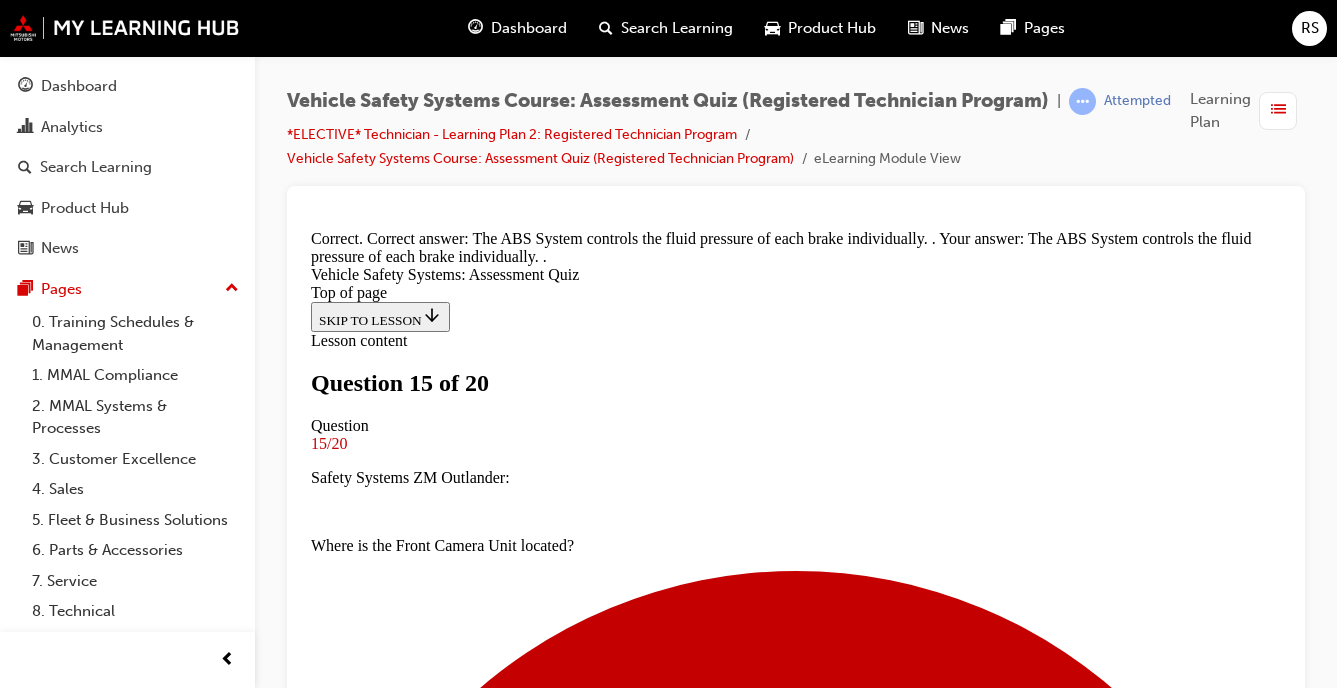 click on "NEXT" at bounding box center [337, 15096] 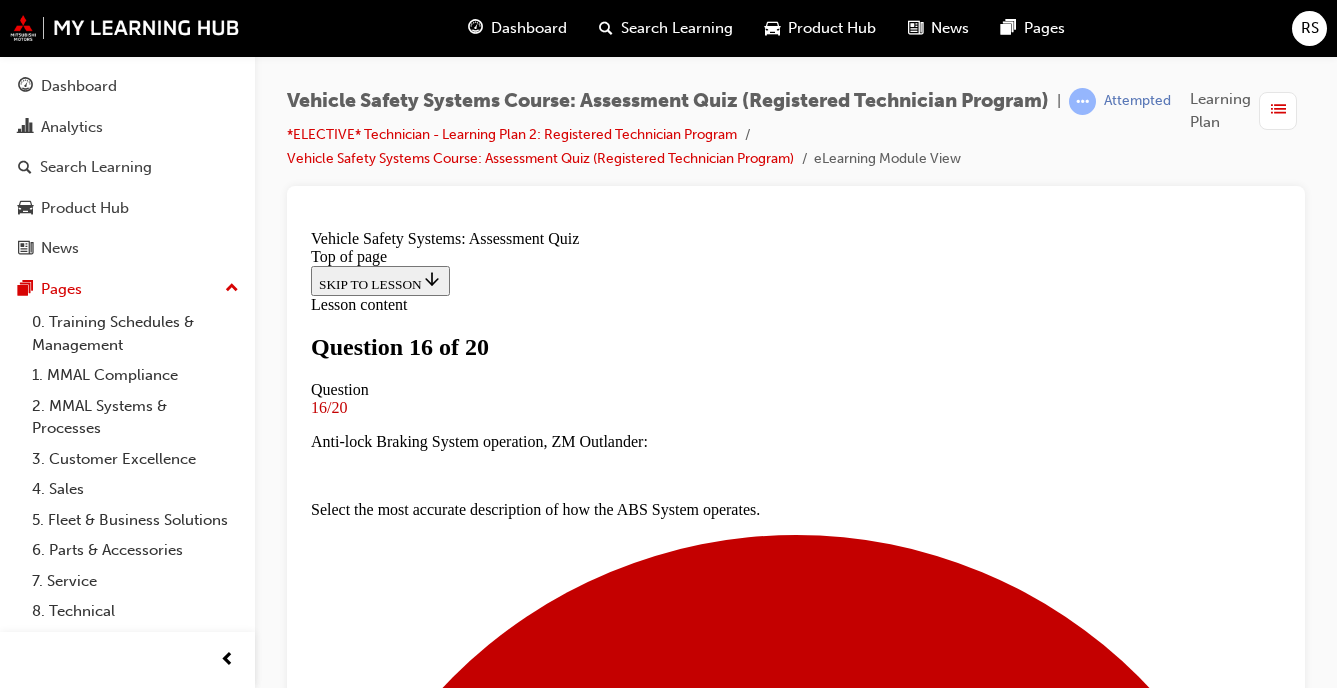 scroll, scrollTop: 377, scrollLeft: 0, axis: vertical 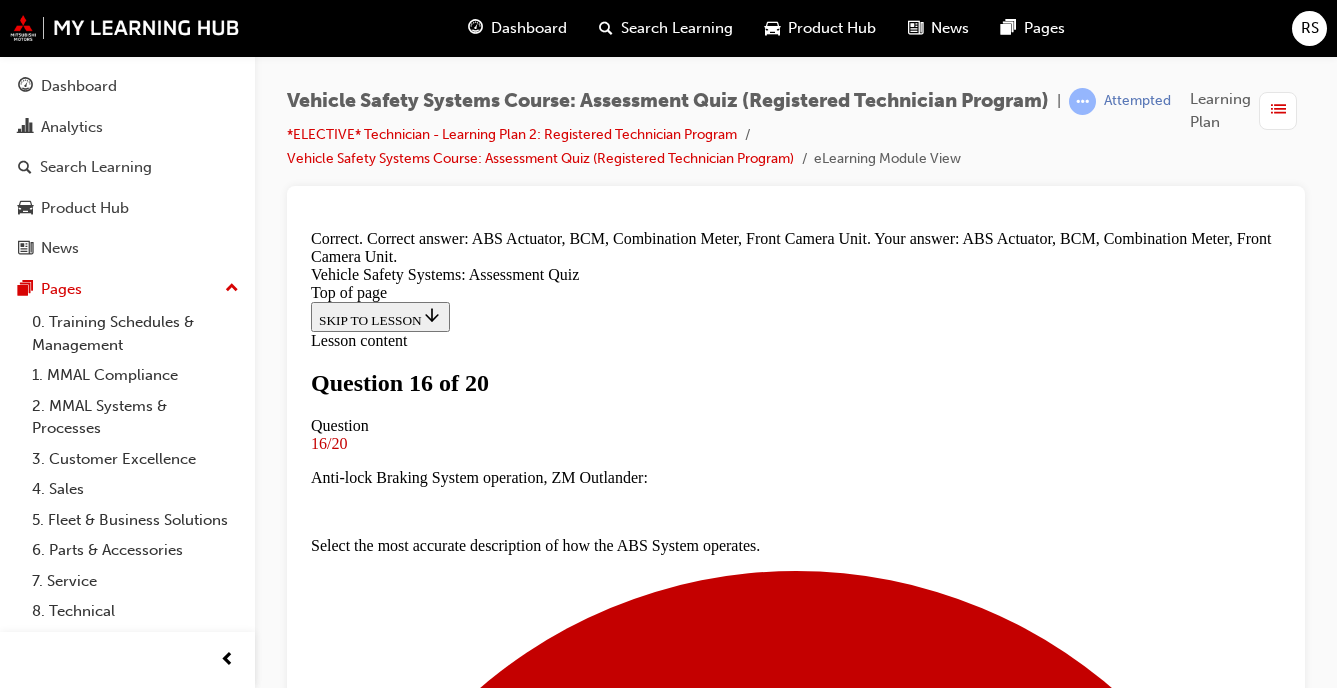 click on "NEXT" at bounding box center [337, 15064] 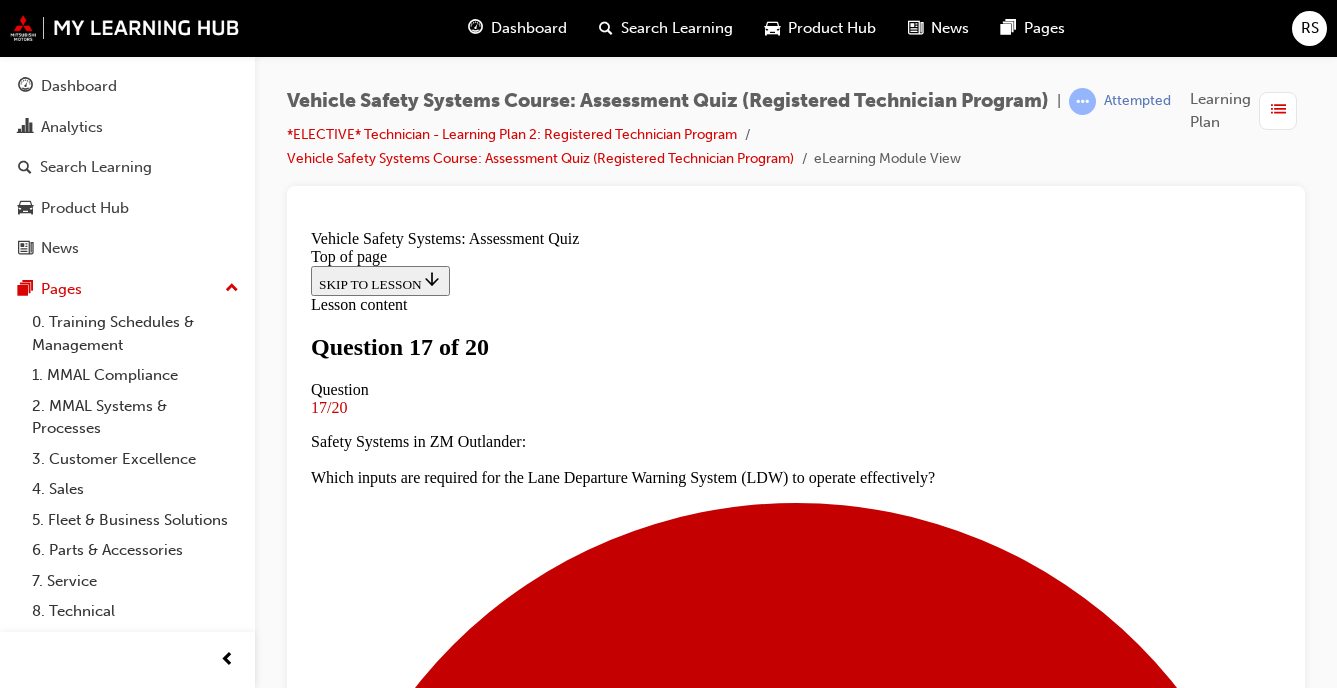 scroll, scrollTop: 409, scrollLeft: 0, axis: vertical 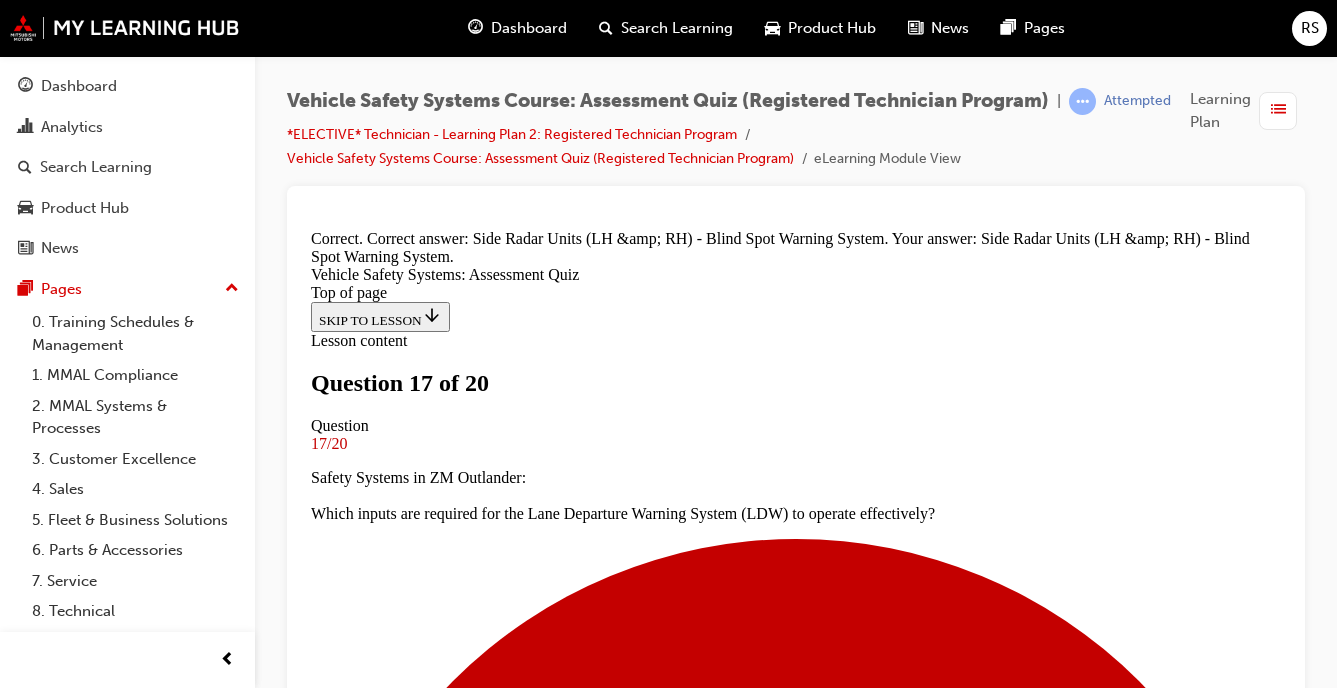 click on "NEXT" at bounding box center (337, 15032) 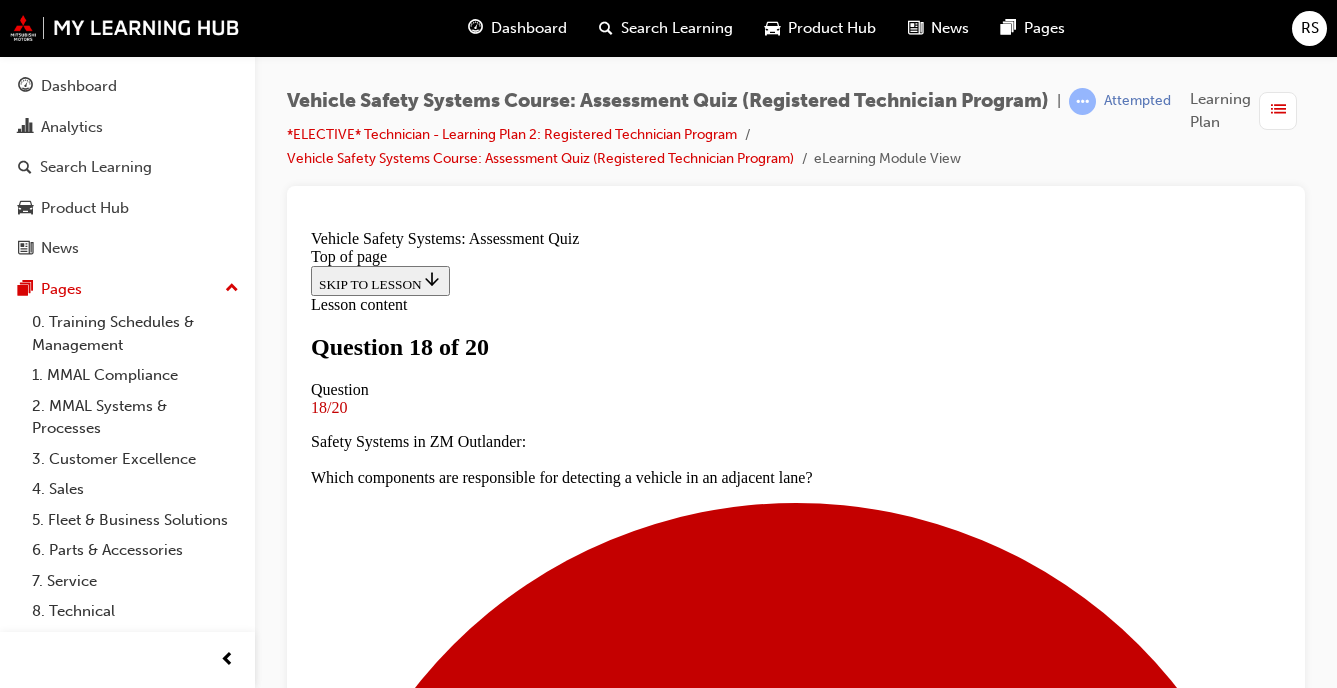 scroll, scrollTop: 364, scrollLeft: 0, axis: vertical 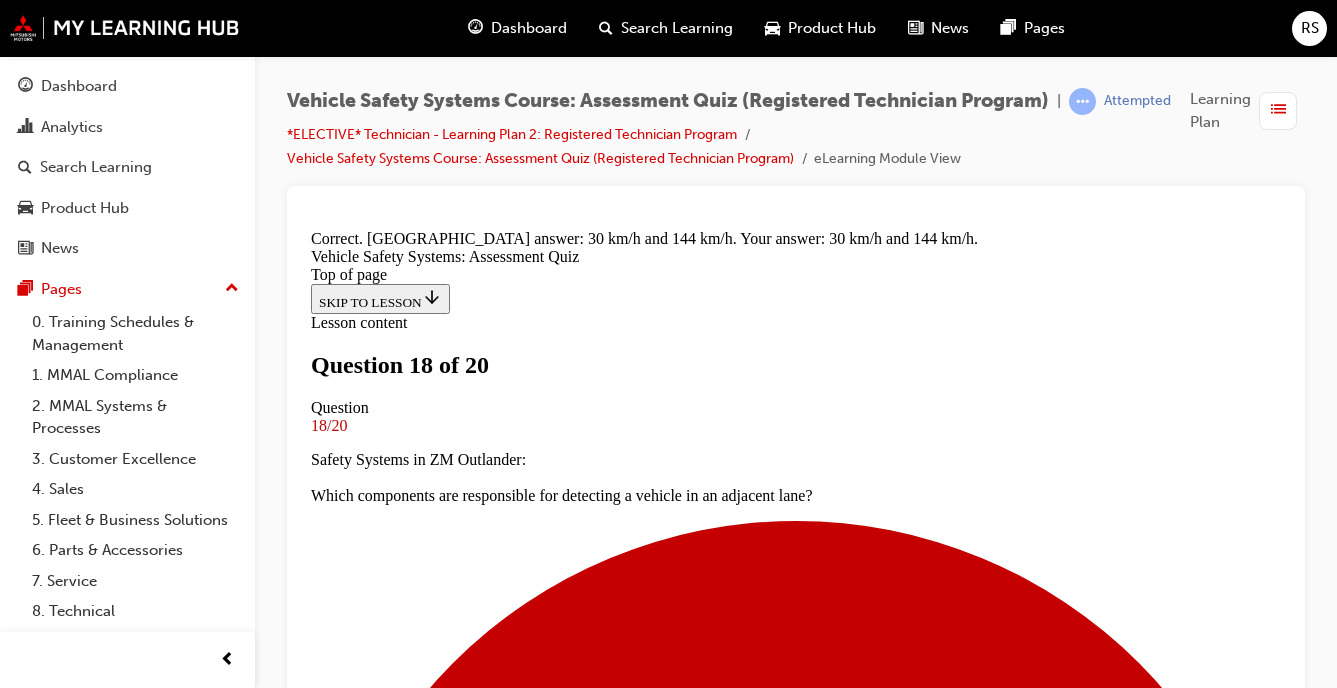 drag, startPoint x: 770, startPoint y: 597, endPoint x: 765, endPoint y: 611, distance: 14.866069 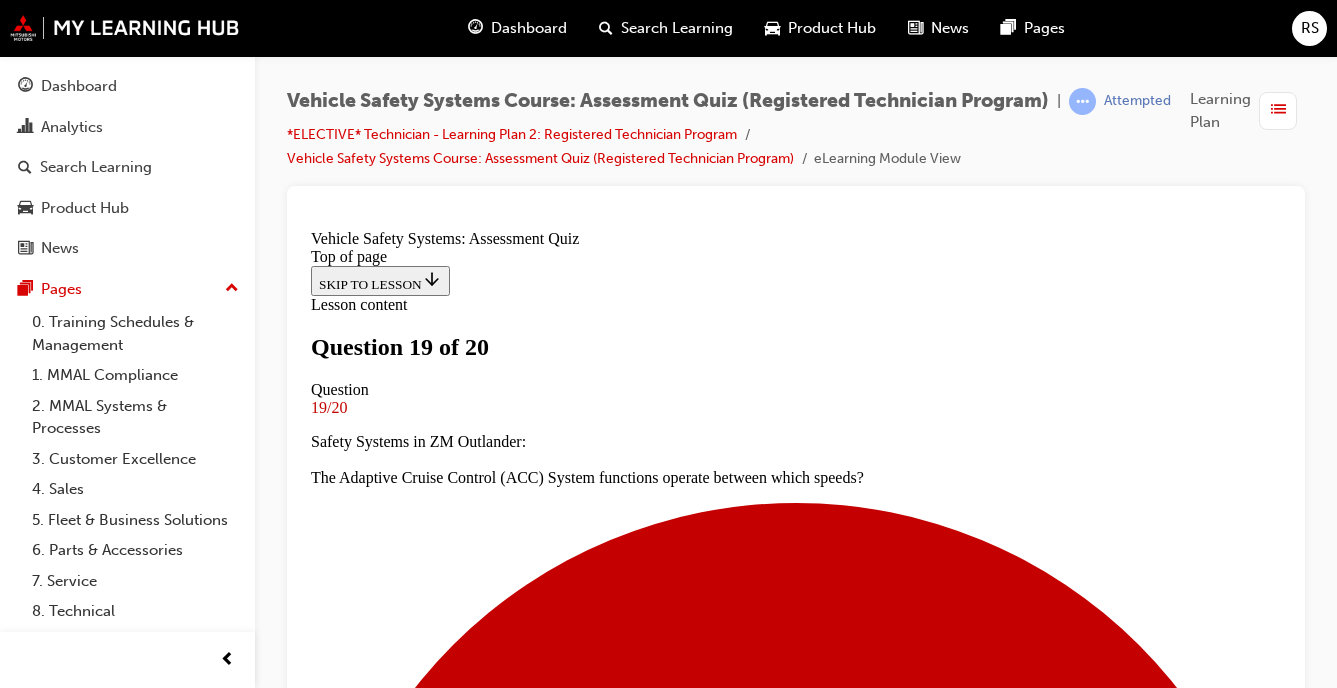 scroll, scrollTop: 268, scrollLeft: 0, axis: vertical 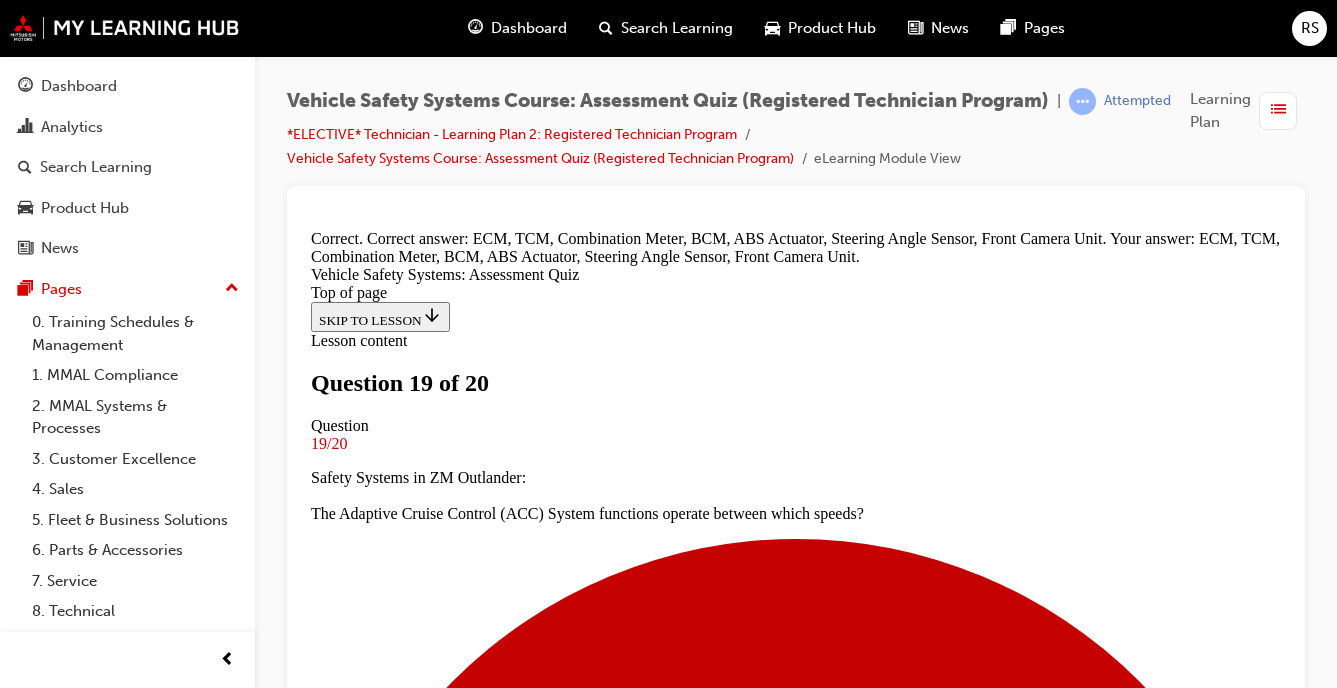 click on "NEXT" at bounding box center (337, 15032) 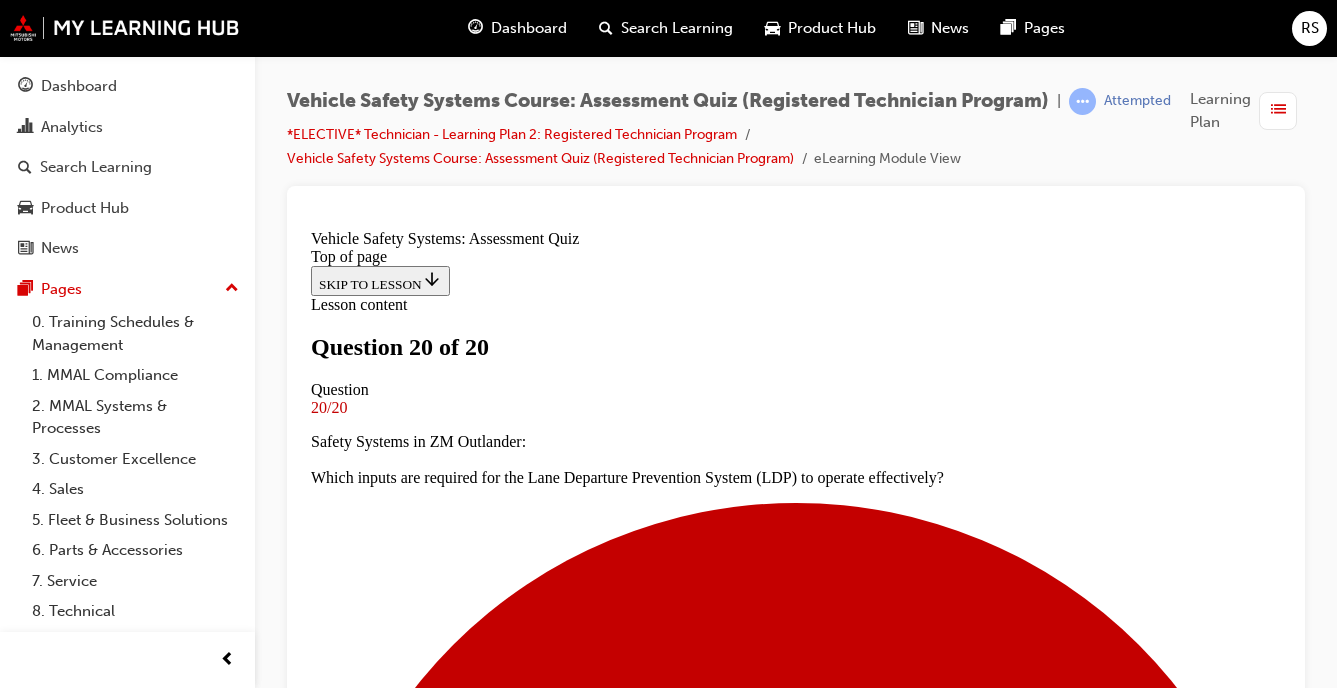 scroll, scrollTop: 3, scrollLeft: 0, axis: vertical 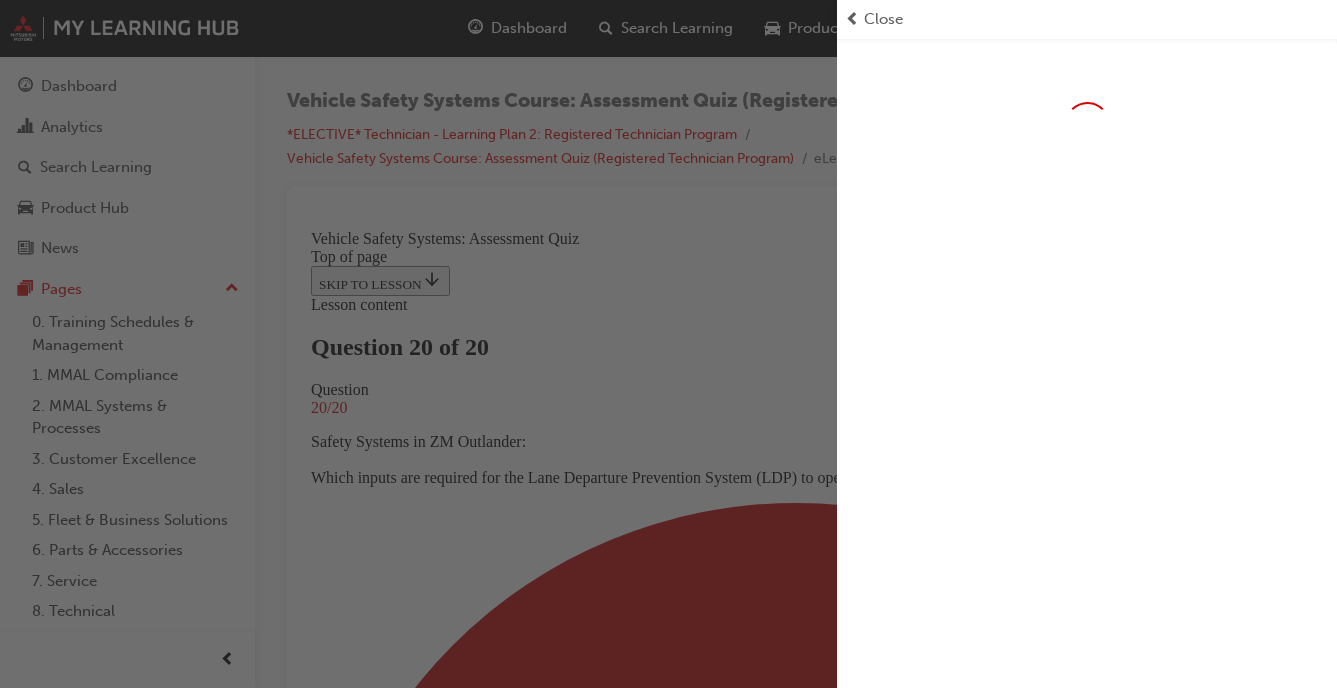 click at bounding box center [418, 344] 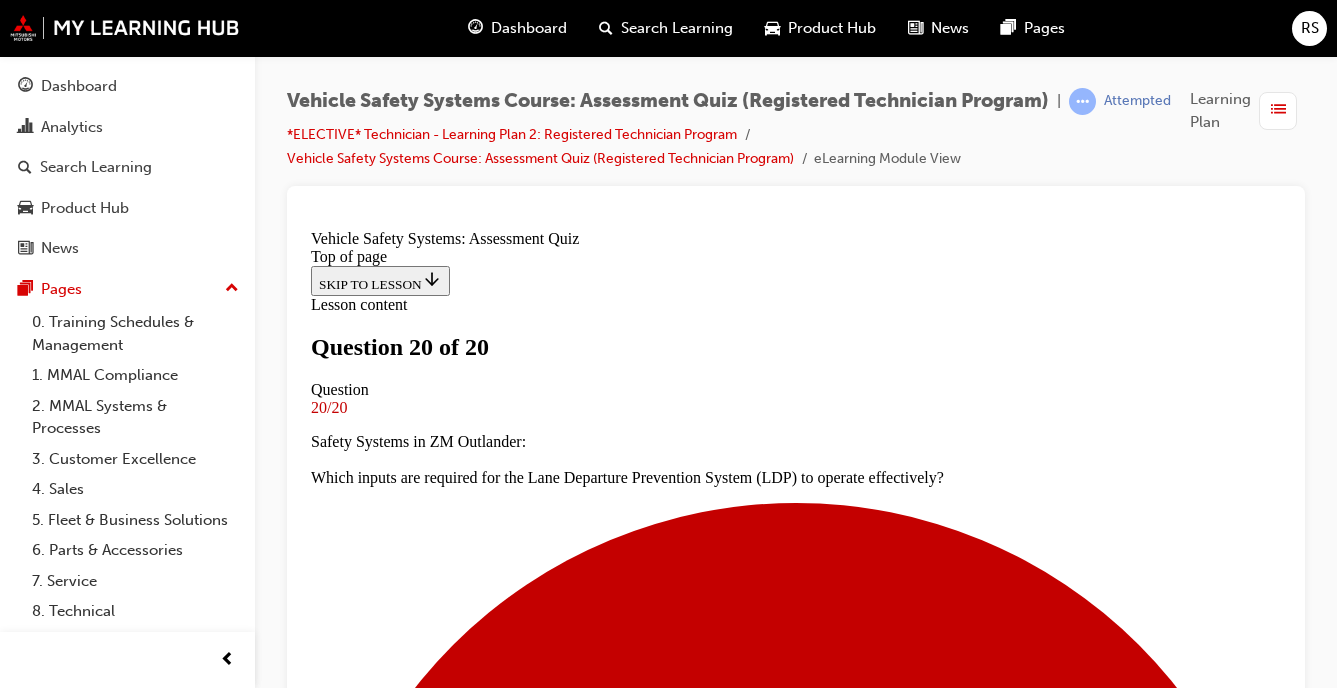 scroll, scrollTop: 535, scrollLeft: 0, axis: vertical 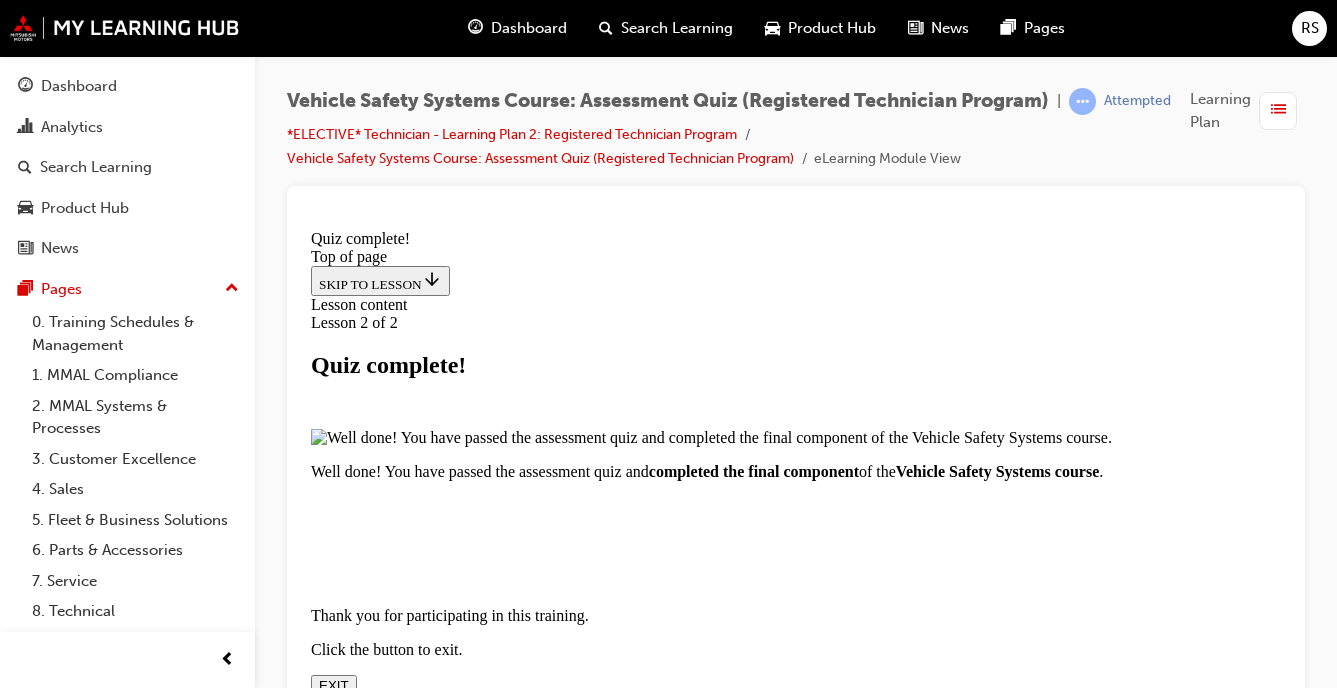 click on "EXIT" at bounding box center [334, 685] 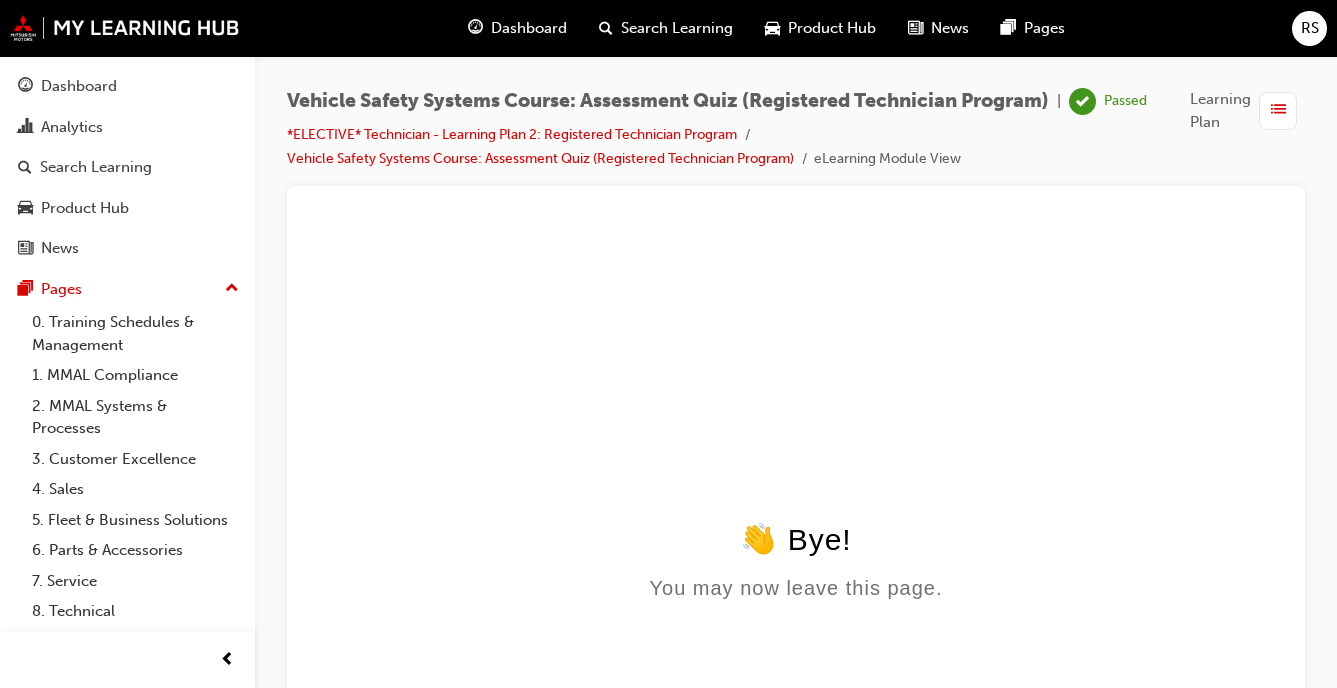scroll, scrollTop: 0, scrollLeft: 0, axis: both 